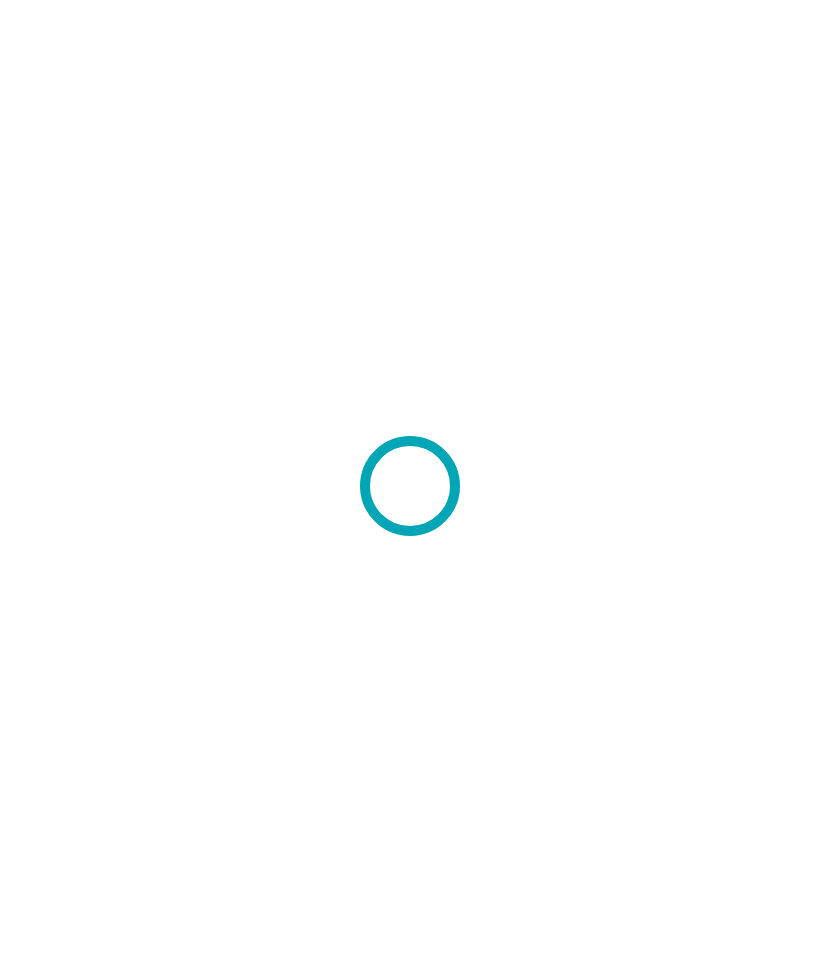 scroll, scrollTop: 0, scrollLeft: 0, axis: both 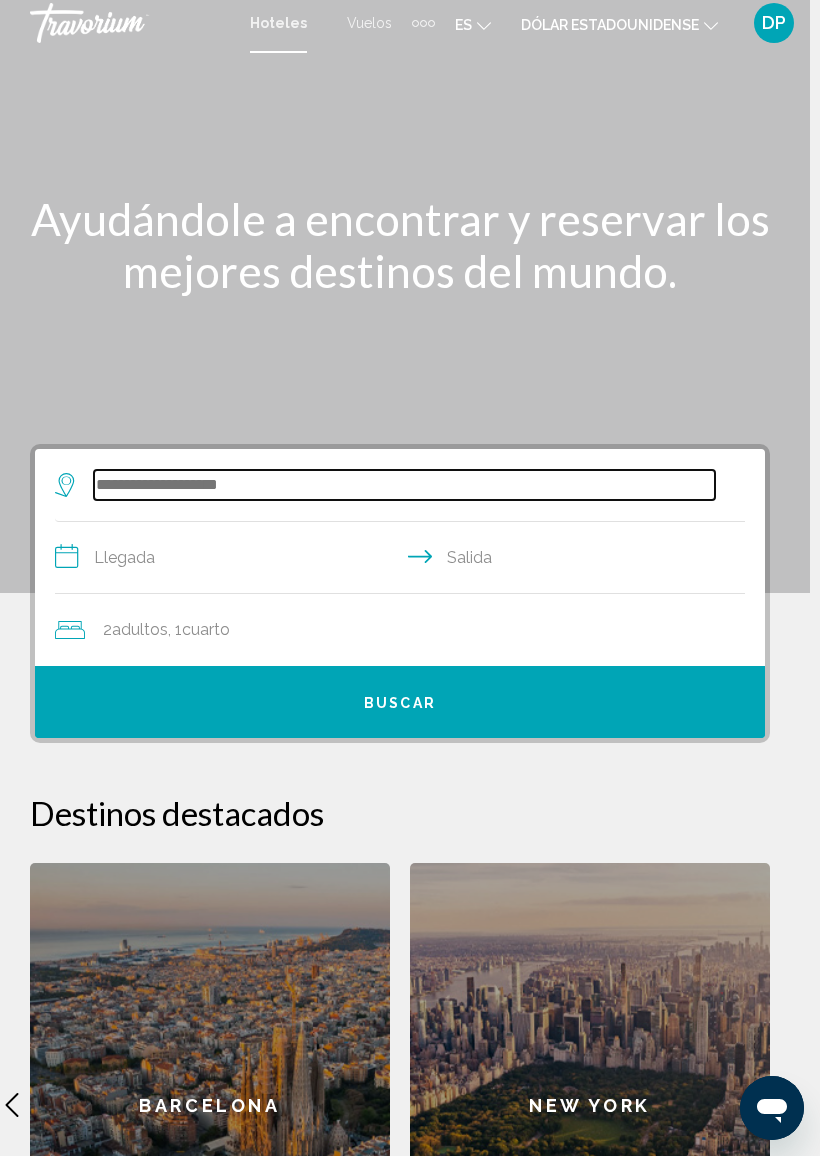 click at bounding box center [404, 485] 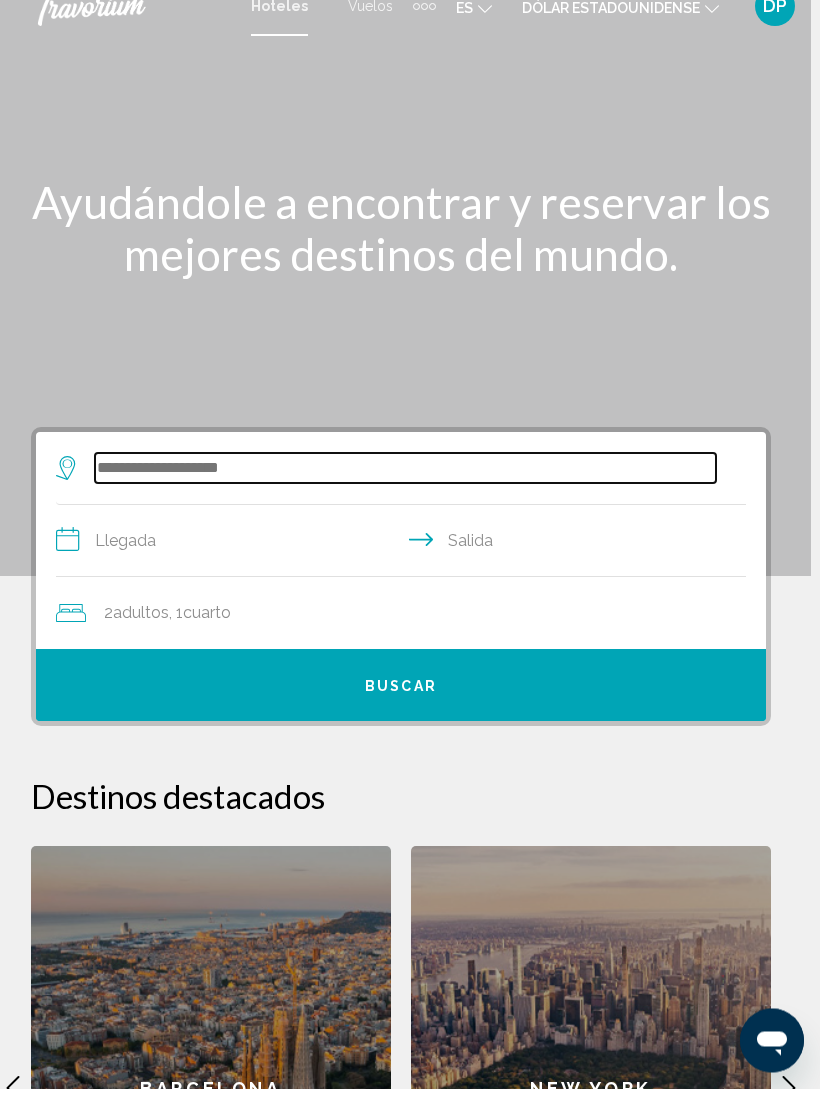 scroll, scrollTop: 6, scrollLeft: 0, axis: vertical 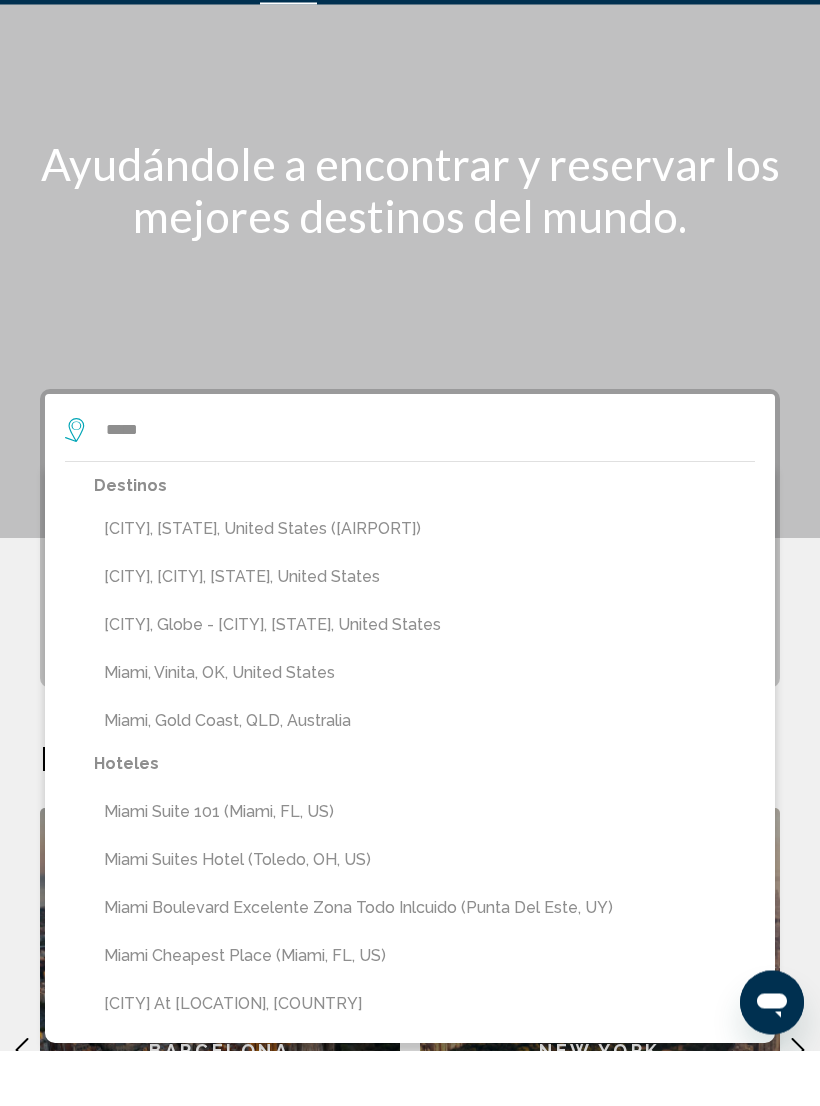 click on "[CITY], [STATE], United States ([AIRPORT])" at bounding box center [424, 585] 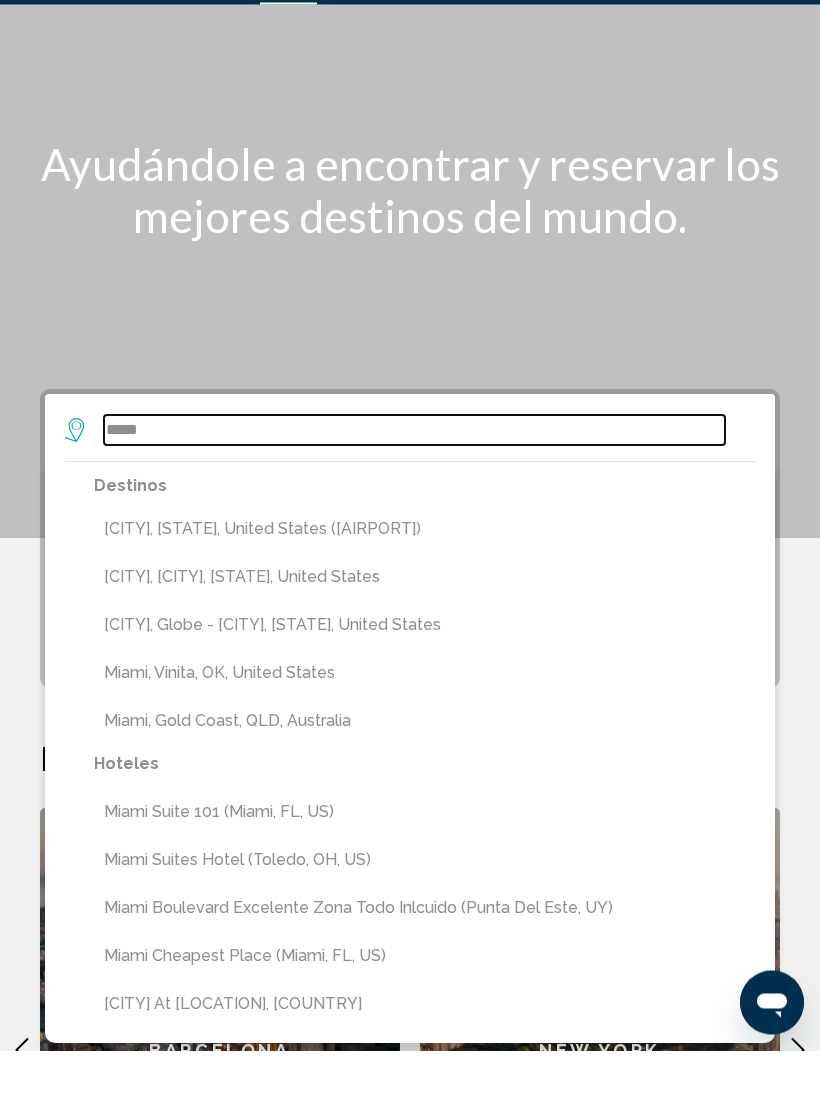 type on "**********" 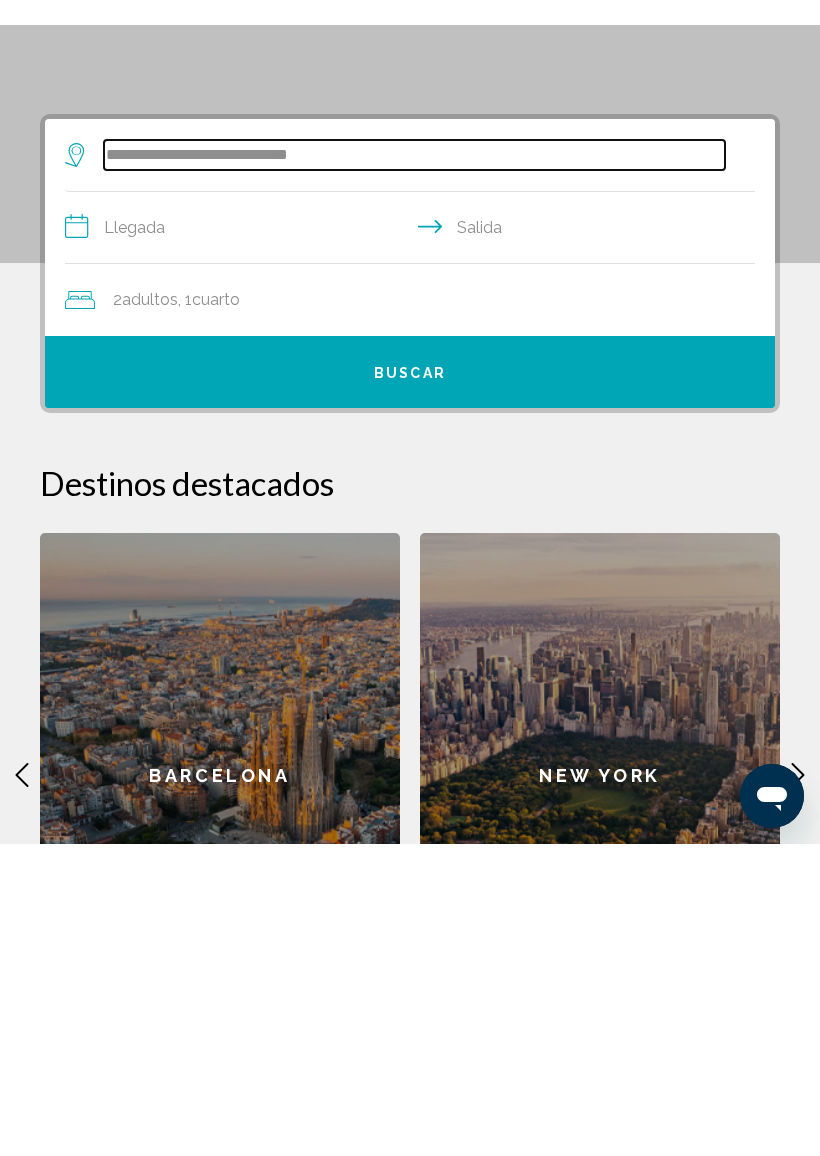 scroll, scrollTop: 99, scrollLeft: 0, axis: vertical 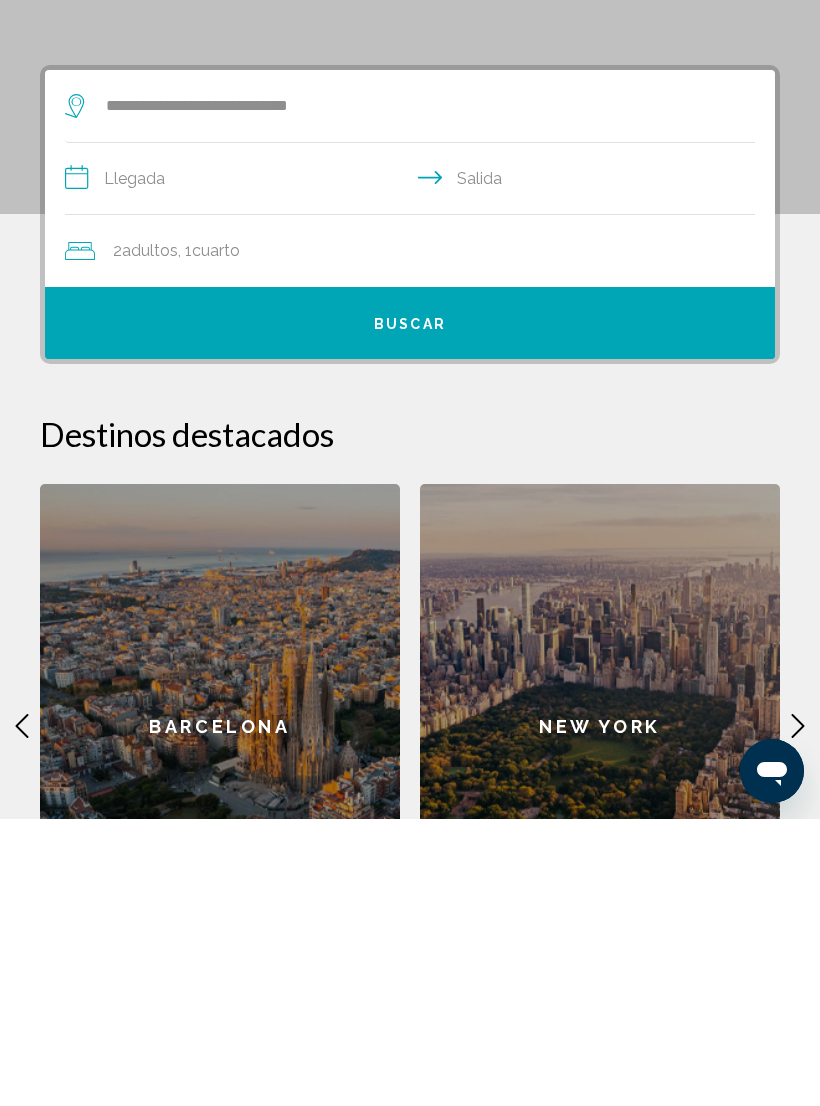 click on "**********" at bounding box center [414, 468] 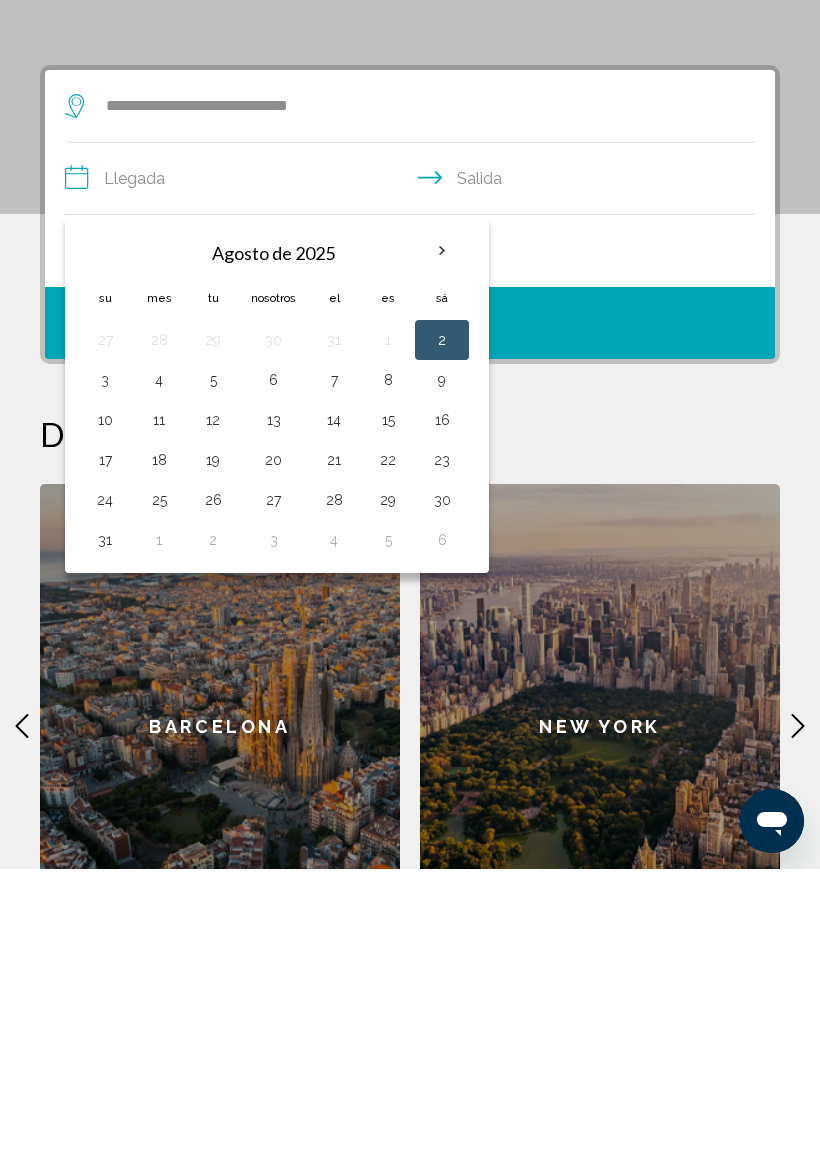 scroll, scrollTop: 386, scrollLeft: 0, axis: vertical 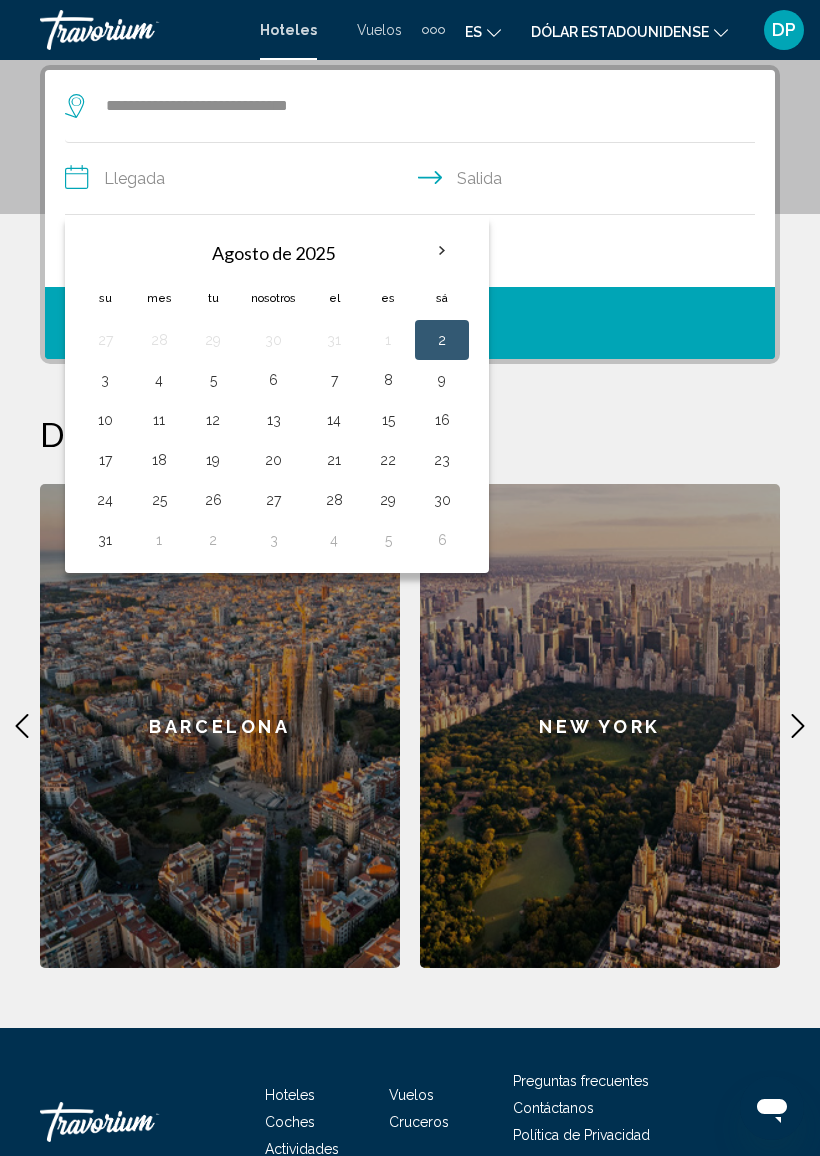click on "8" at bounding box center [388, 380] 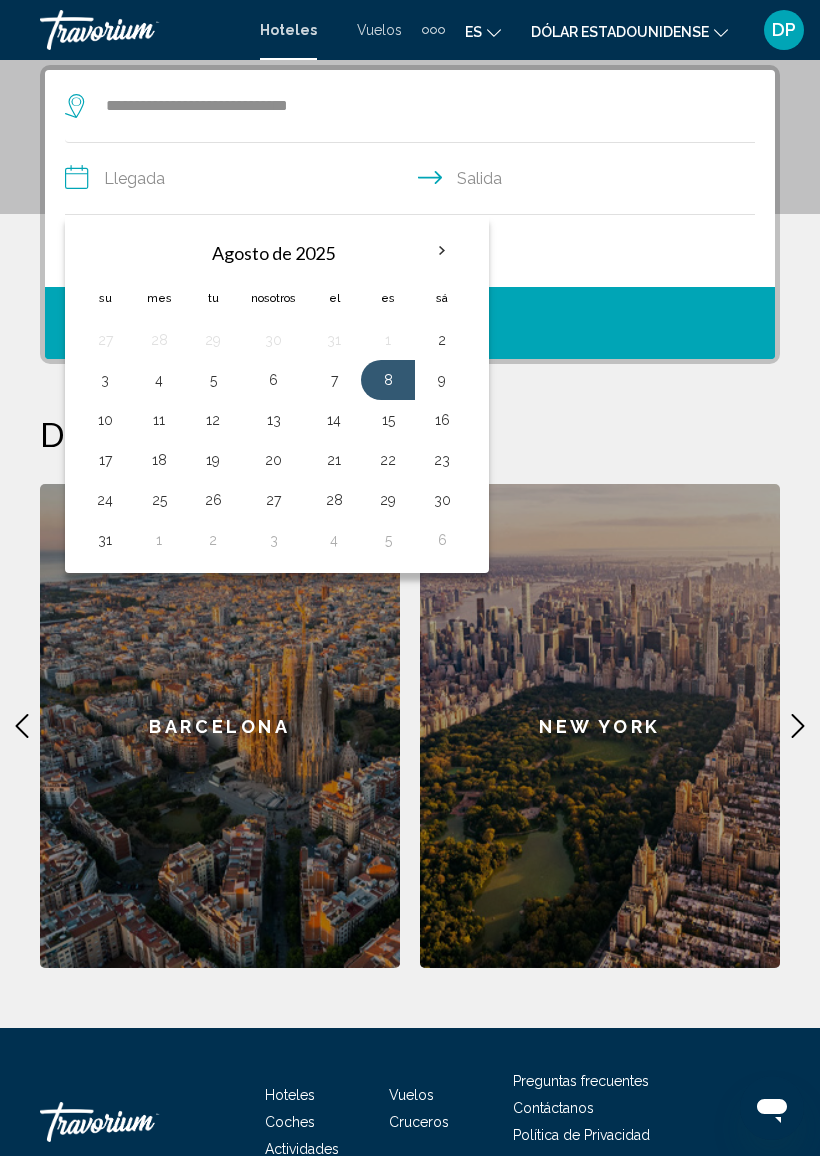 click on "8" at bounding box center (388, 380) 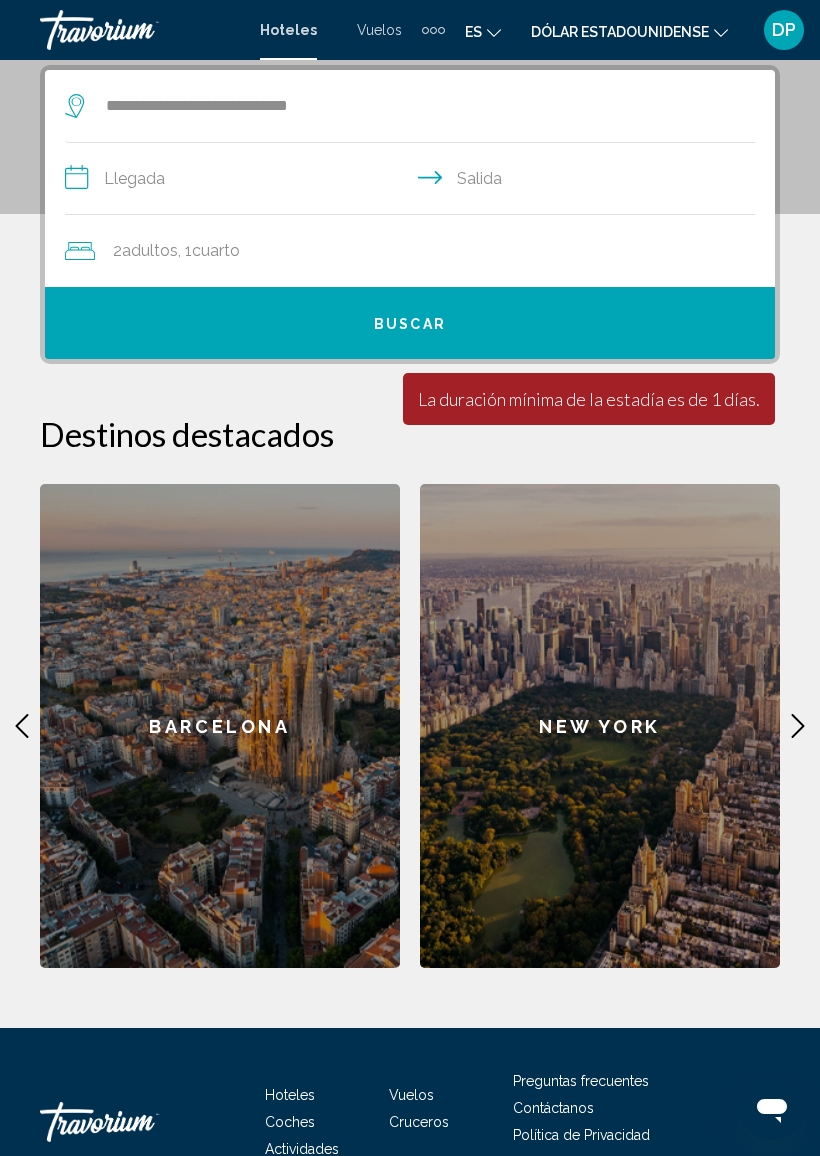 click on "**********" at bounding box center [414, 181] 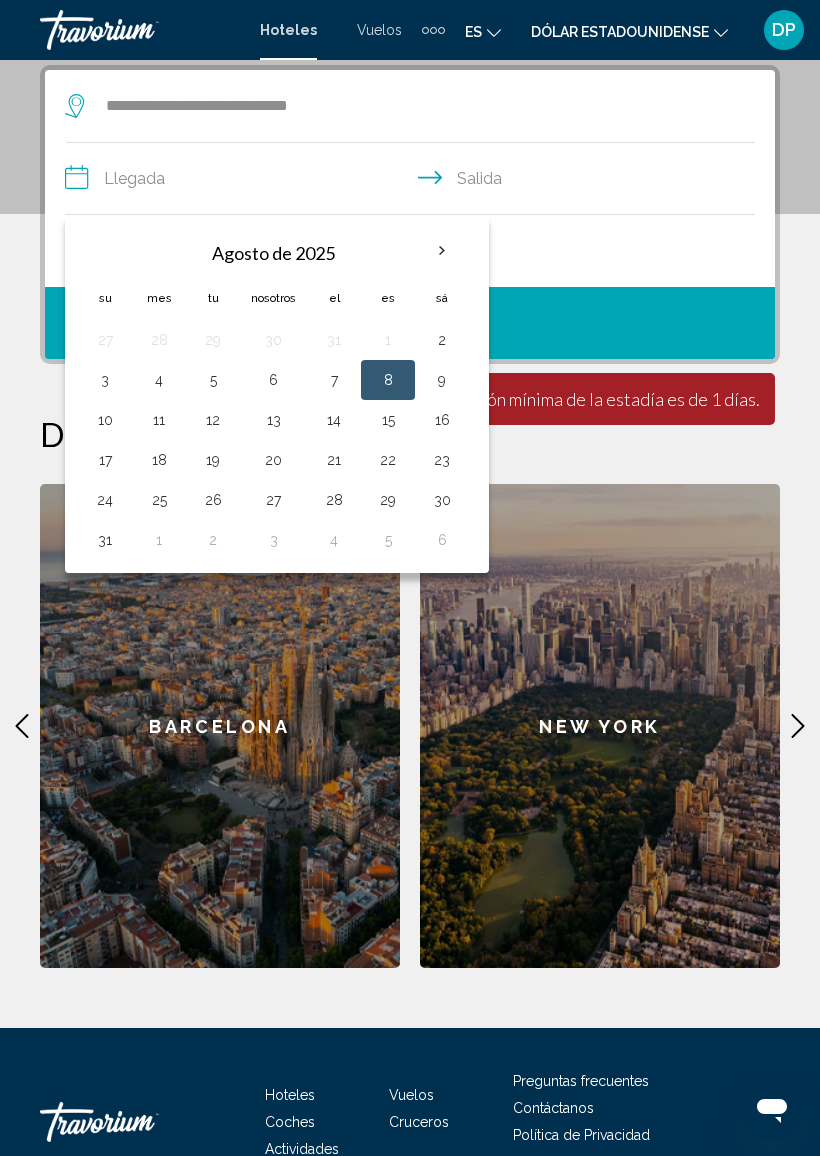click on "**********" at bounding box center [414, 181] 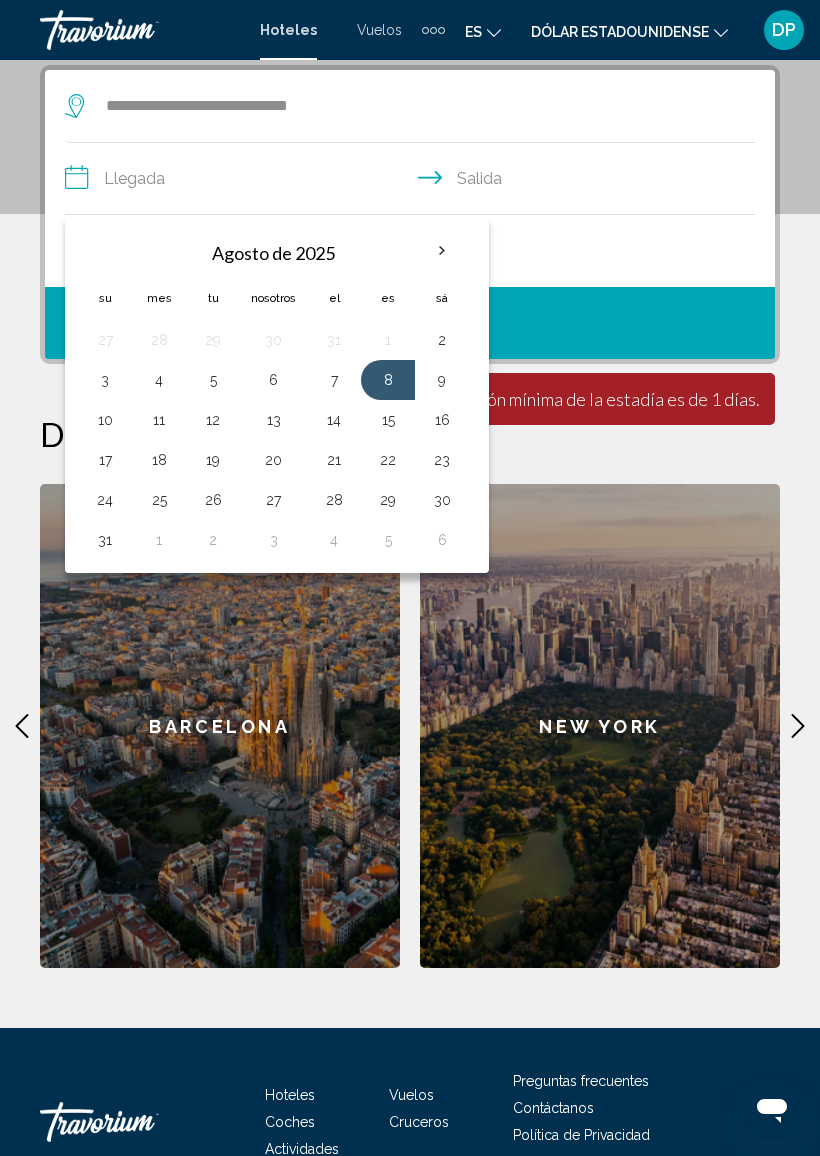 click on "8" at bounding box center (388, 380) 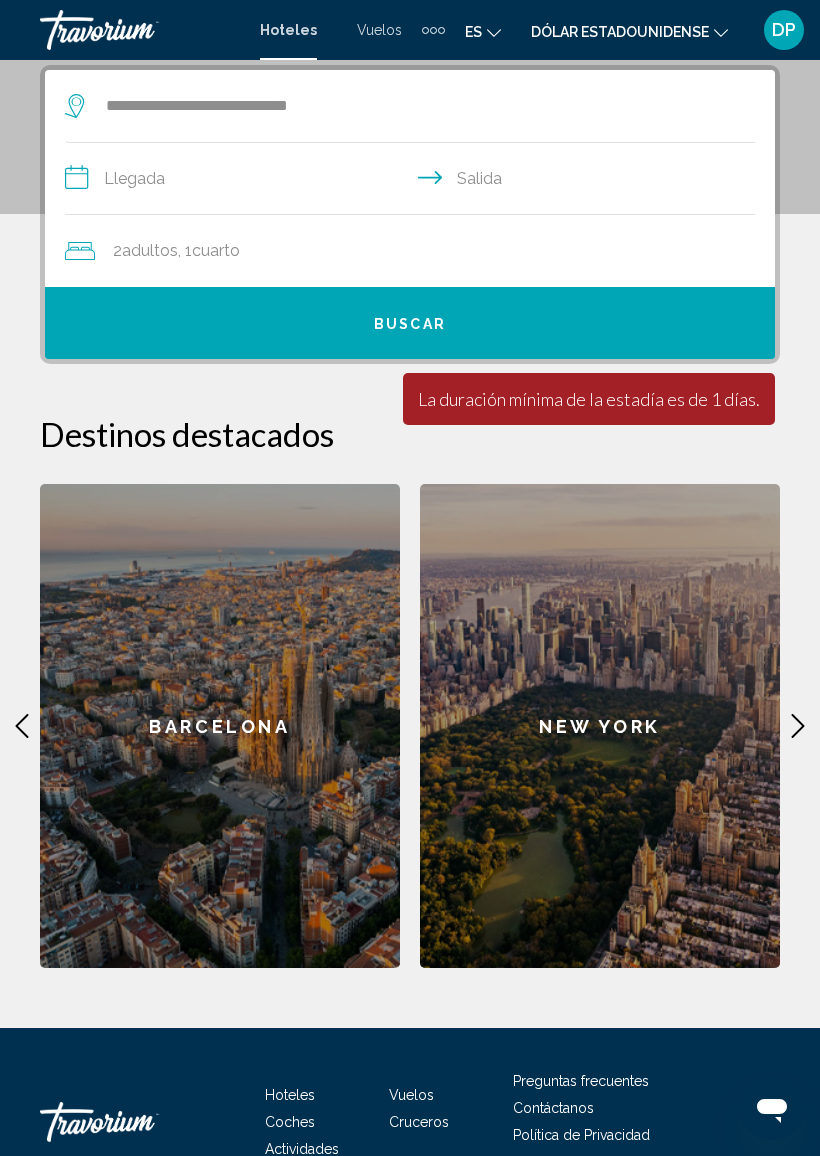 click on "**********" at bounding box center (414, 181) 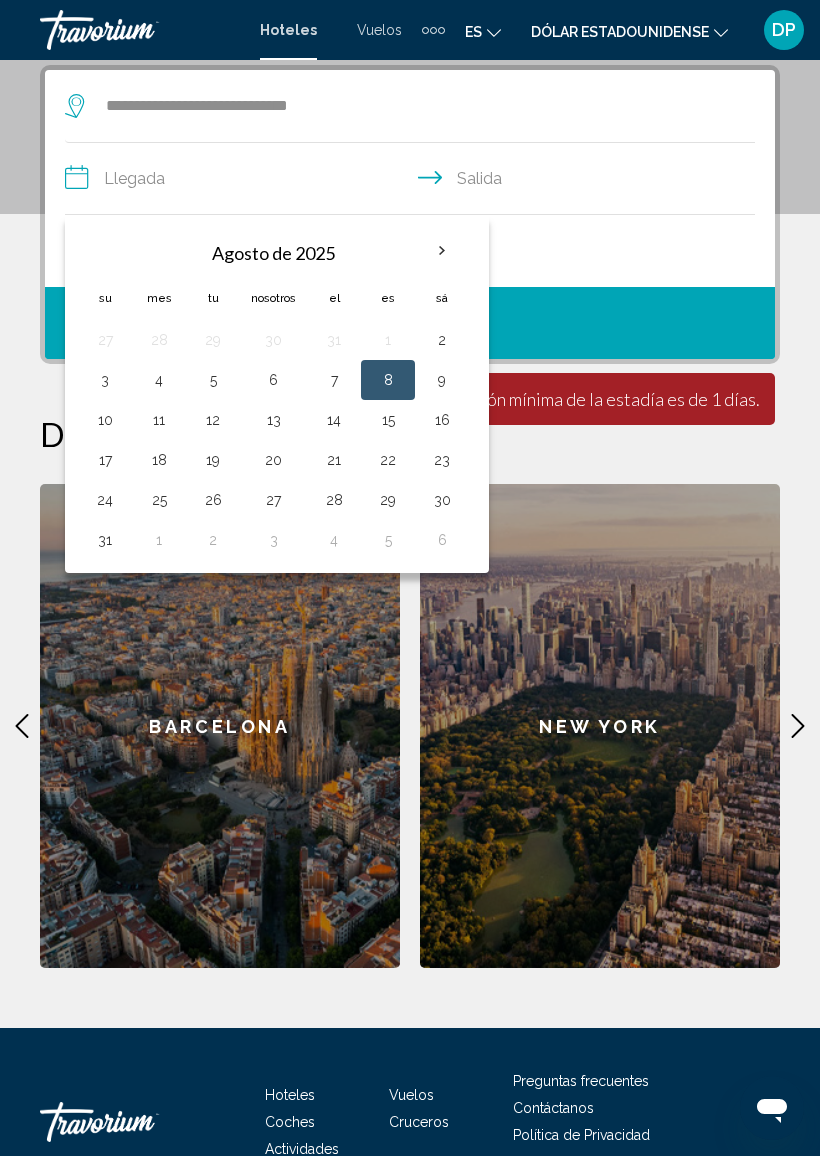 click on "12" at bounding box center [213, 420] 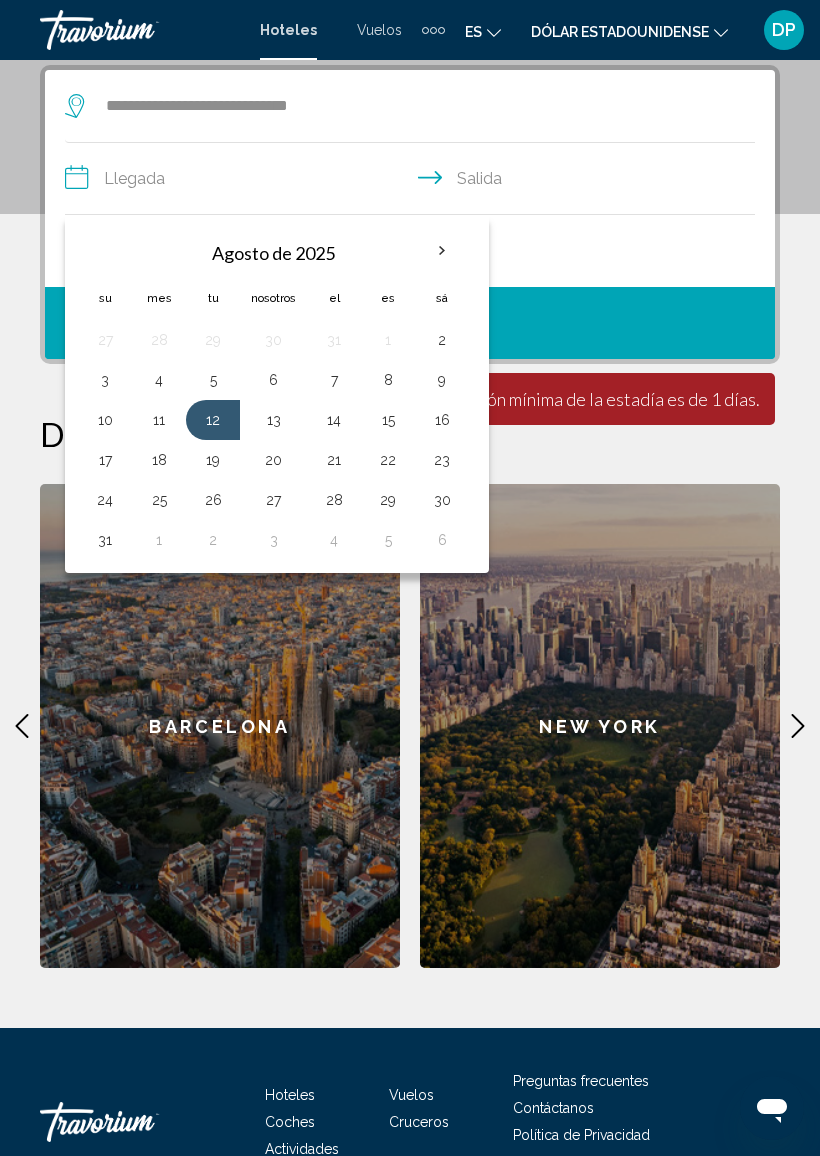 click on "12" at bounding box center (213, 420) 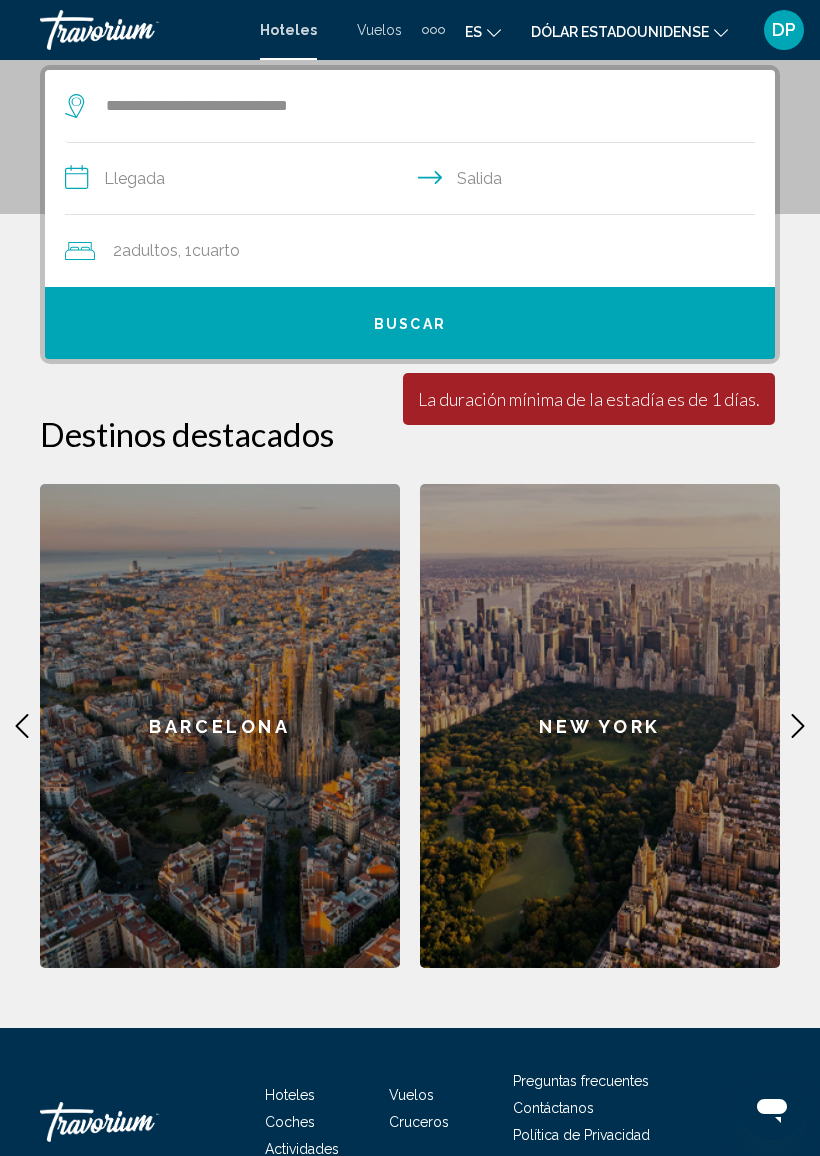 click on "Cuarto" 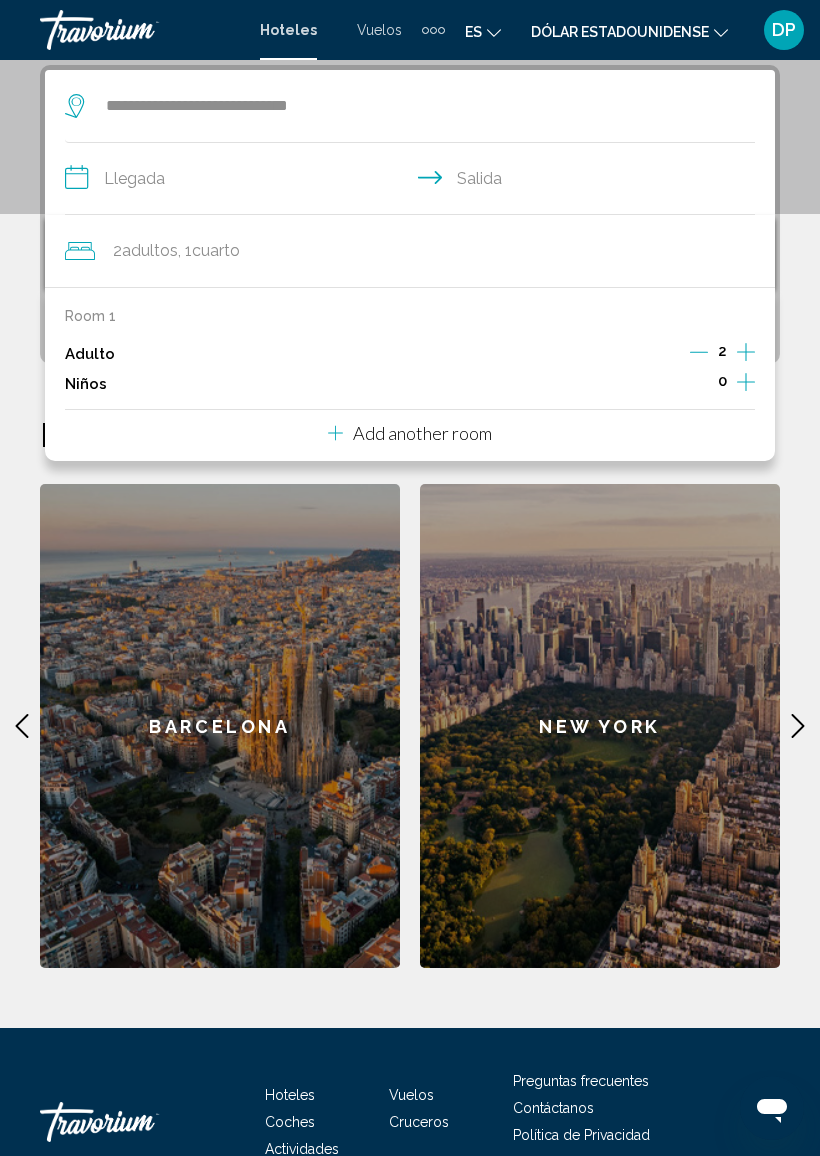click on "New York" at bounding box center (600, 726) 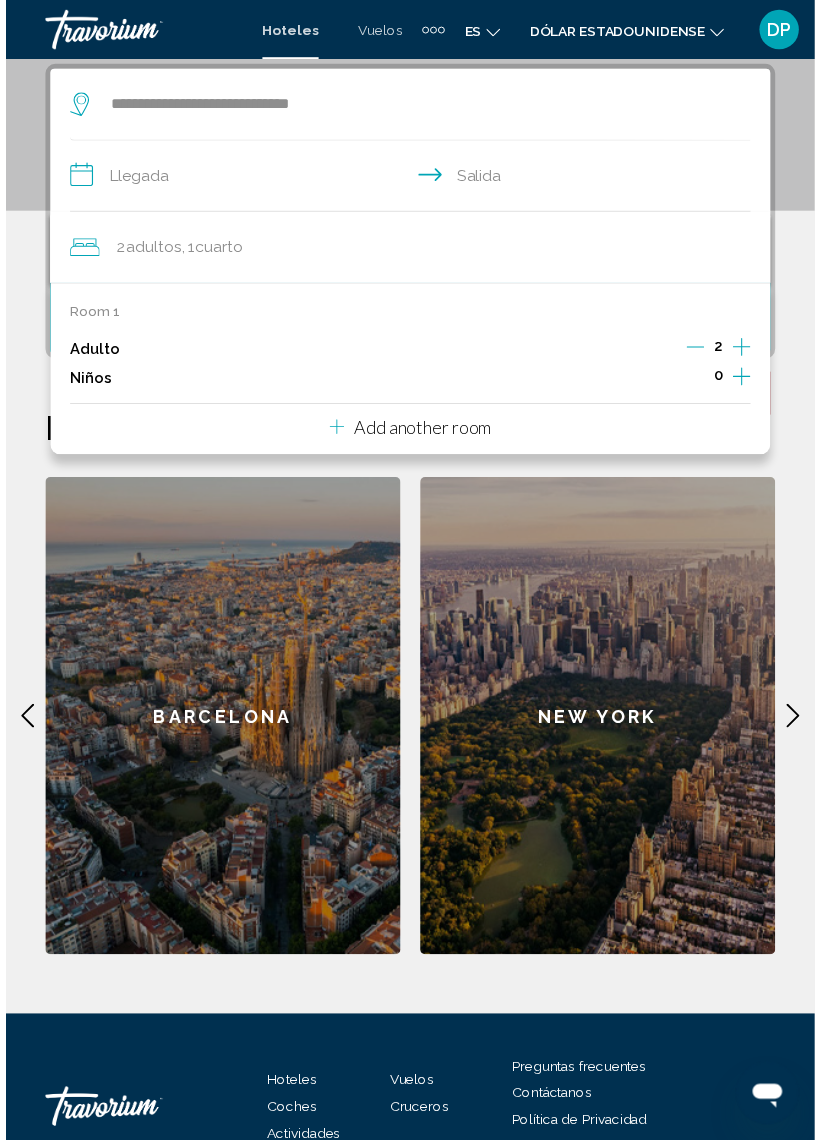scroll, scrollTop: 0, scrollLeft: 0, axis: both 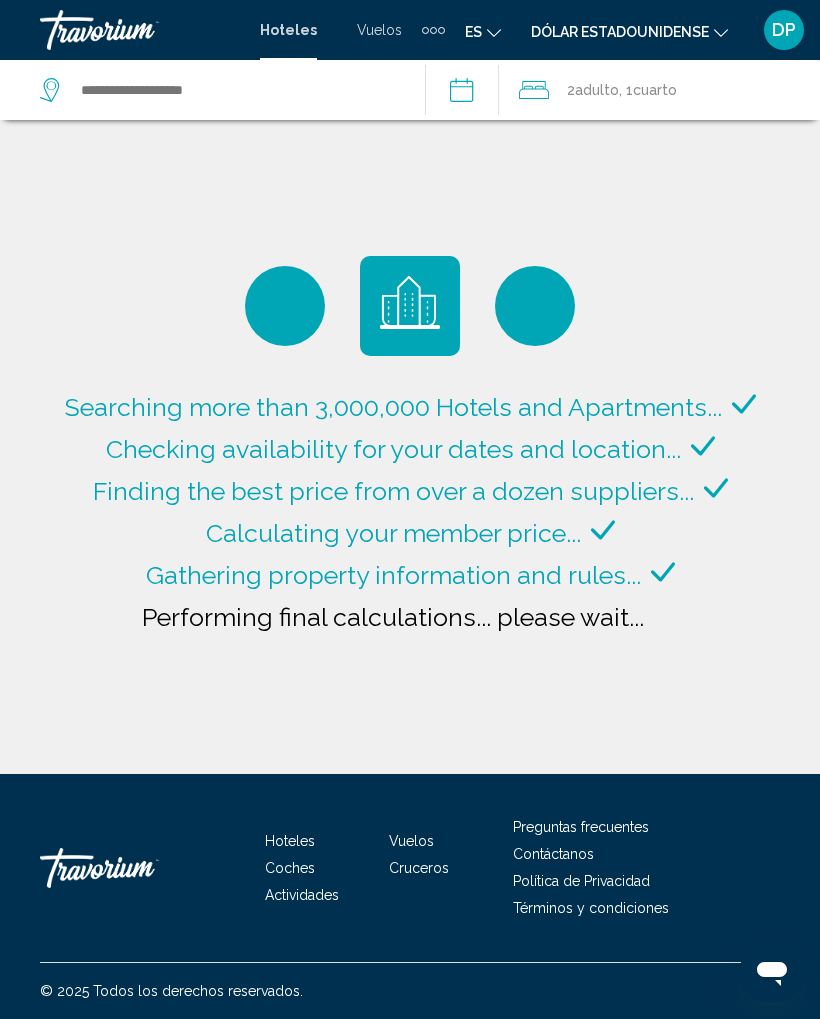 type on "**********" 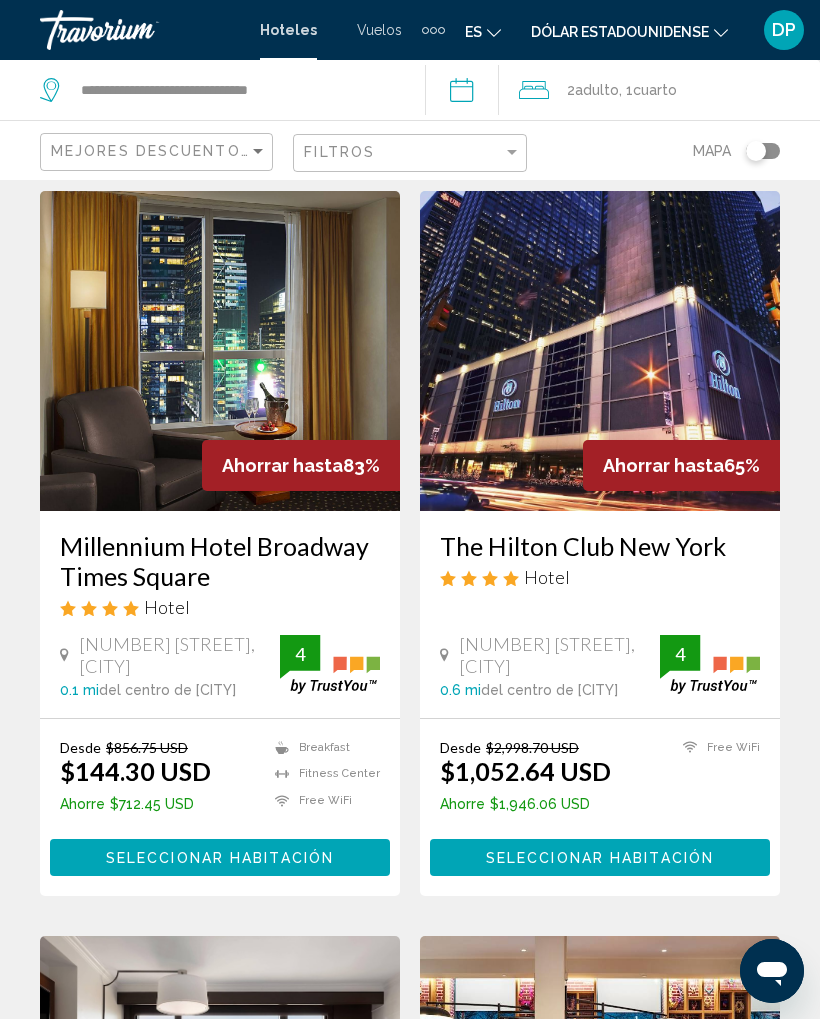 scroll, scrollTop: 0, scrollLeft: 0, axis: both 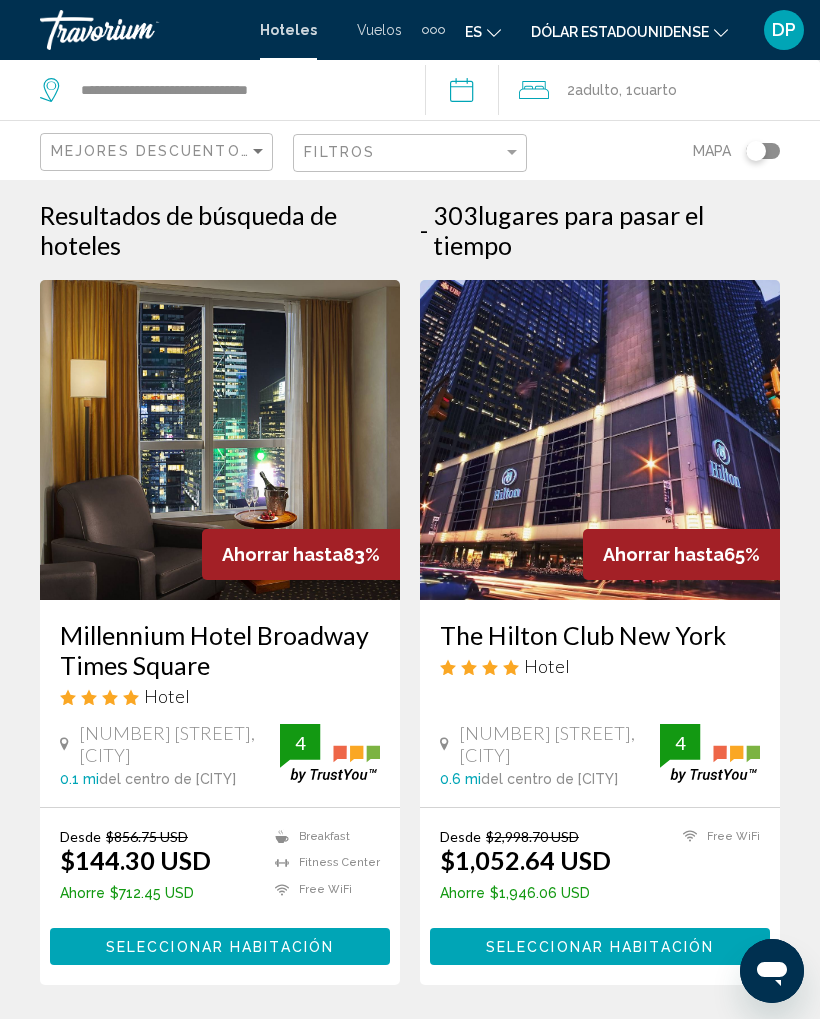click at bounding box center [220, 440] 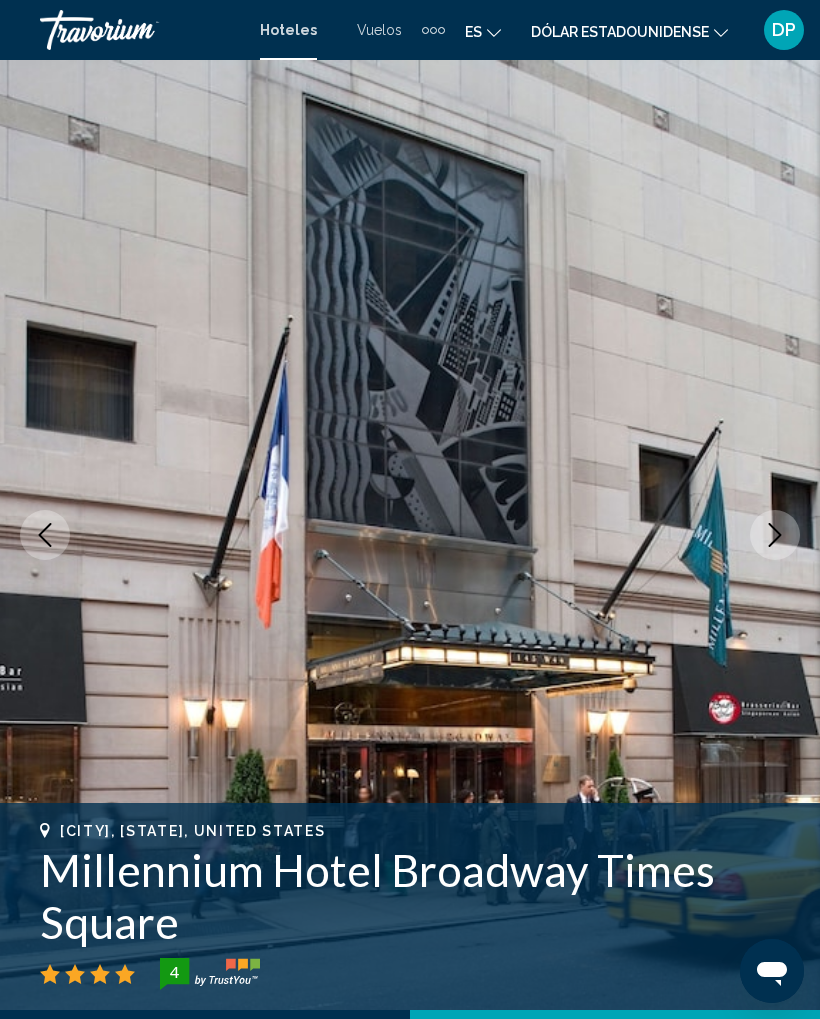 click 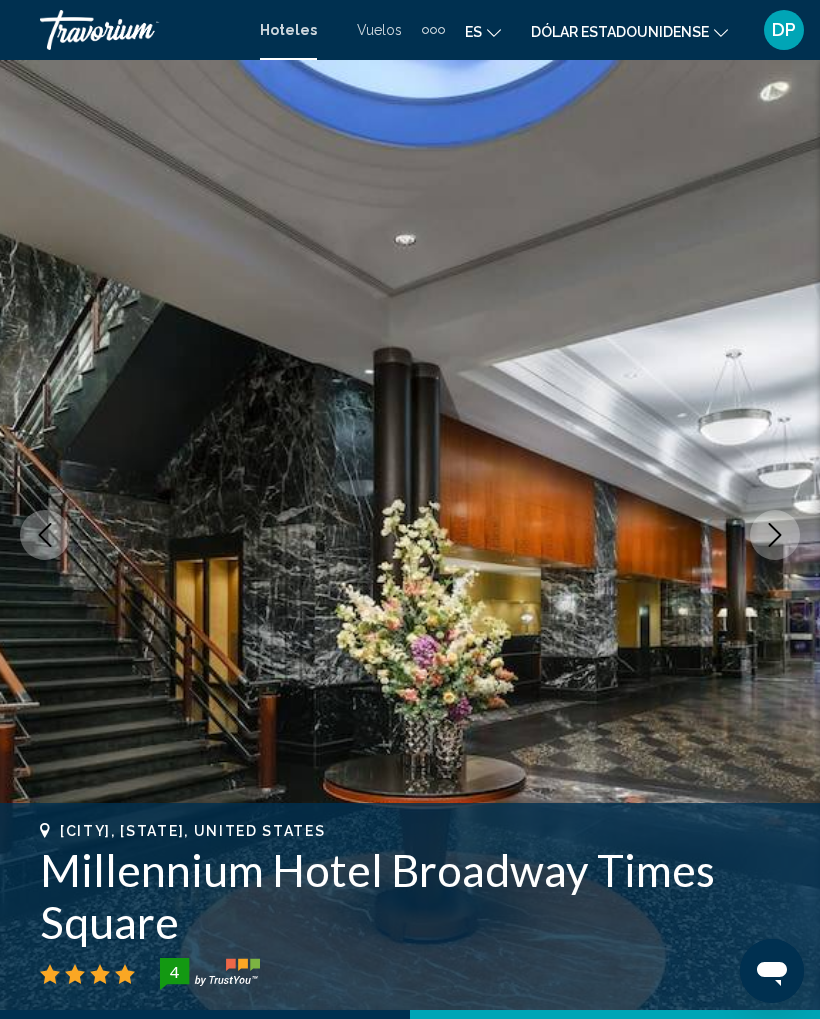 click at bounding box center (775, 535) 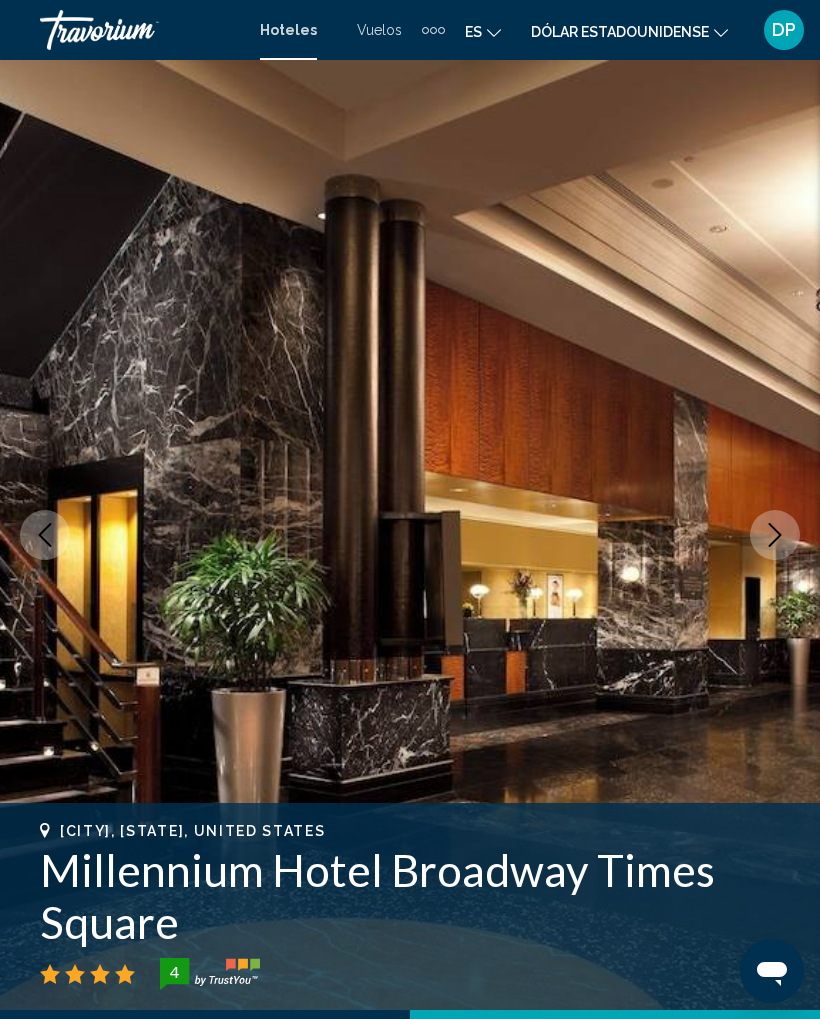 click at bounding box center (775, 535) 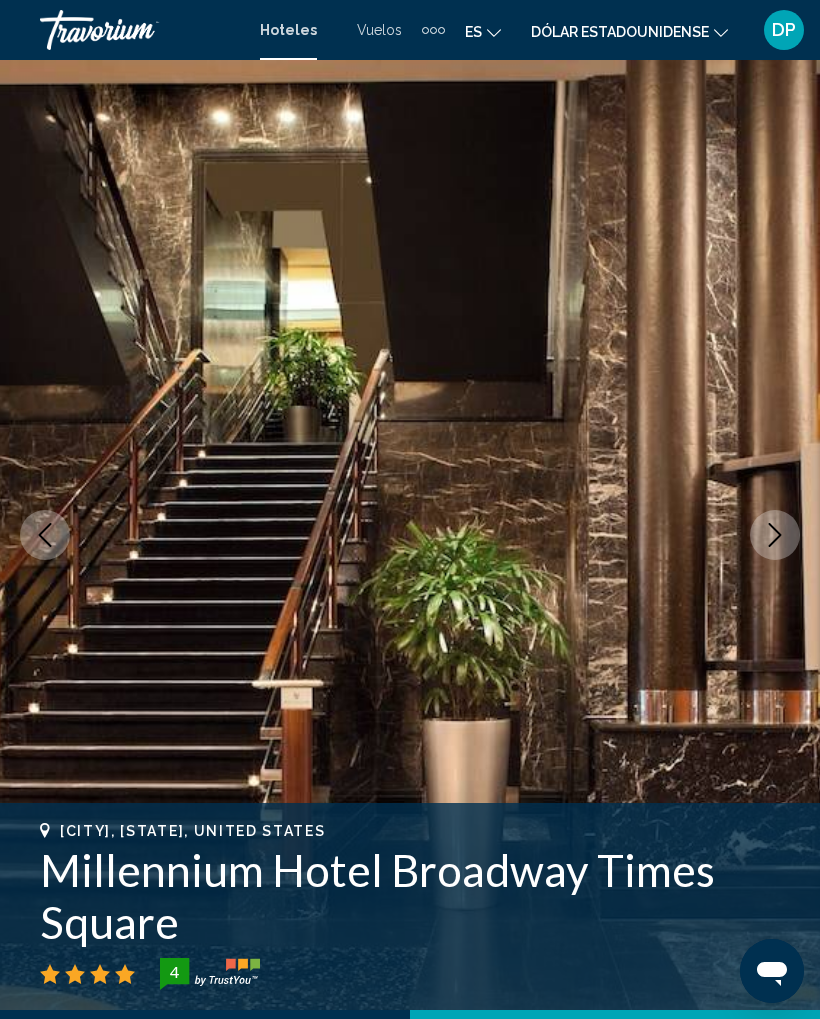 click 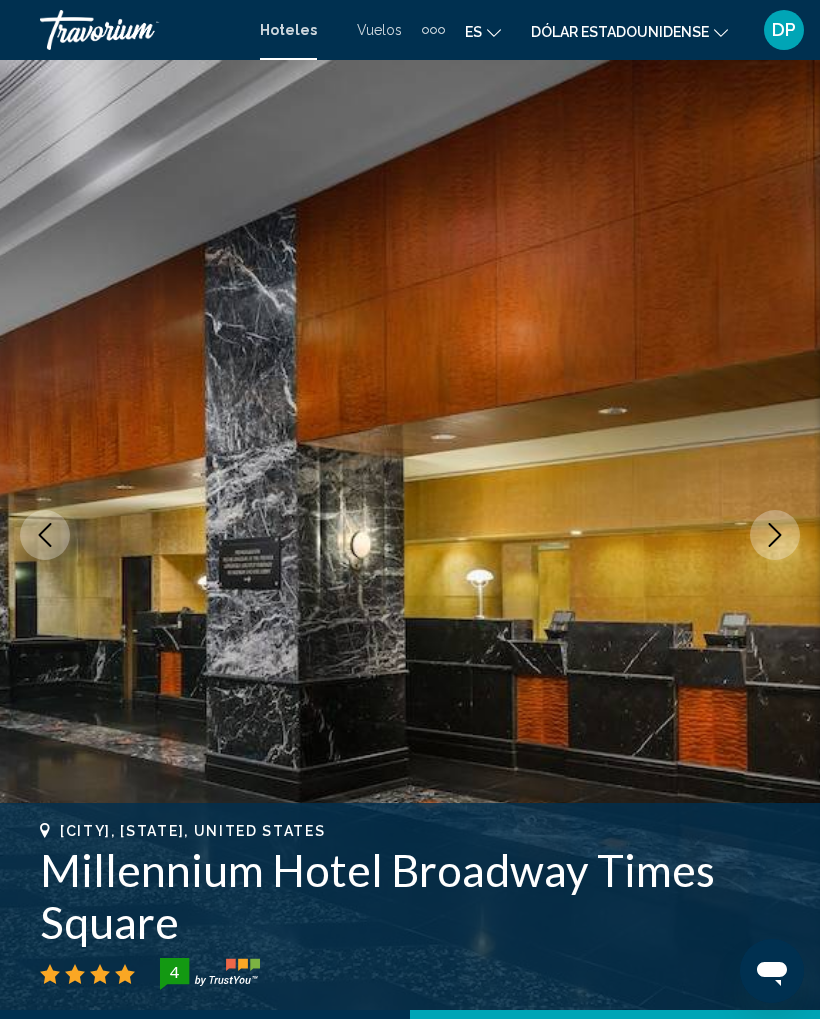 click 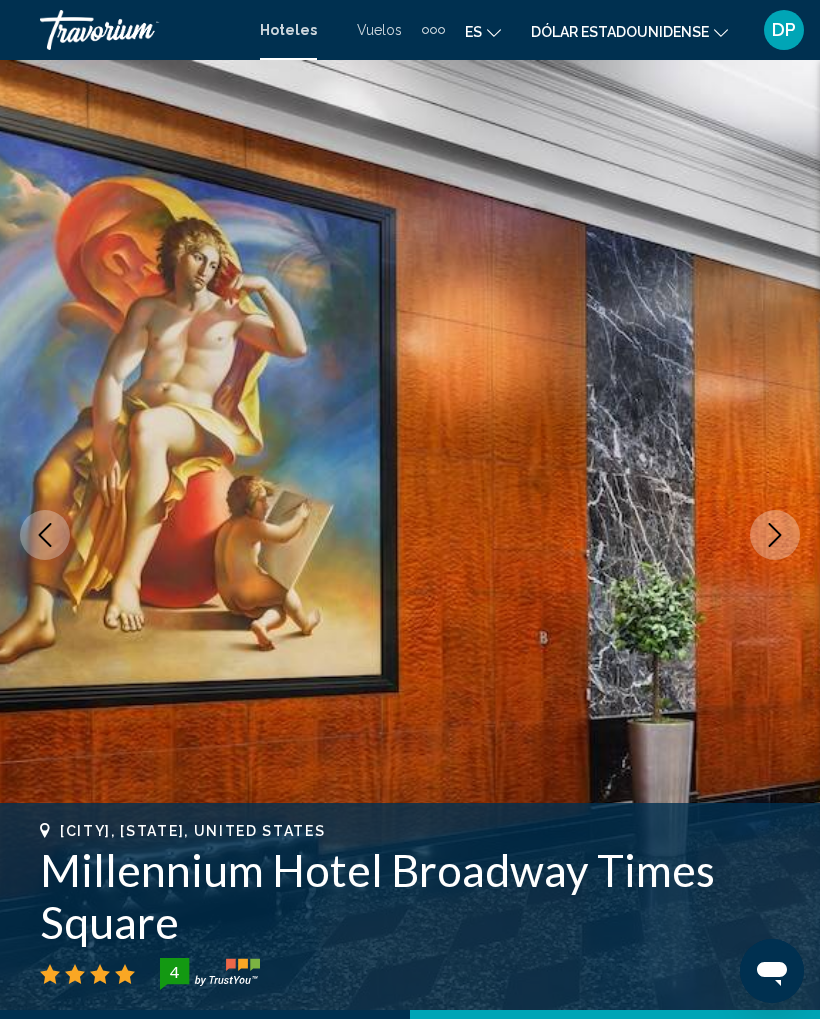 click at bounding box center (775, 535) 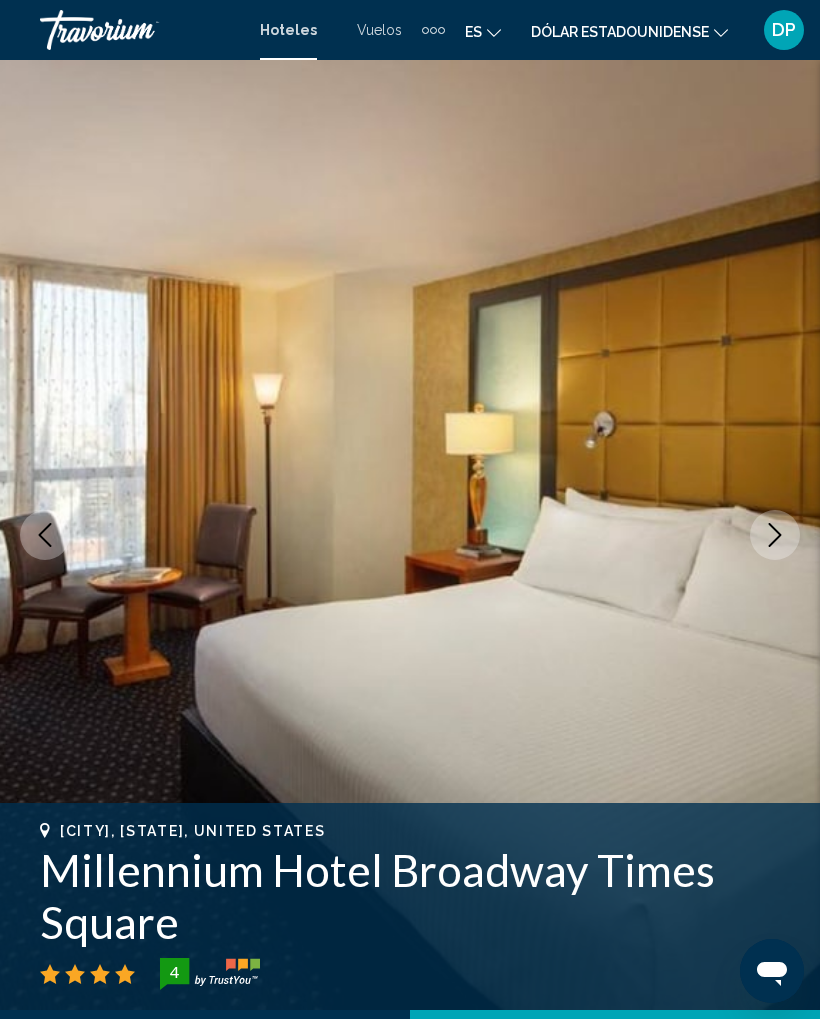 click 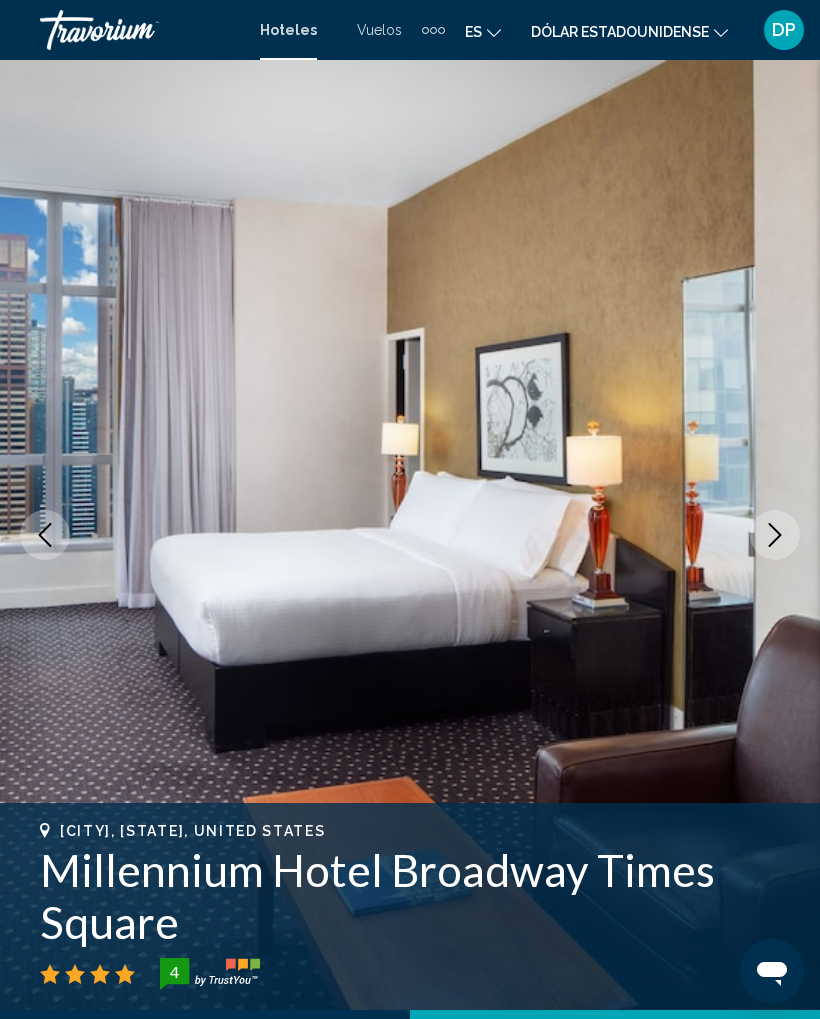 click 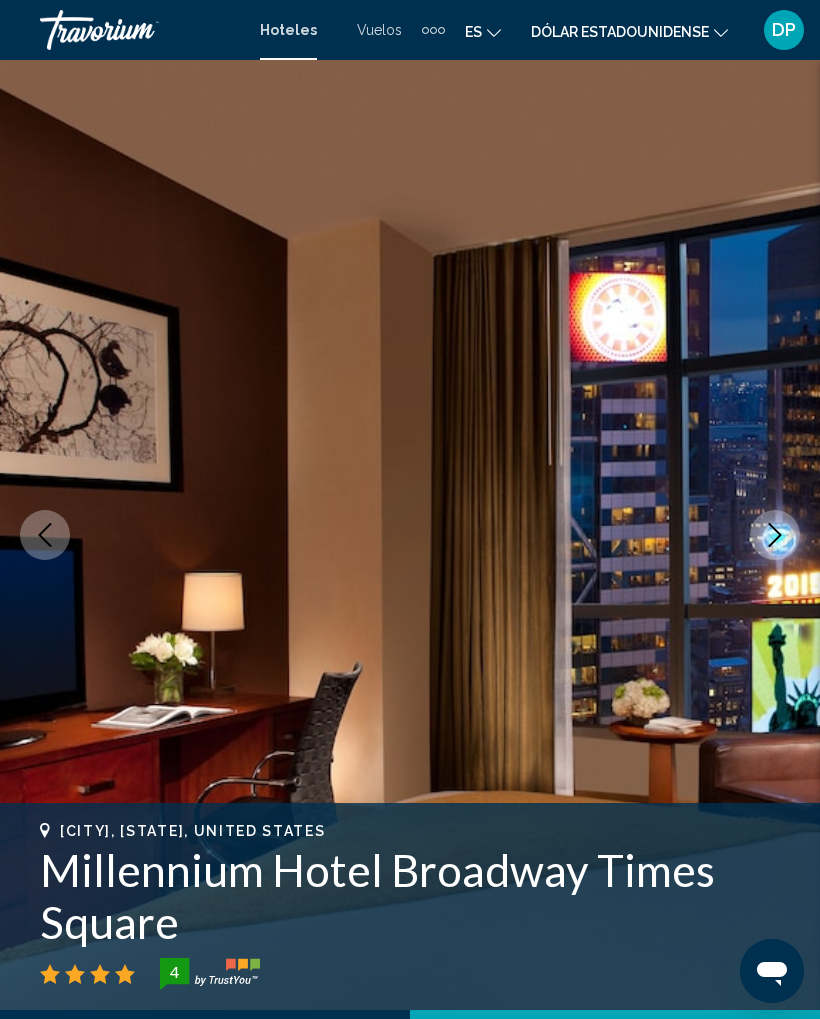 click 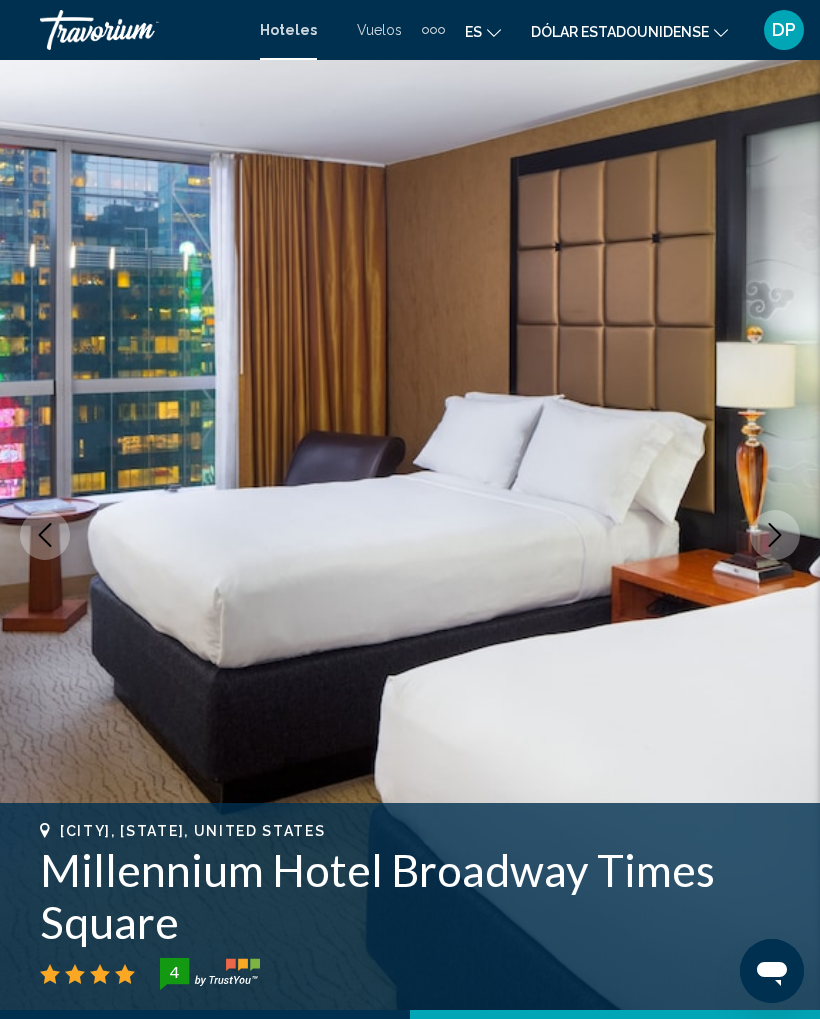 click 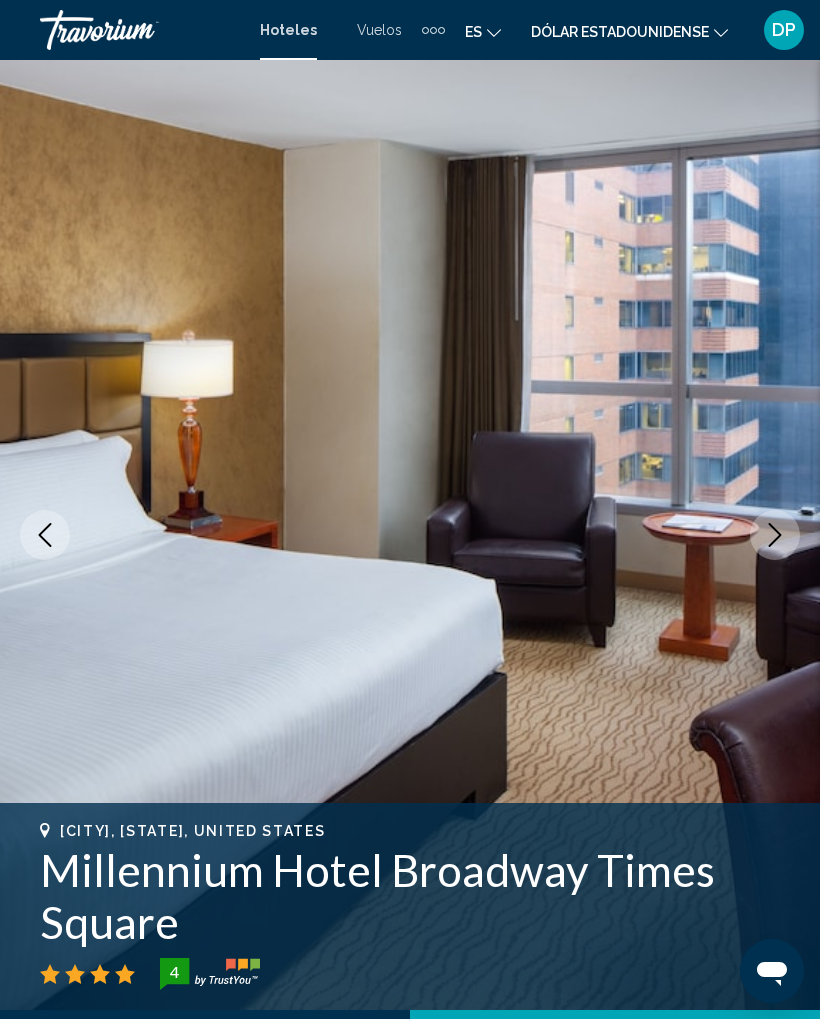 click 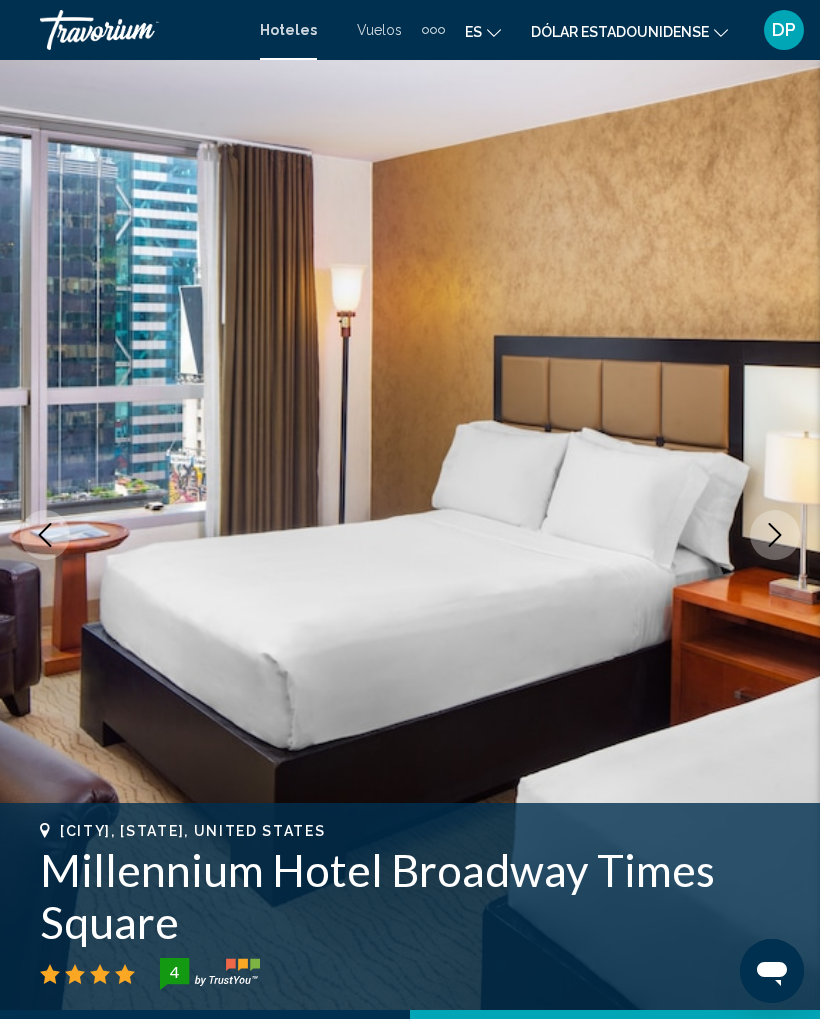 click 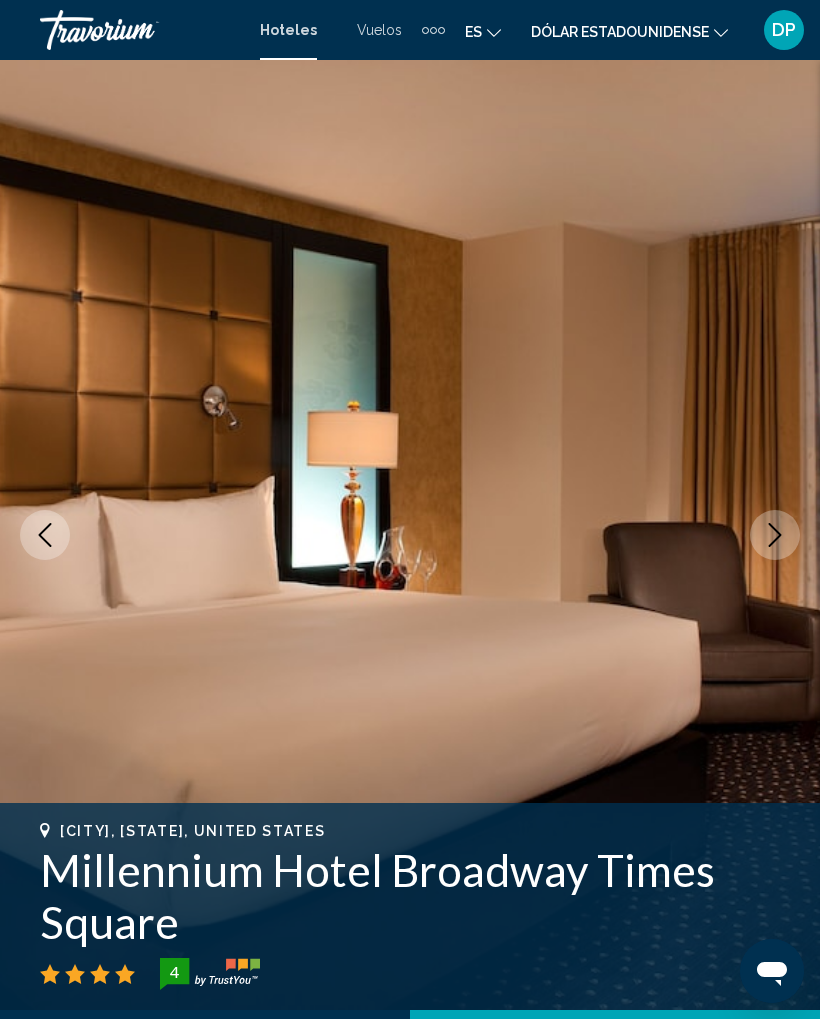 click 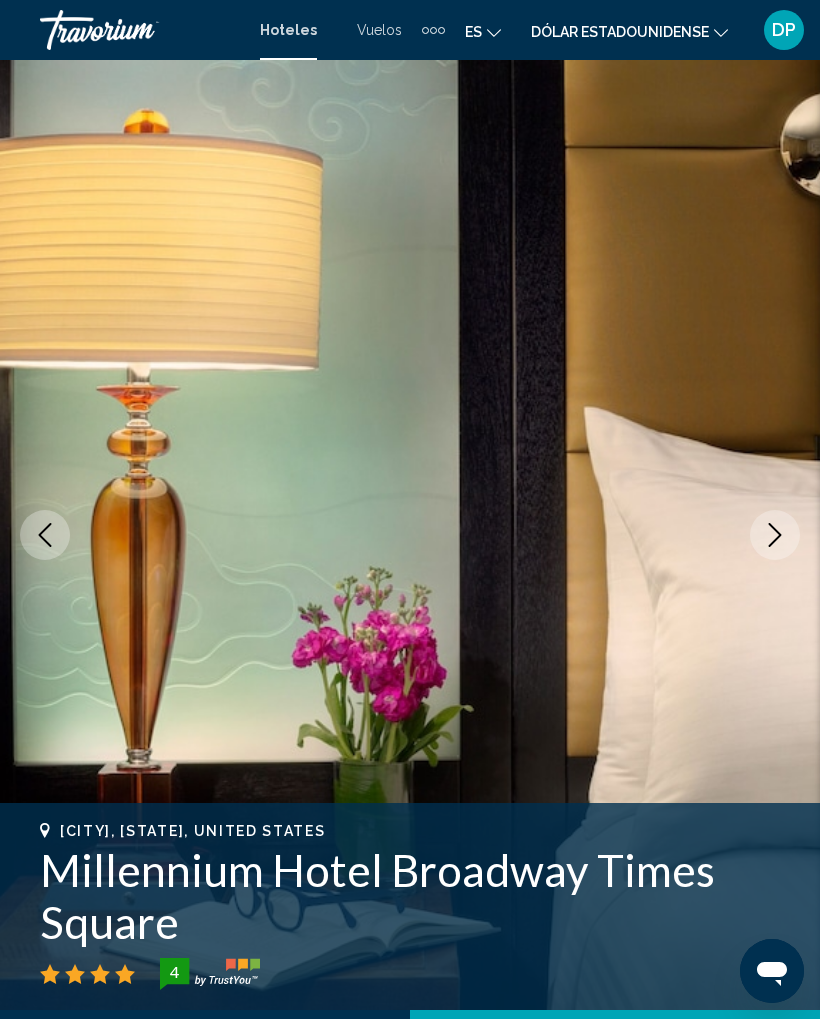 click 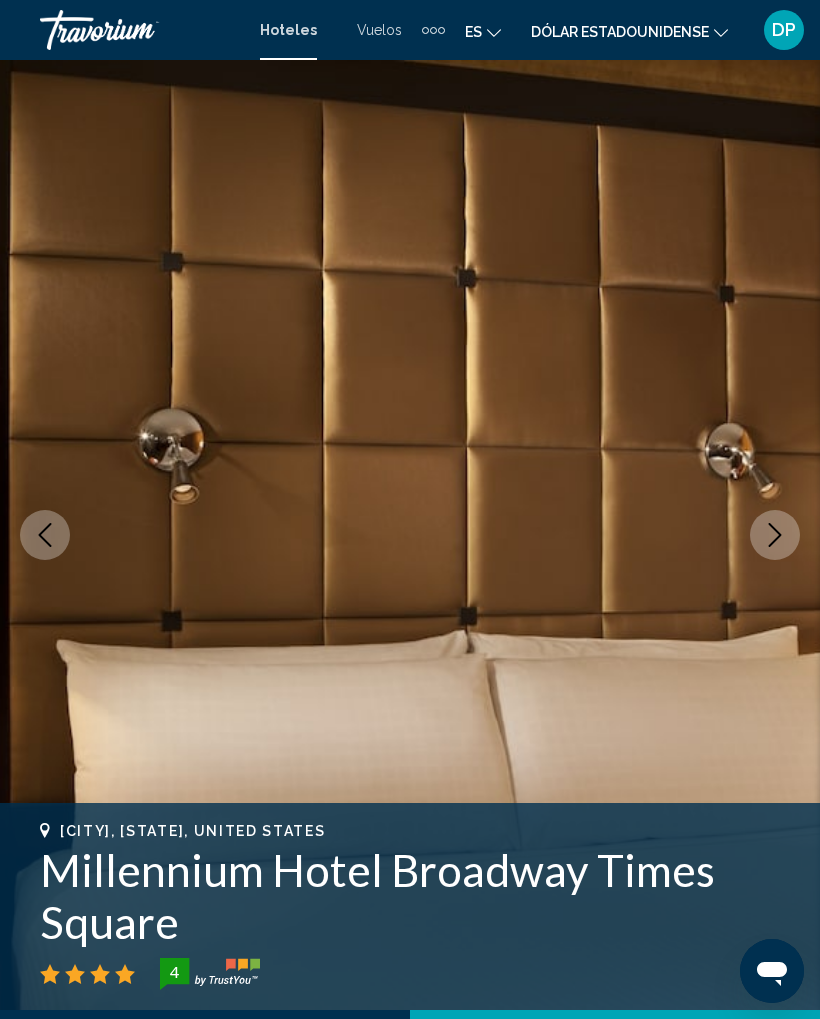 click 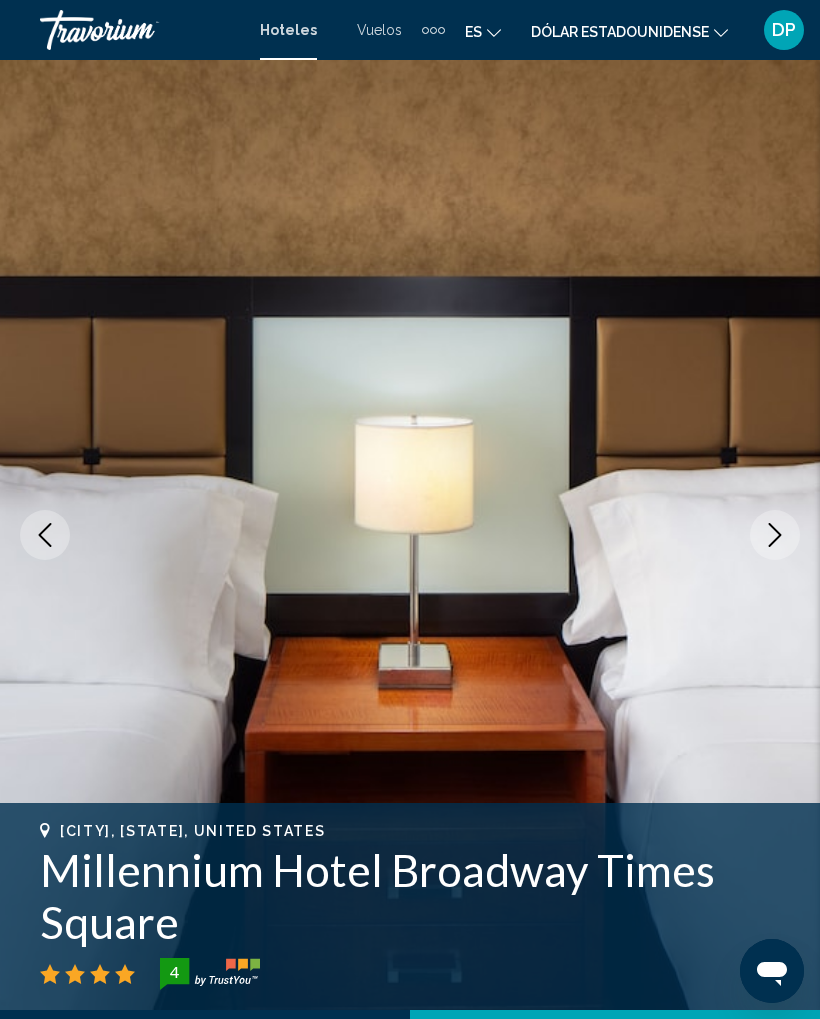 click at bounding box center (775, 535) 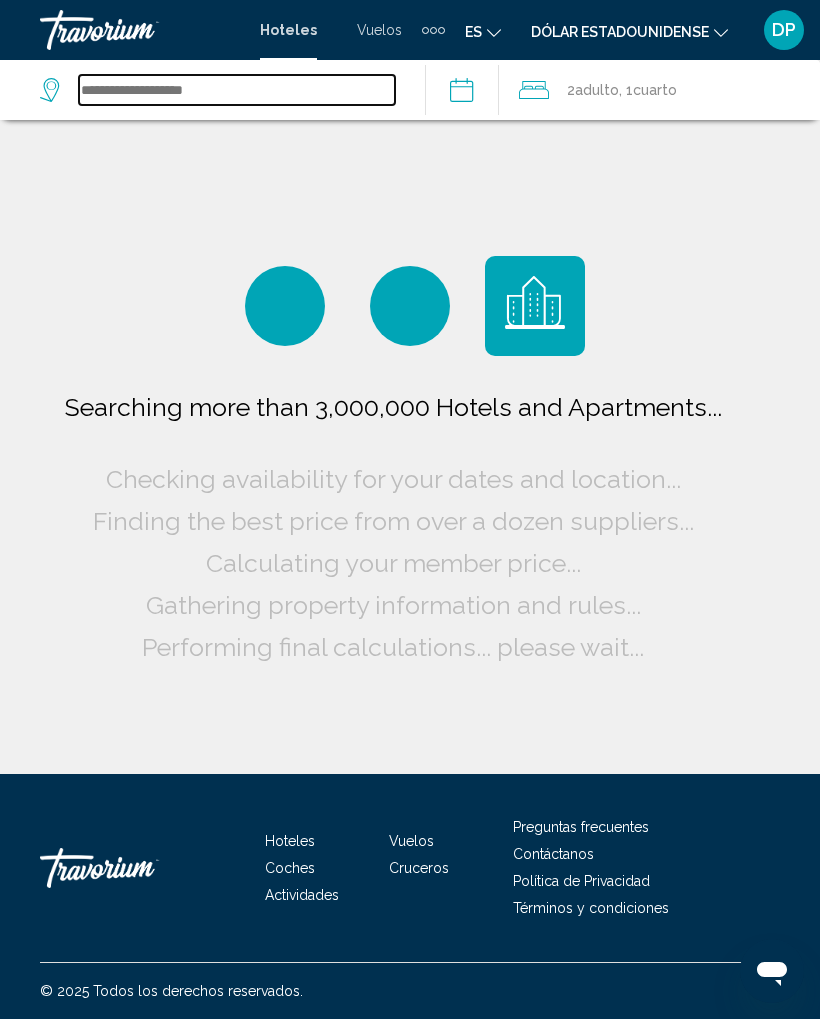 click at bounding box center (237, 90) 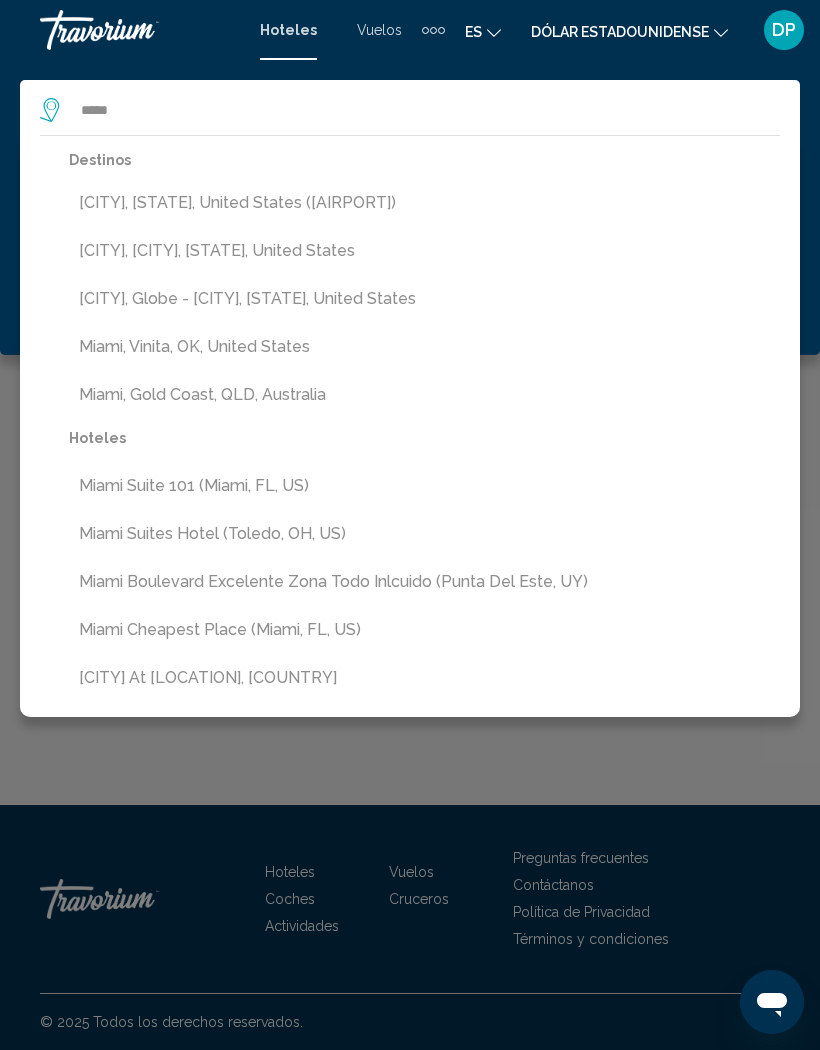 click on "[CITY], [STATE], United States ([AIRPORT])" at bounding box center [424, 203] 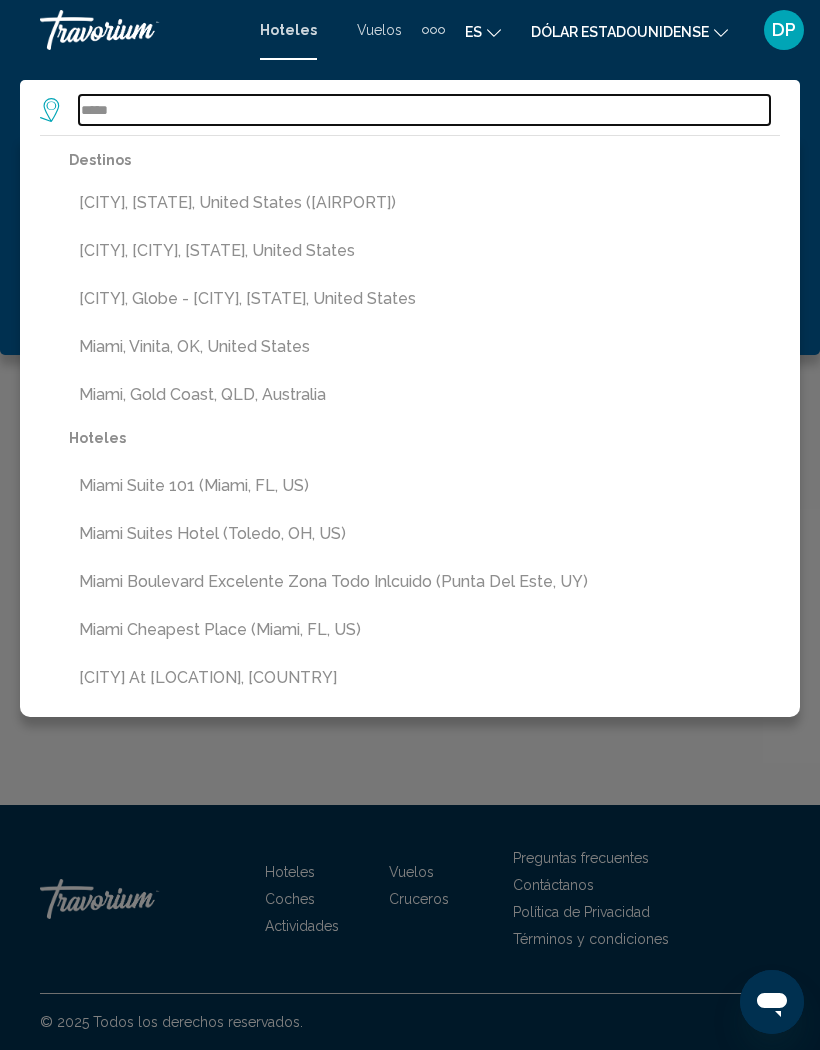 type on "**********" 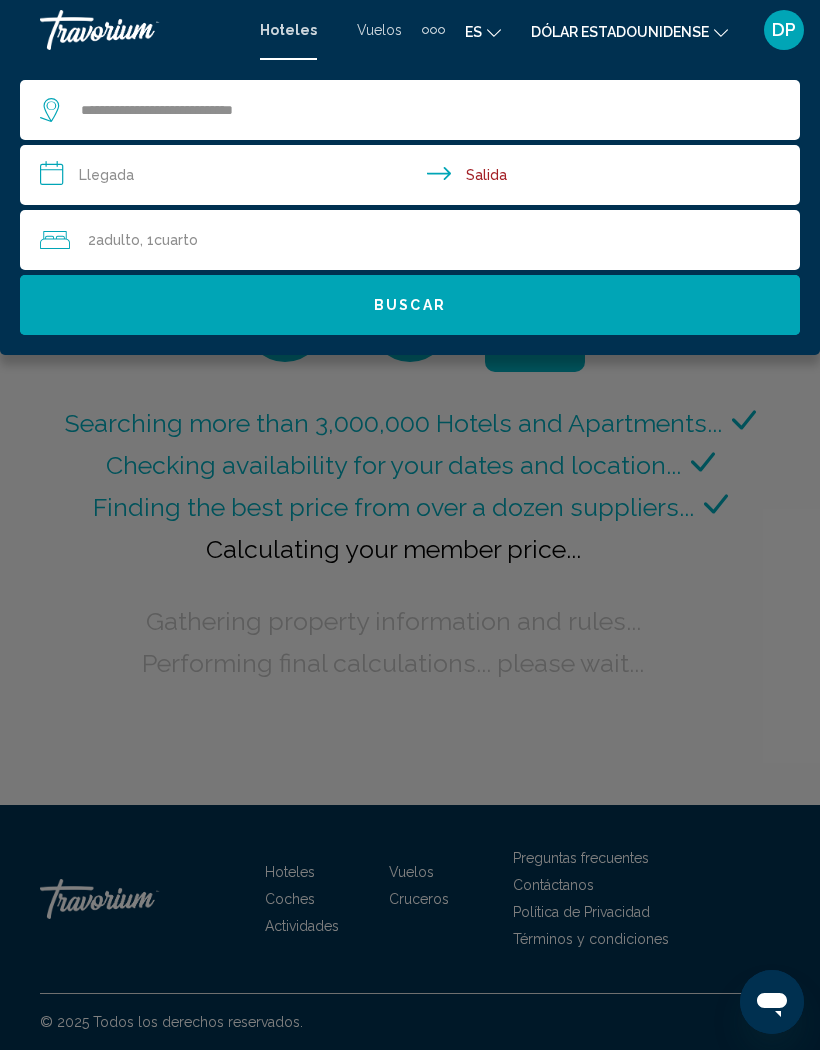 click on "**********" at bounding box center (414, 178) 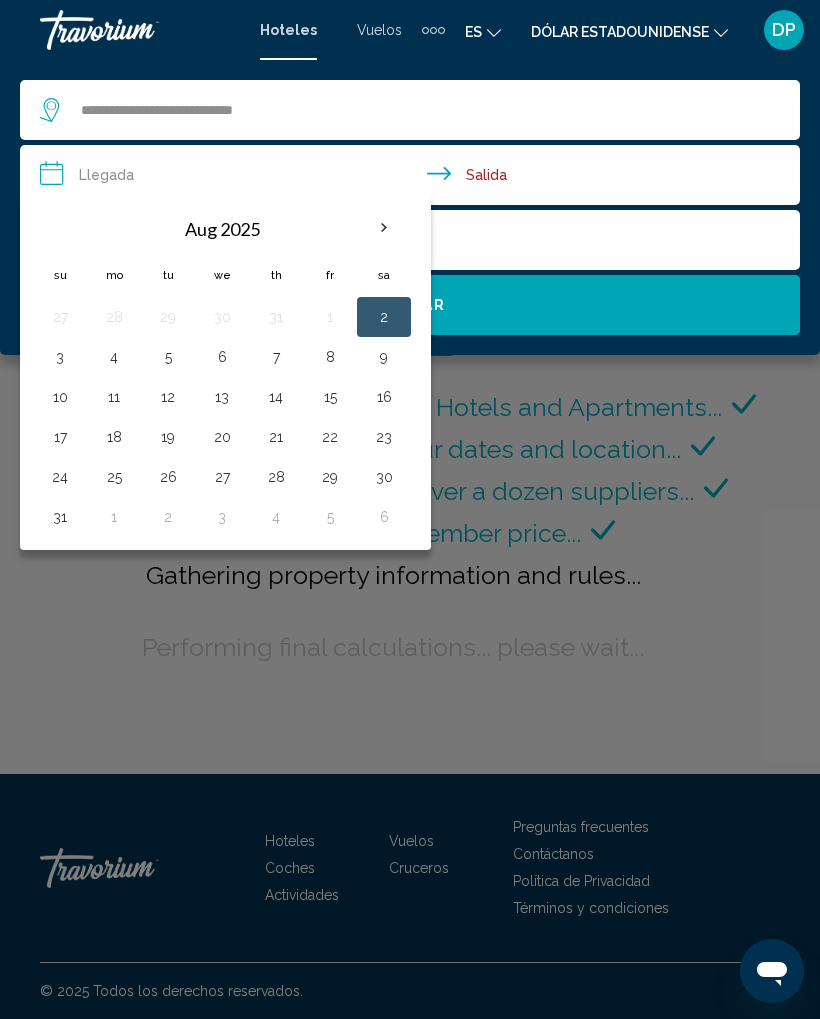 click on "8" at bounding box center (330, 357) 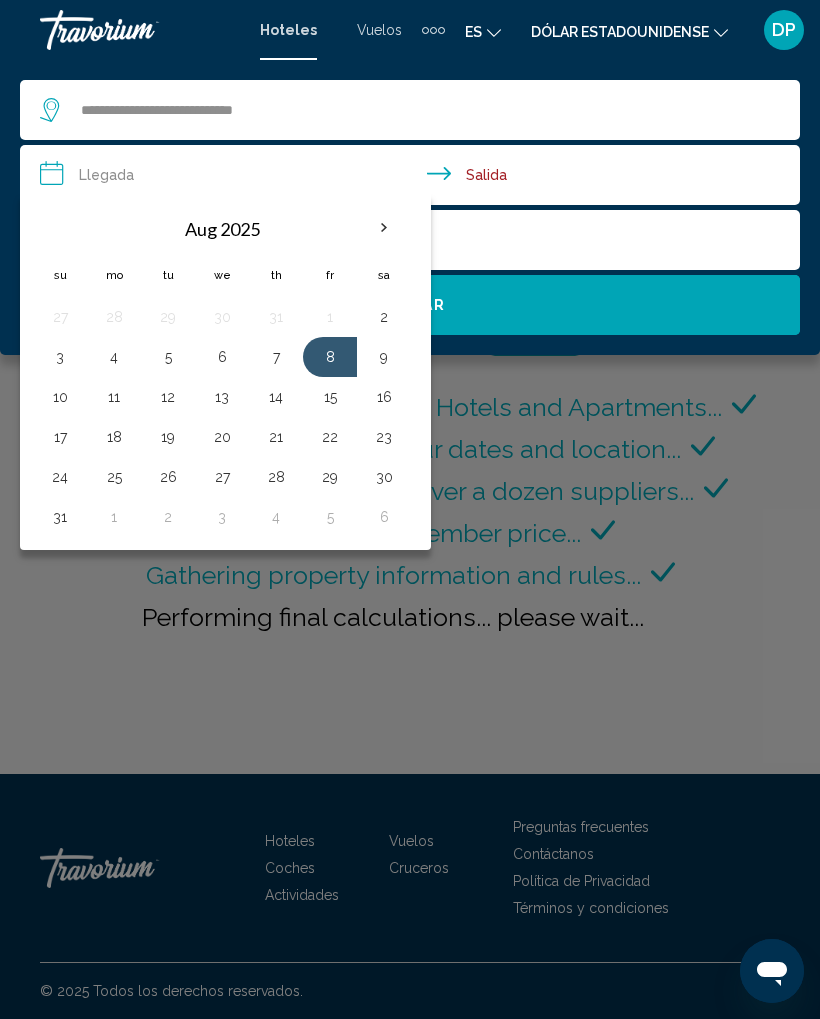 click on "12" at bounding box center [168, 397] 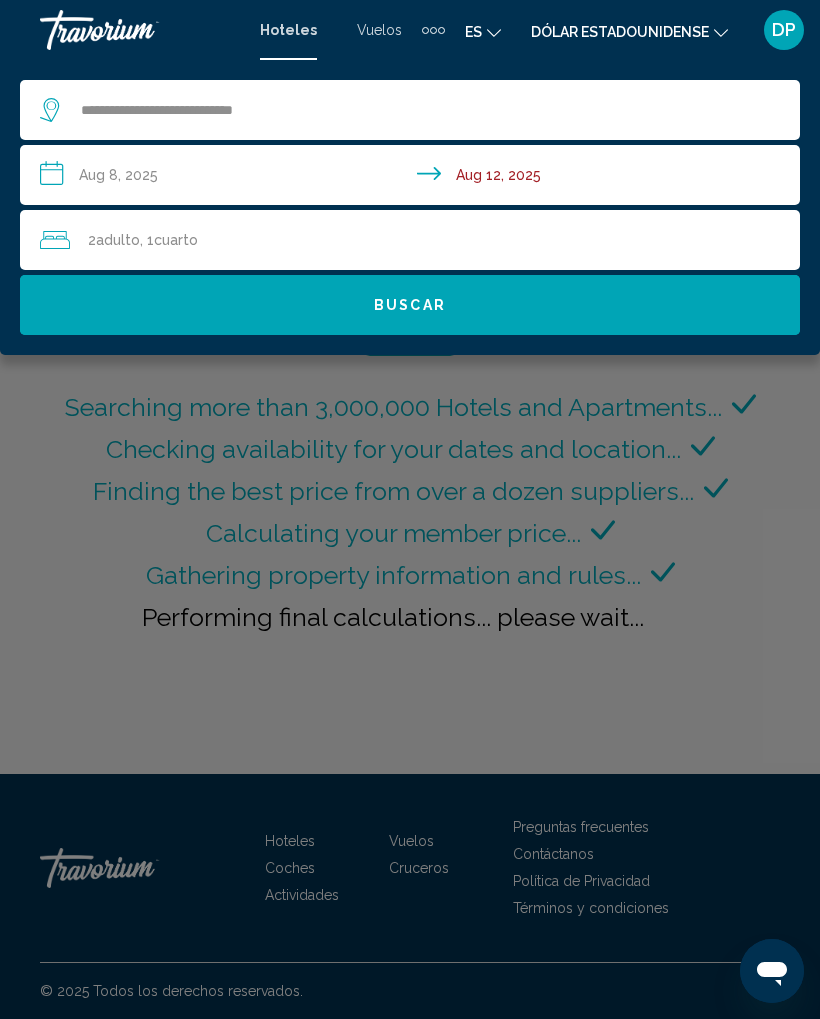 type on "**********" 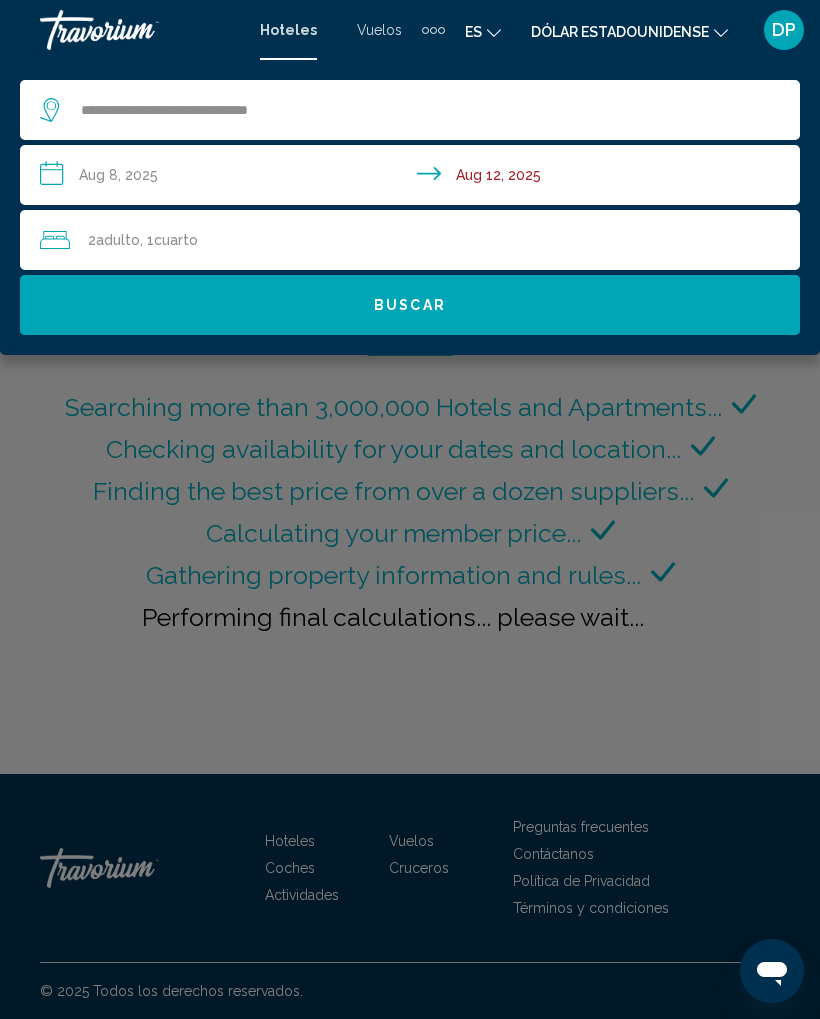 click on "Buscar" 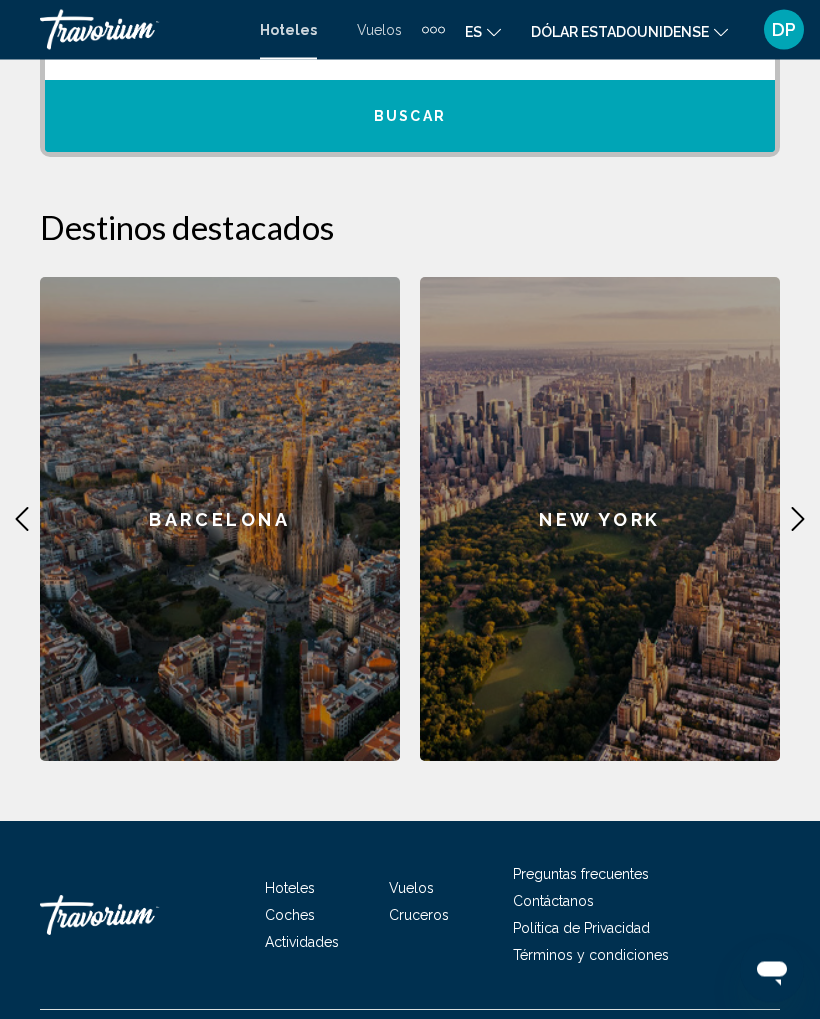 scroll, scrollTop: 578, scrollLeft: 0, axis: vertical 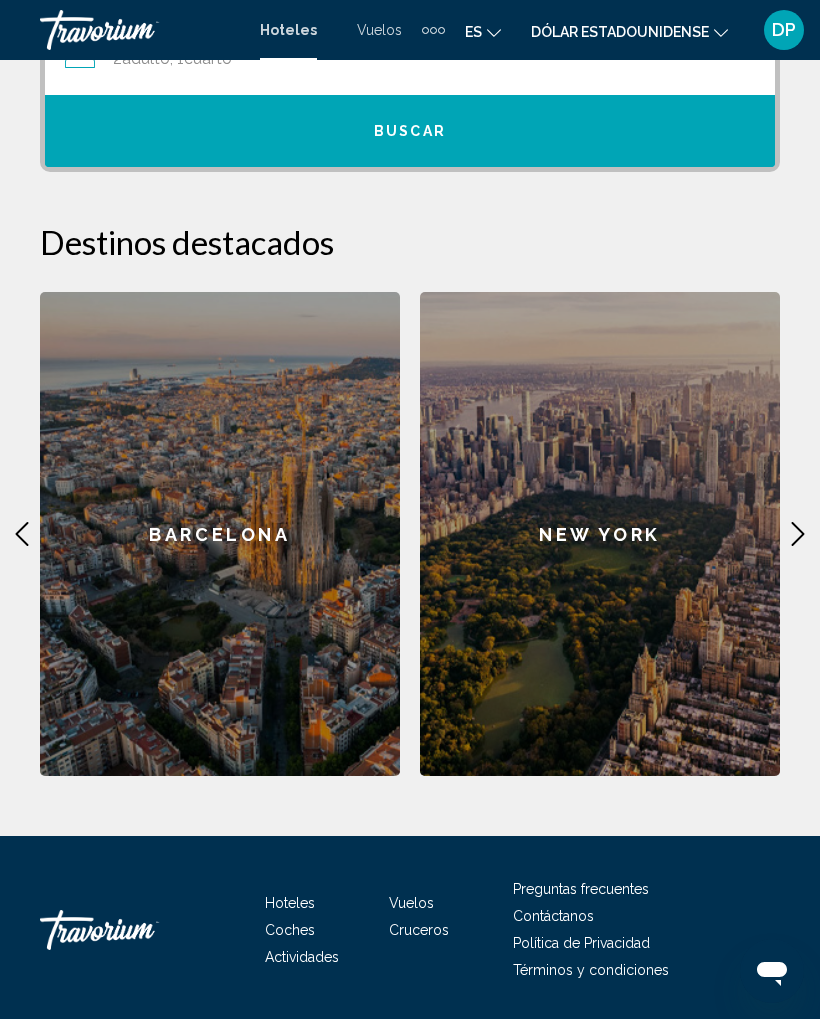 click 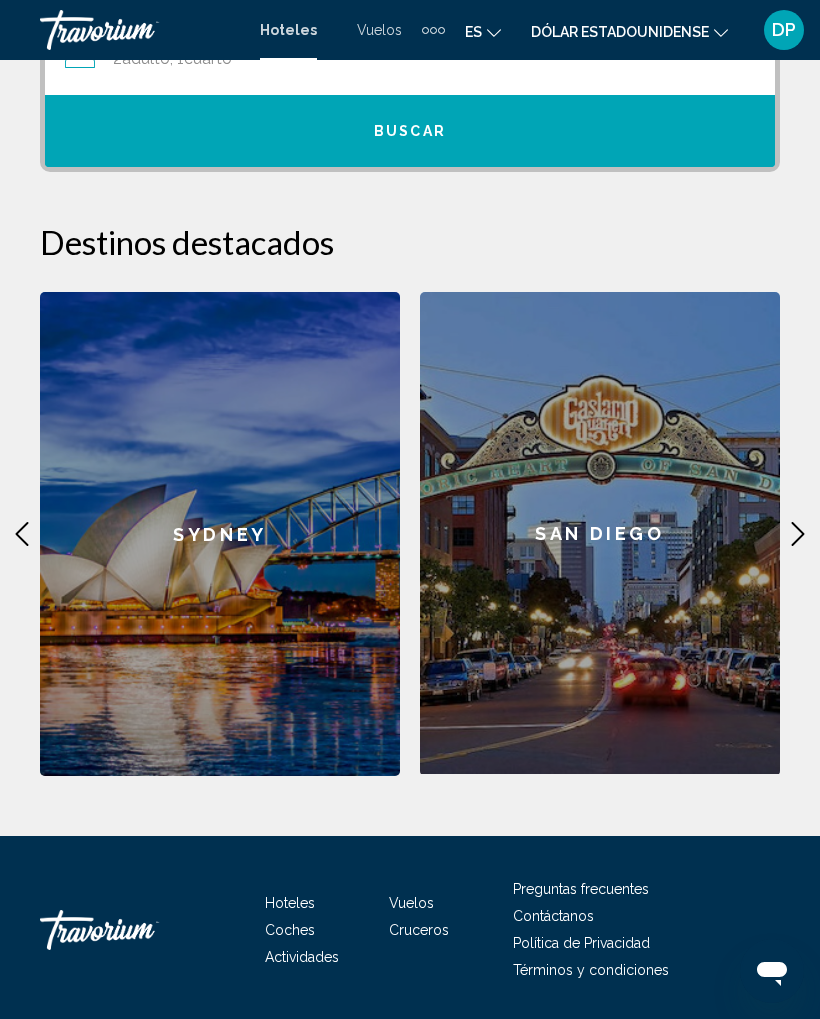click 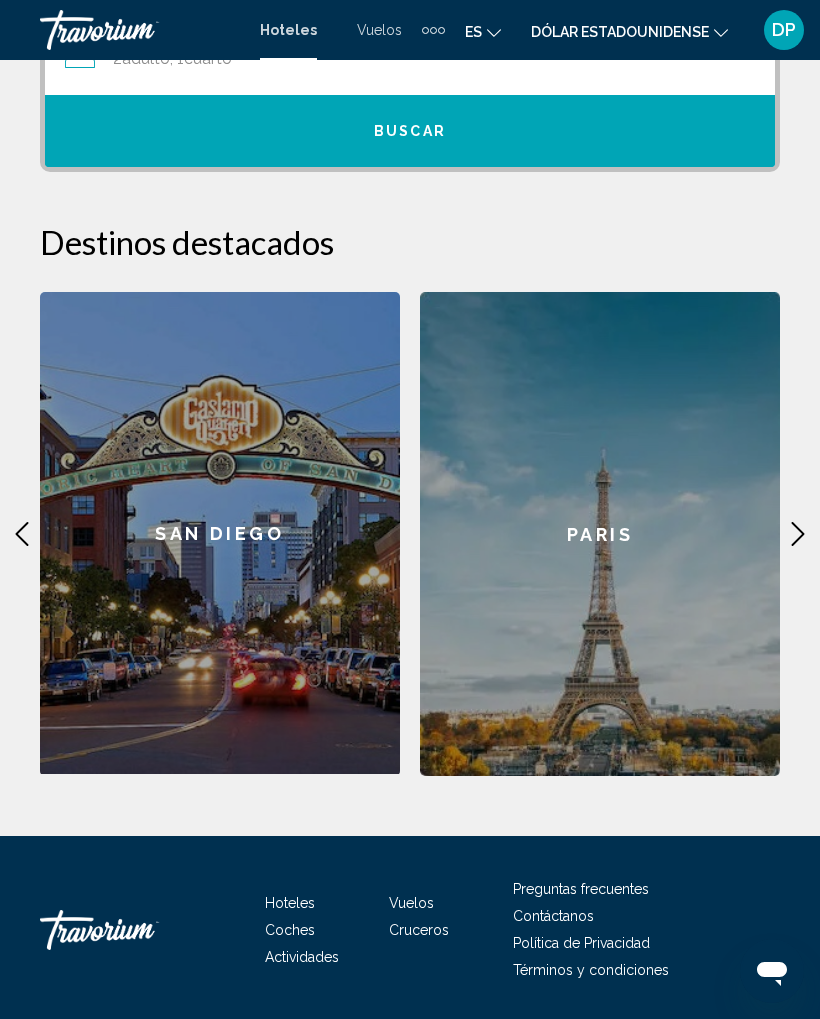 click 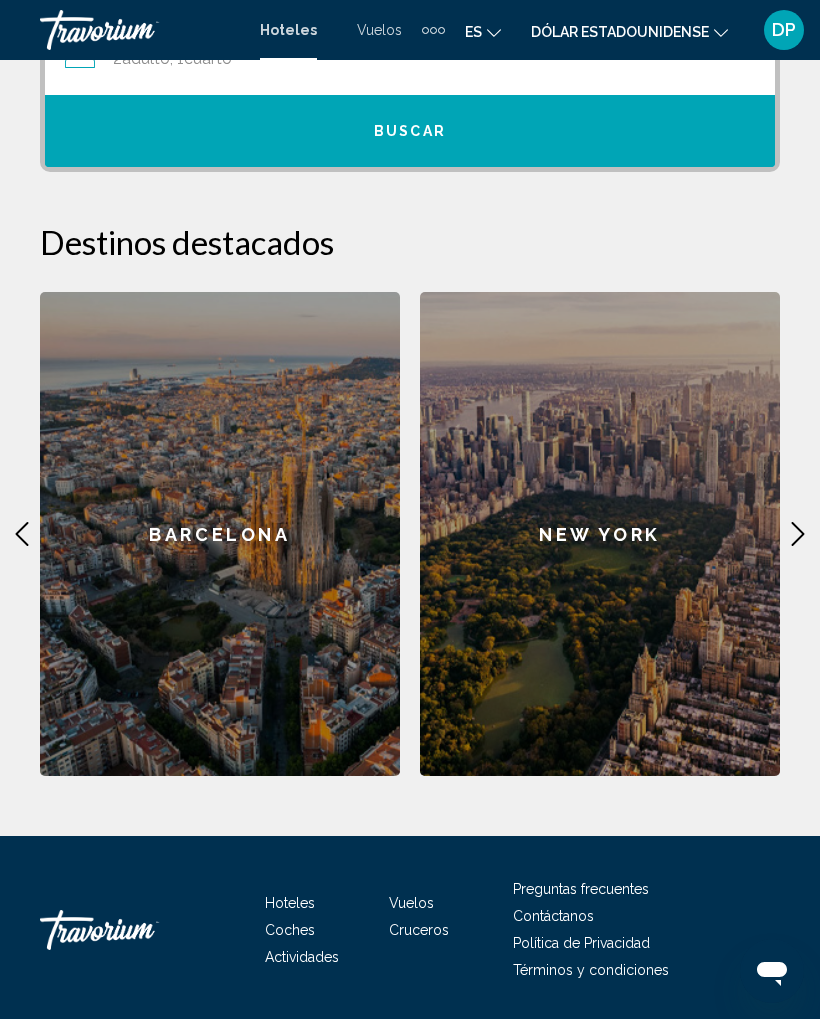click on "New York" at bounding box center [600, 534] 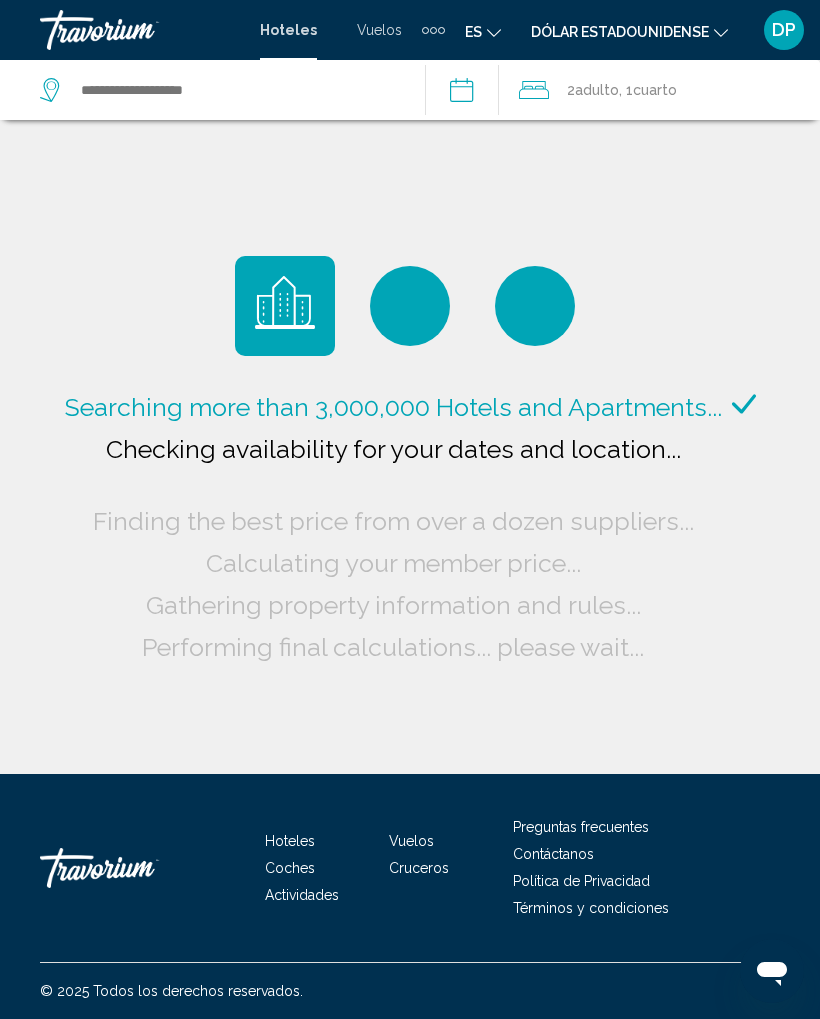 click on "Hoteles" at bounding box center (288, 30) 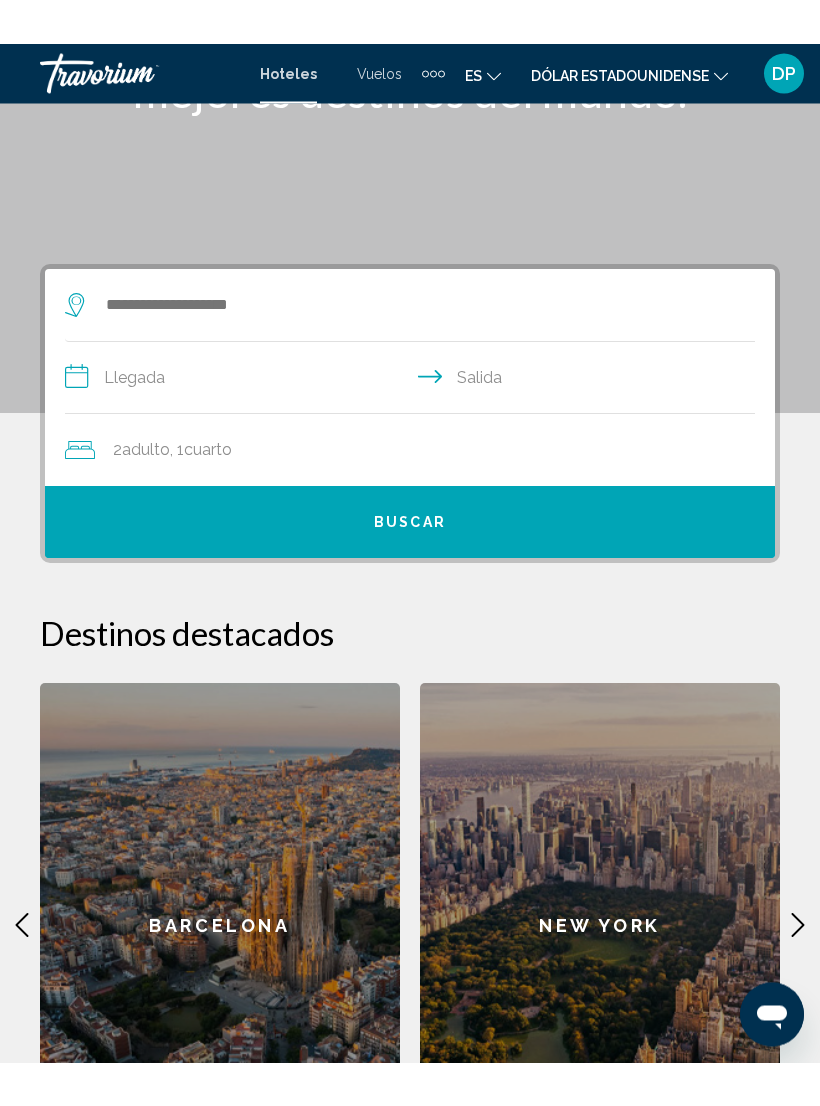 scroll, scrollTop: 223, scrollLeft: 0, axis: vertical 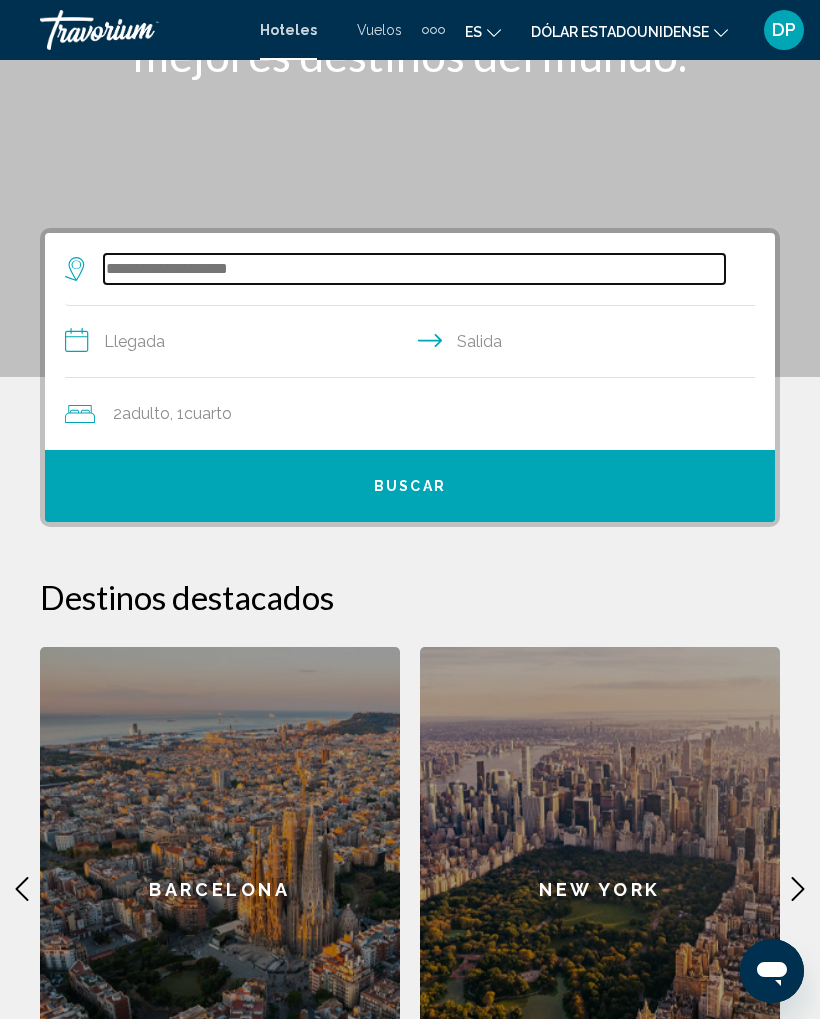click at bounding box center [414, 269] 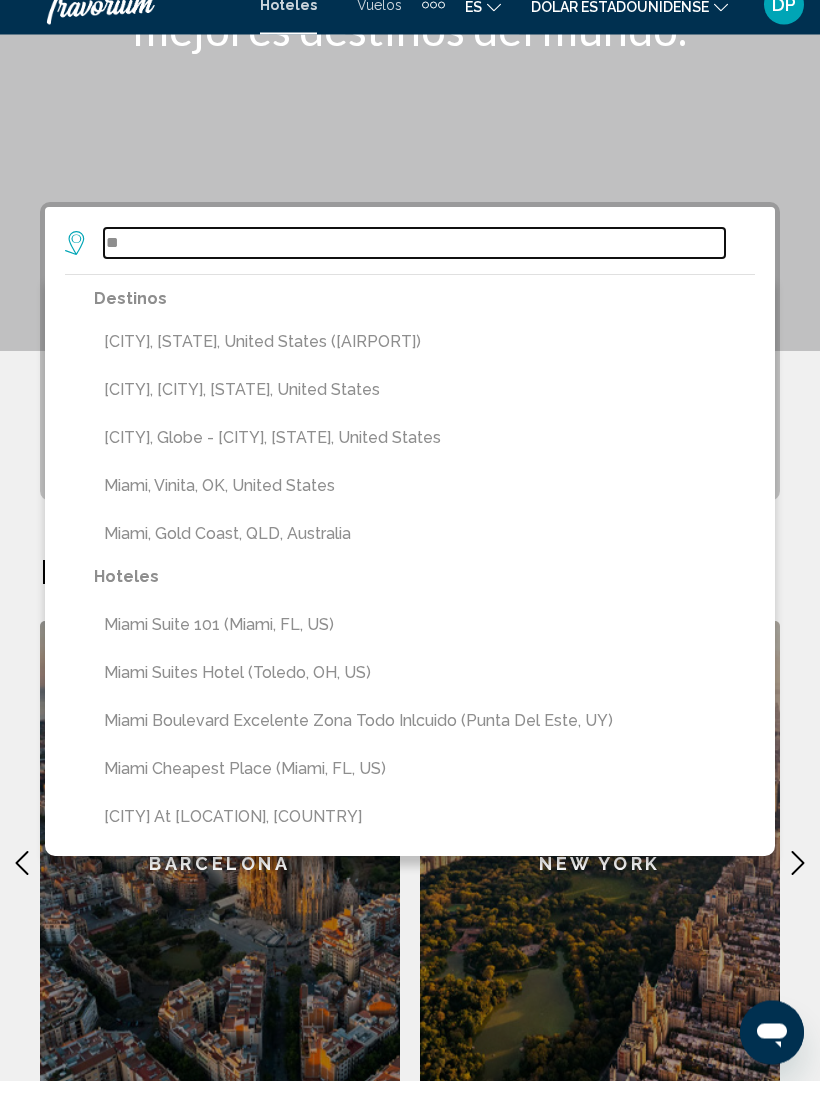 type on "*" 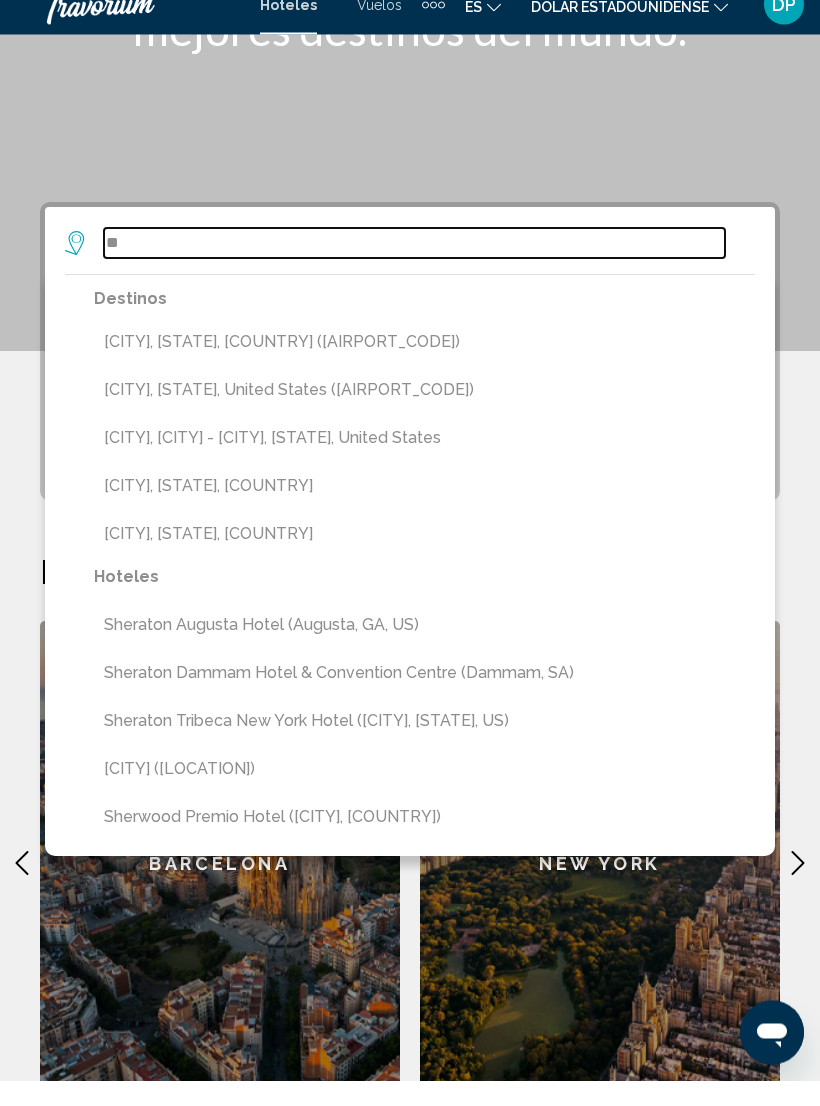 type on "*" 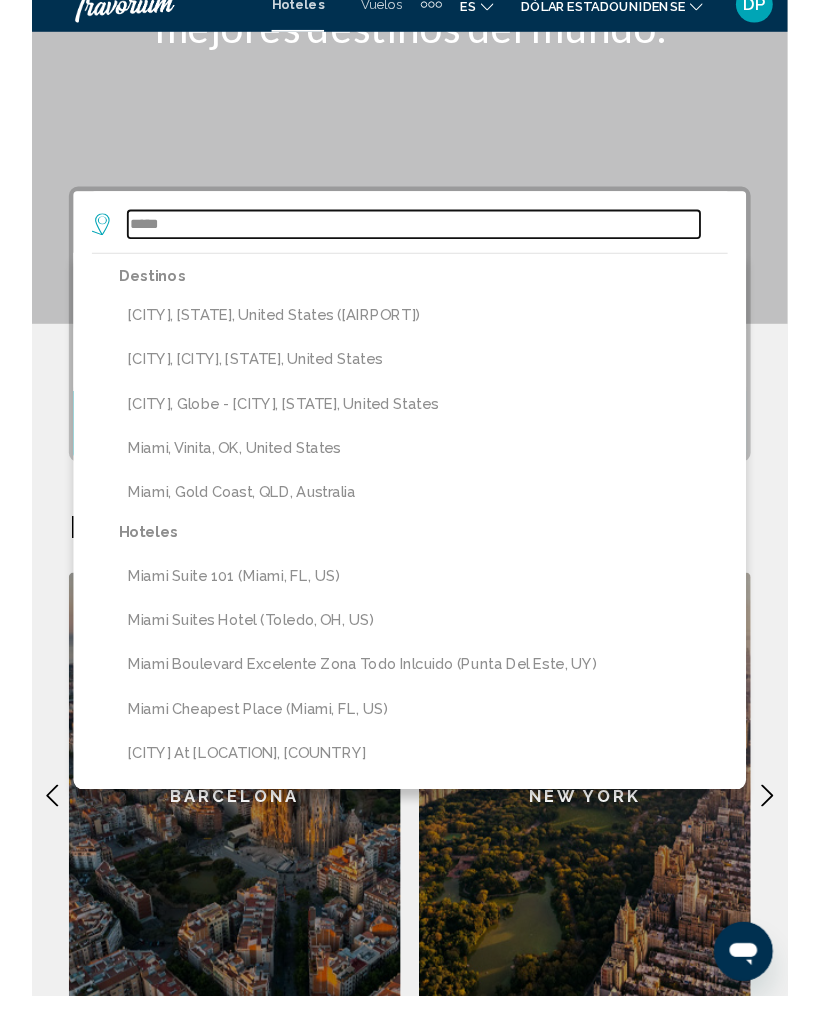 scroll, scrollTop: 304, scrollLeft: 0, axis: vertical 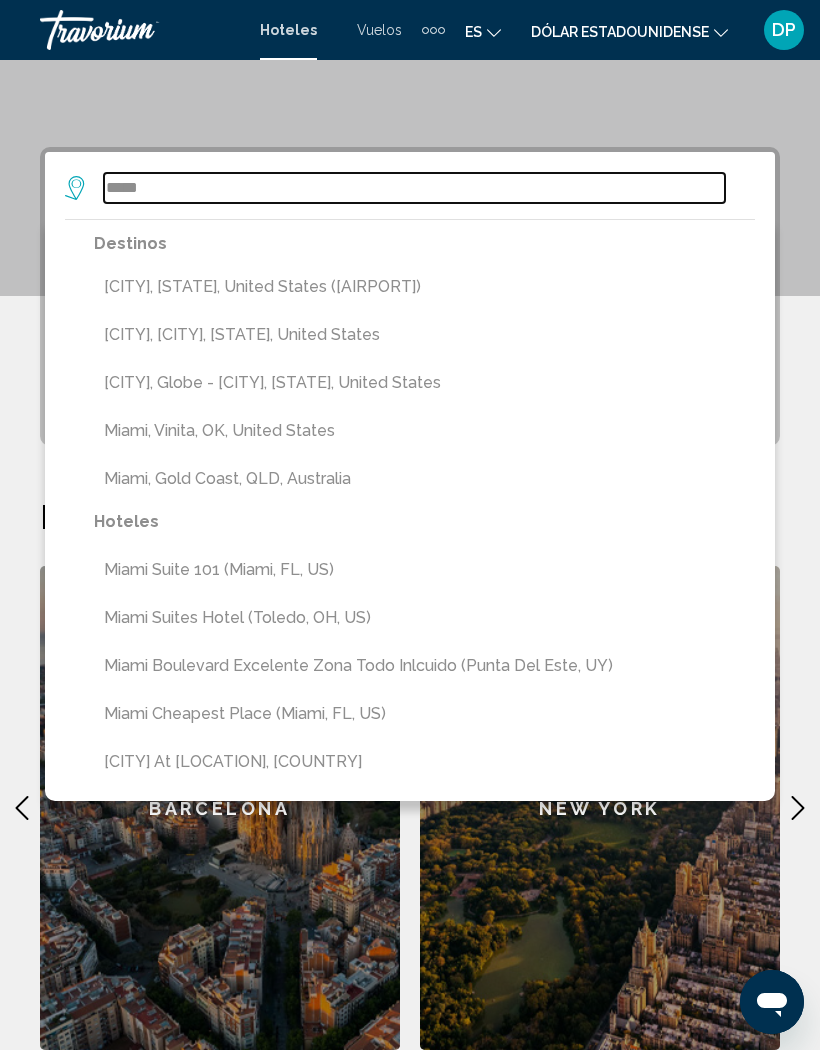 click on "*****" at bounding box center [414, 188] 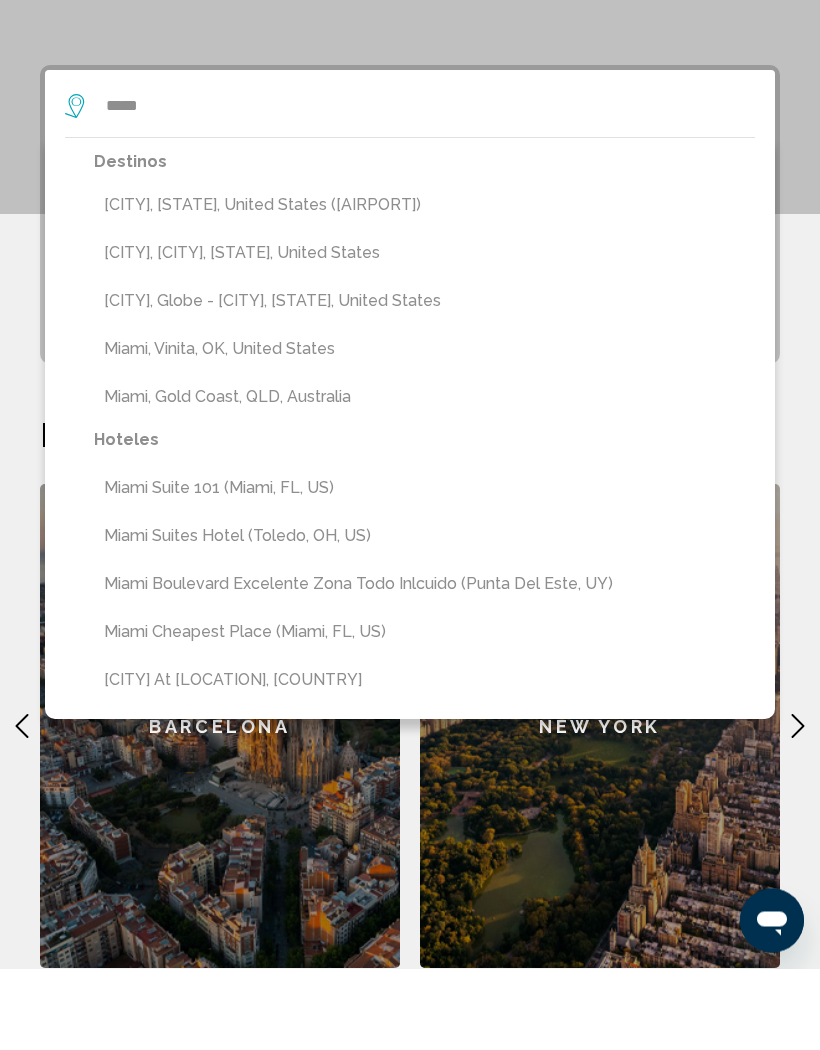 click on "[CITY], [STATE], United States ([AIRPORT])" at bounding box center (424, 287) 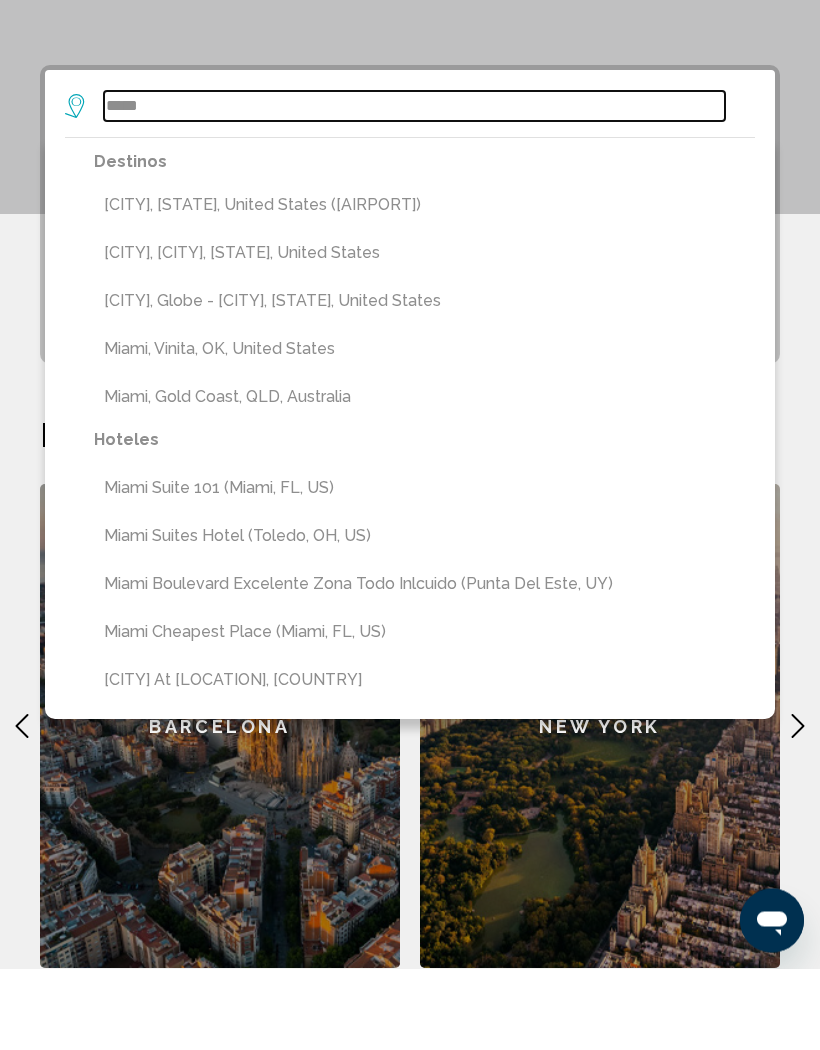 type on "**********" 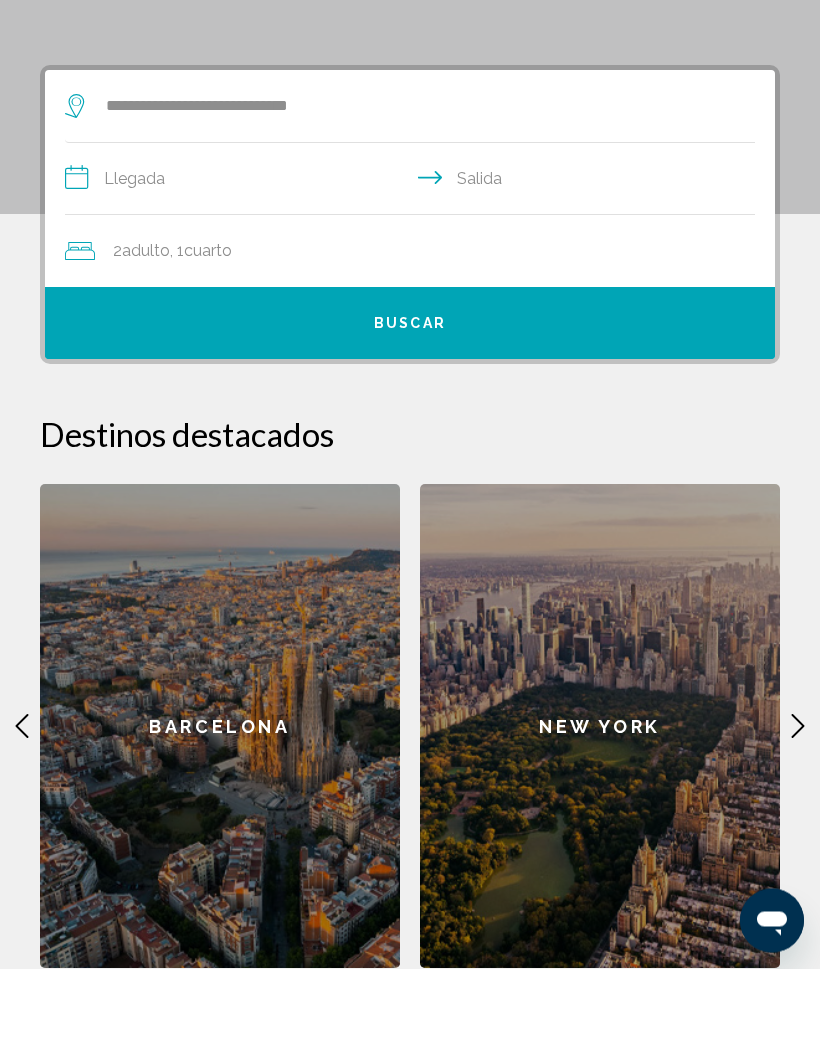 click on "**********" at bounding box center (414, 263) 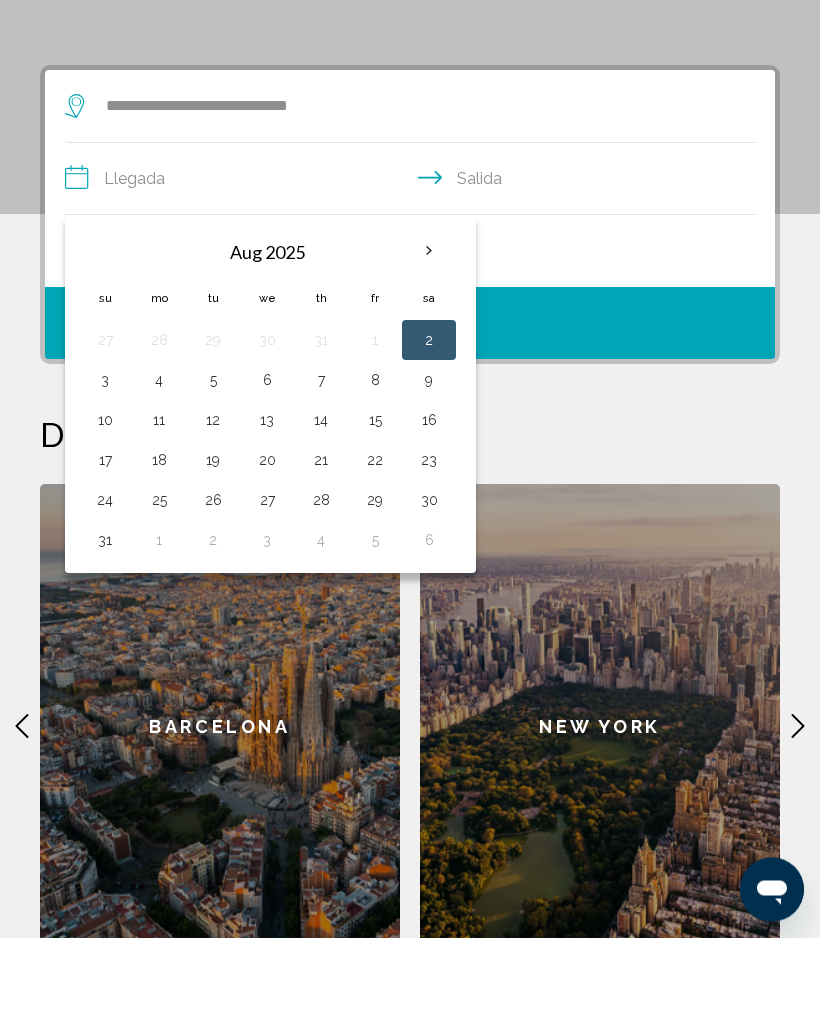 scroll, scrollTop: 386, scrollLeft: 0, axis: vertical 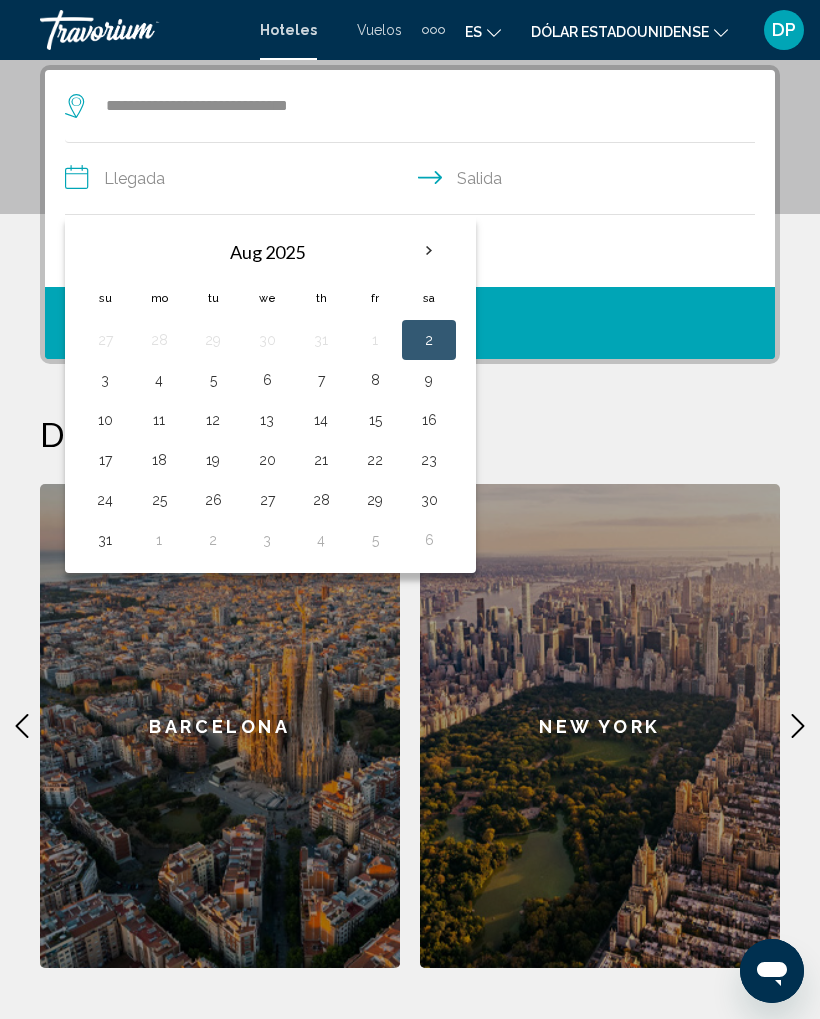 click on "8" at bounding box center (375, 380) 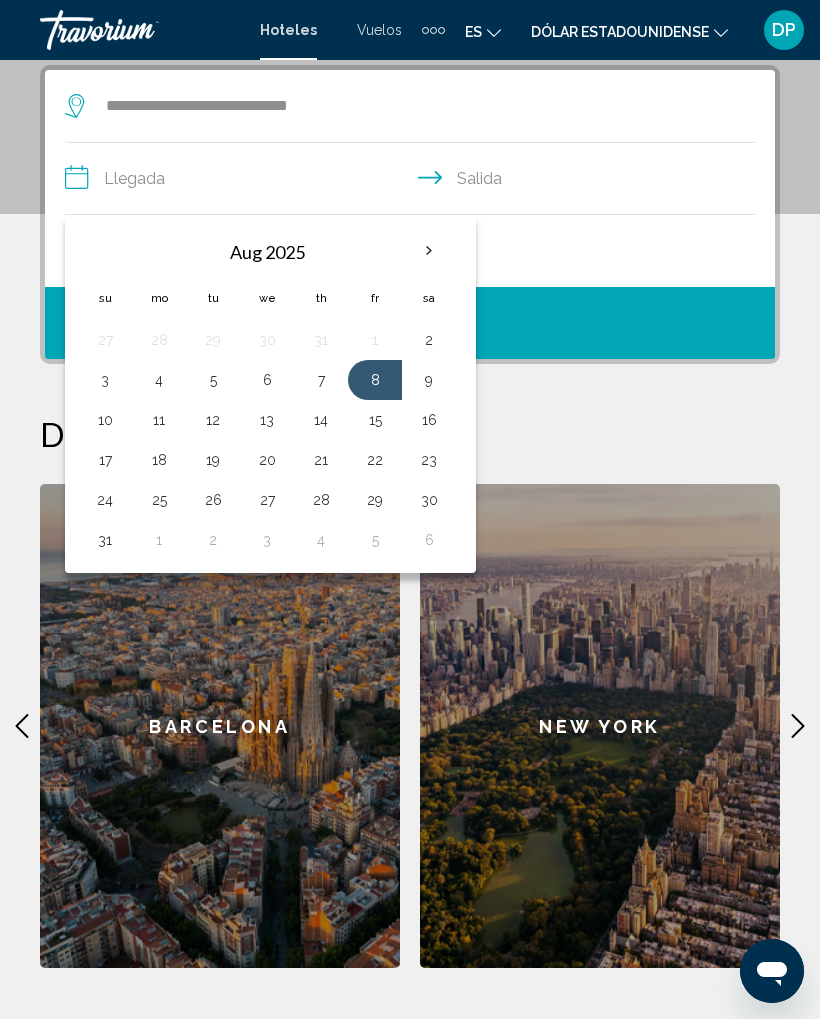 click on "**********" at bounding box center (414, 181) 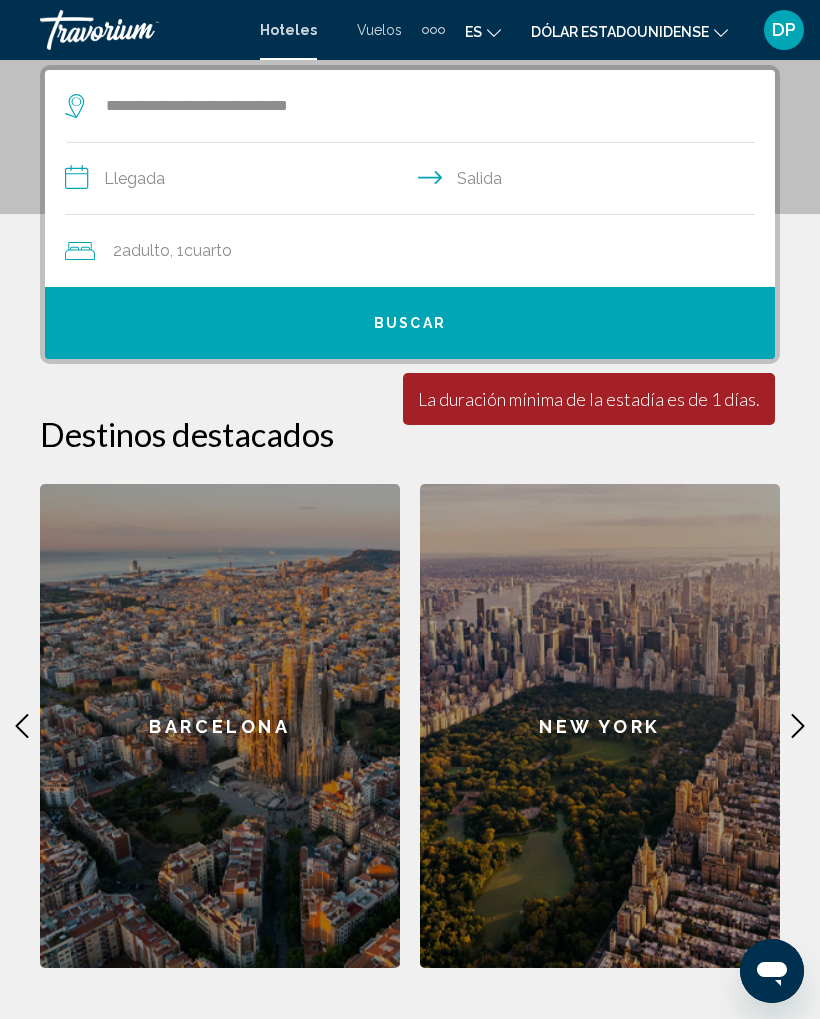 click on "**********" at bounding box center [414, 181] 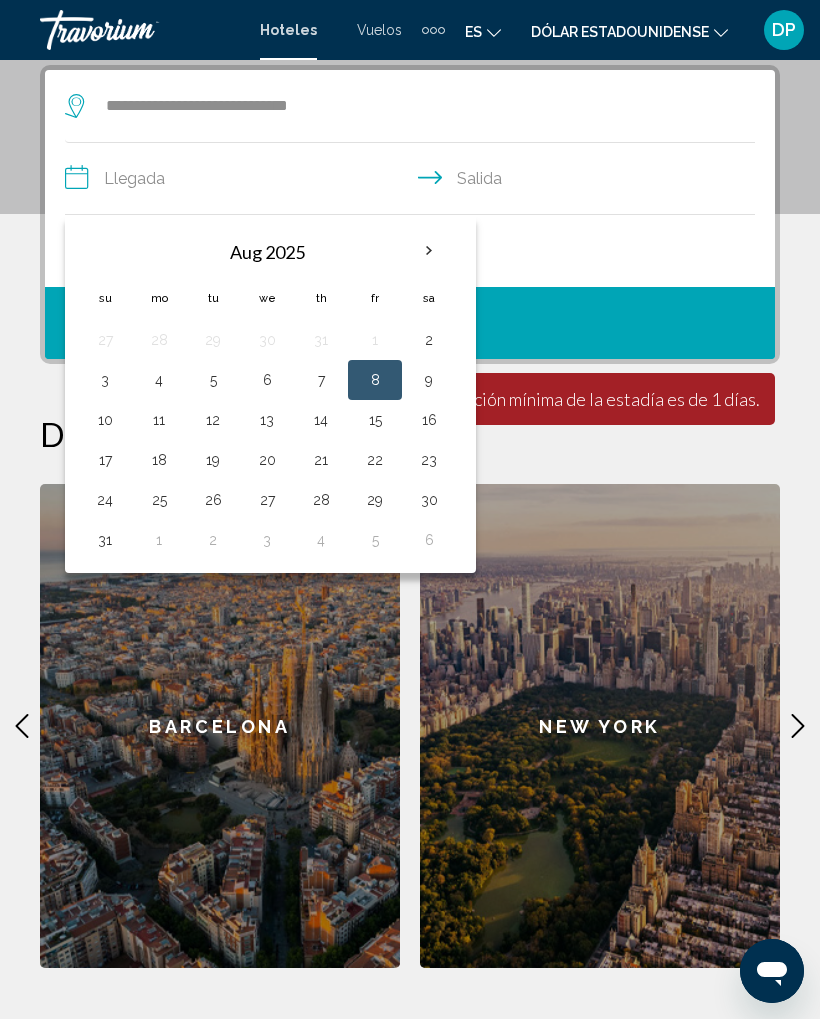 click on "12" at bounding box center [213, 420] 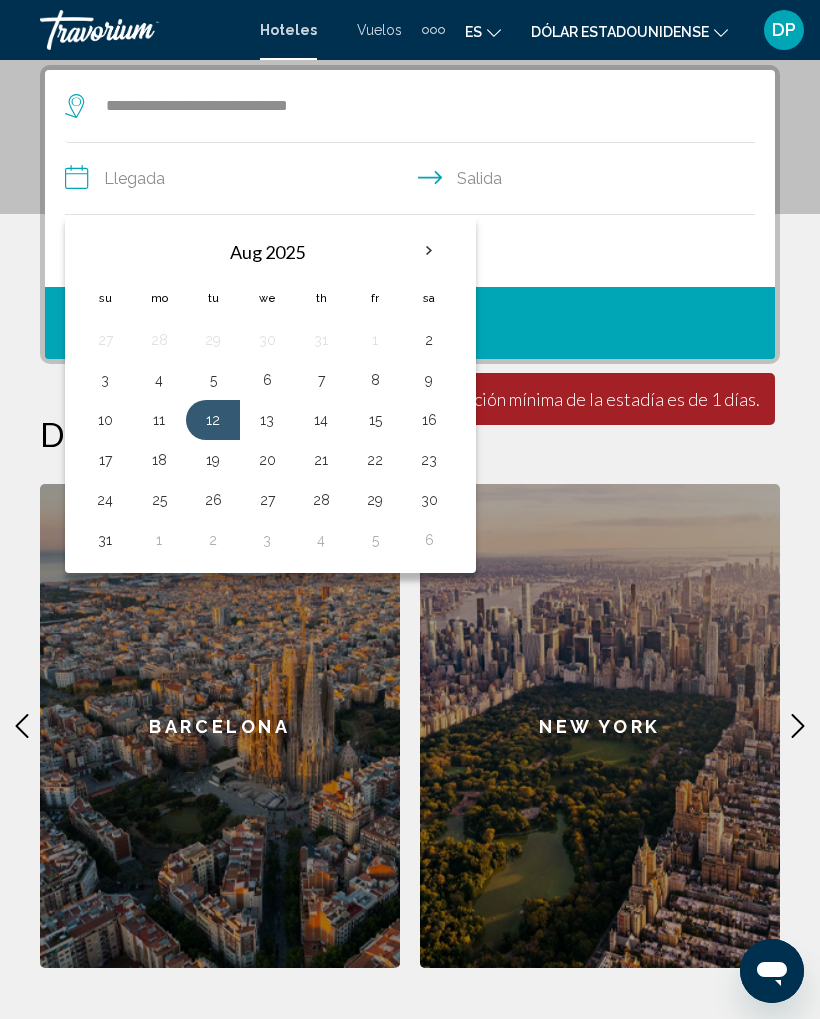 click on "12" at bounding box center [213, 420] 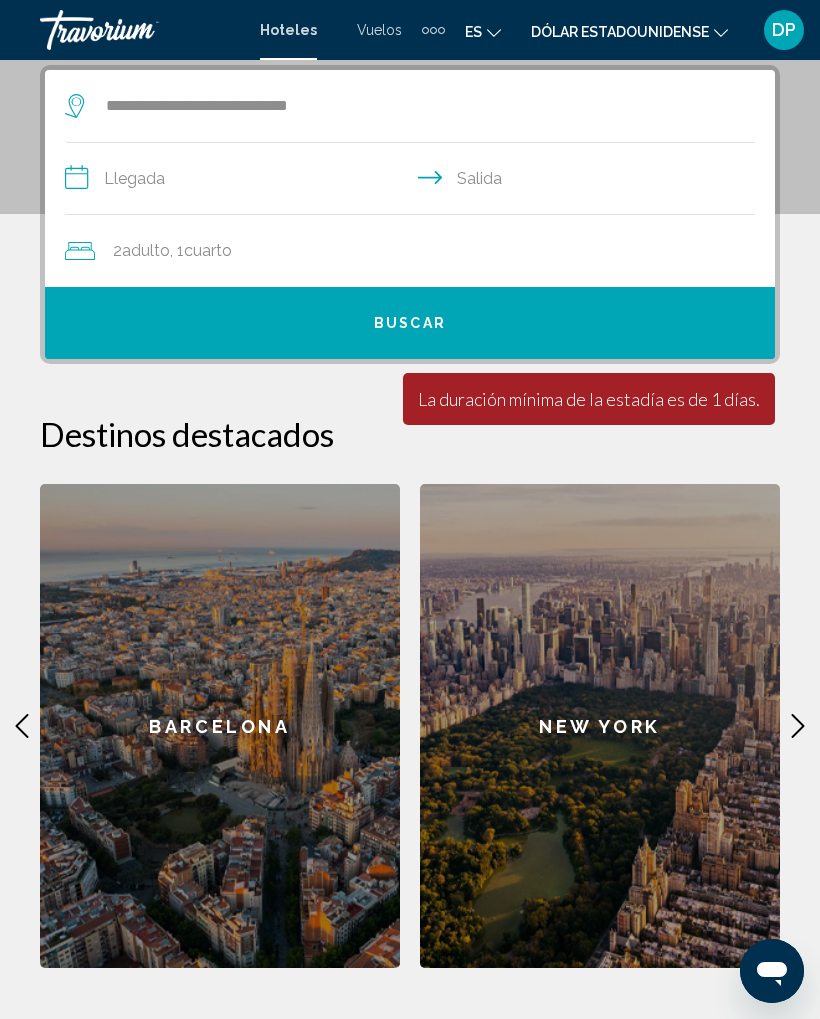 click on "Buscar" at bounding box center [410, 323] 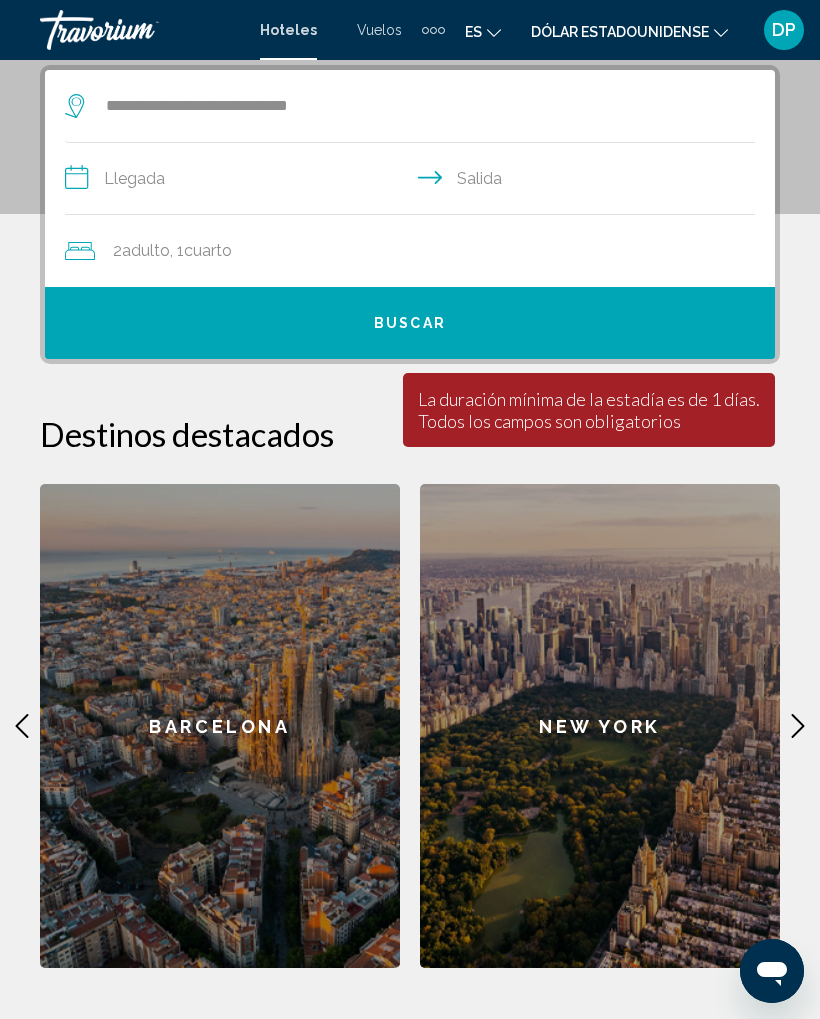 click on "**********" at bounding box center [414, 181] 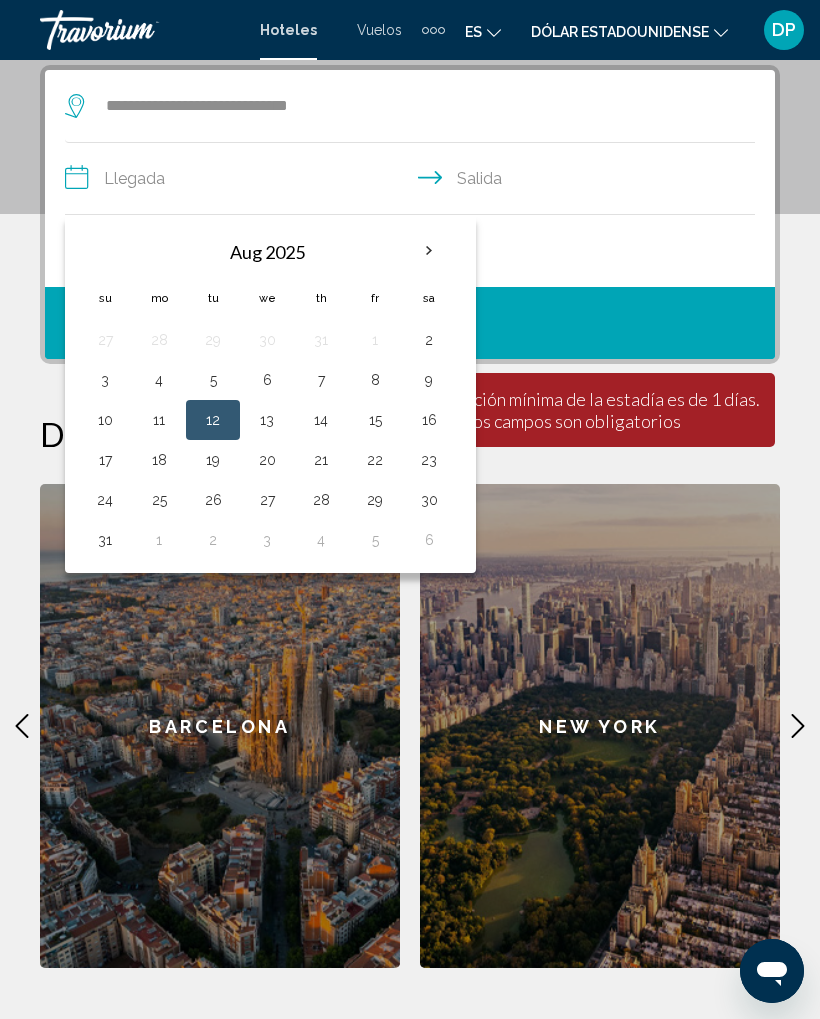 click on "8" at bounding box center (375, 380) 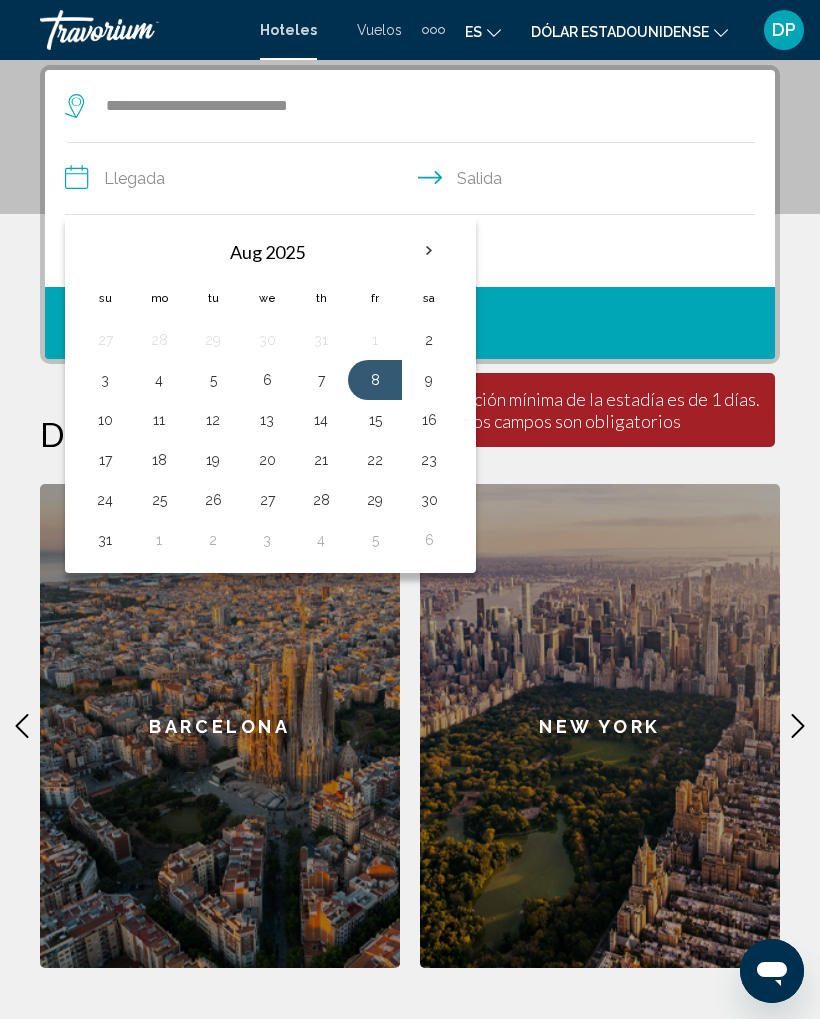 click on "**********" at bounding box center (414, 181) 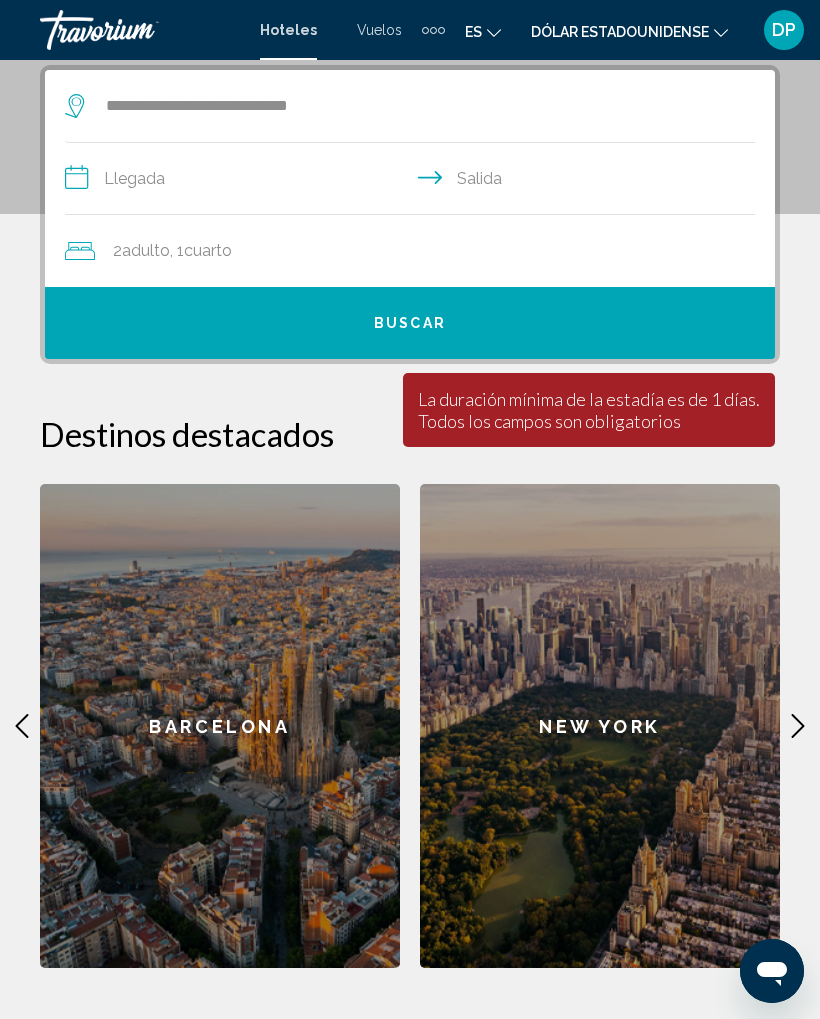 click on "**********" at bounding box center (414, 181) 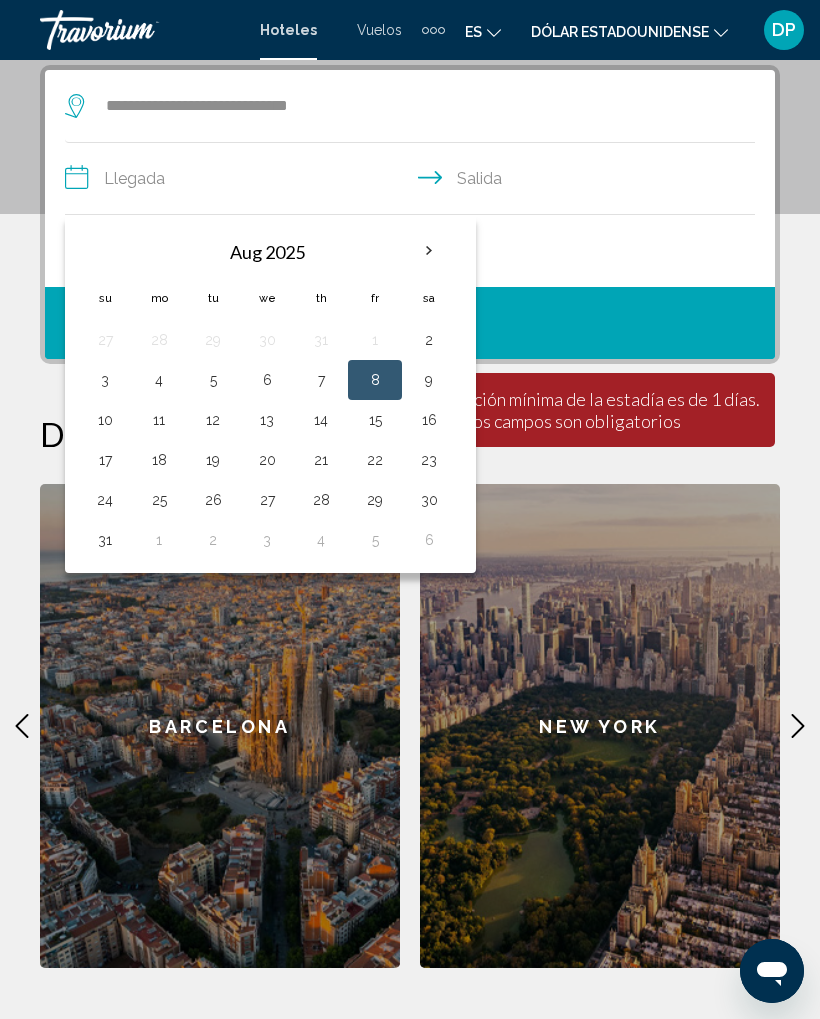 click on "12" at bounding box center (213, 420) 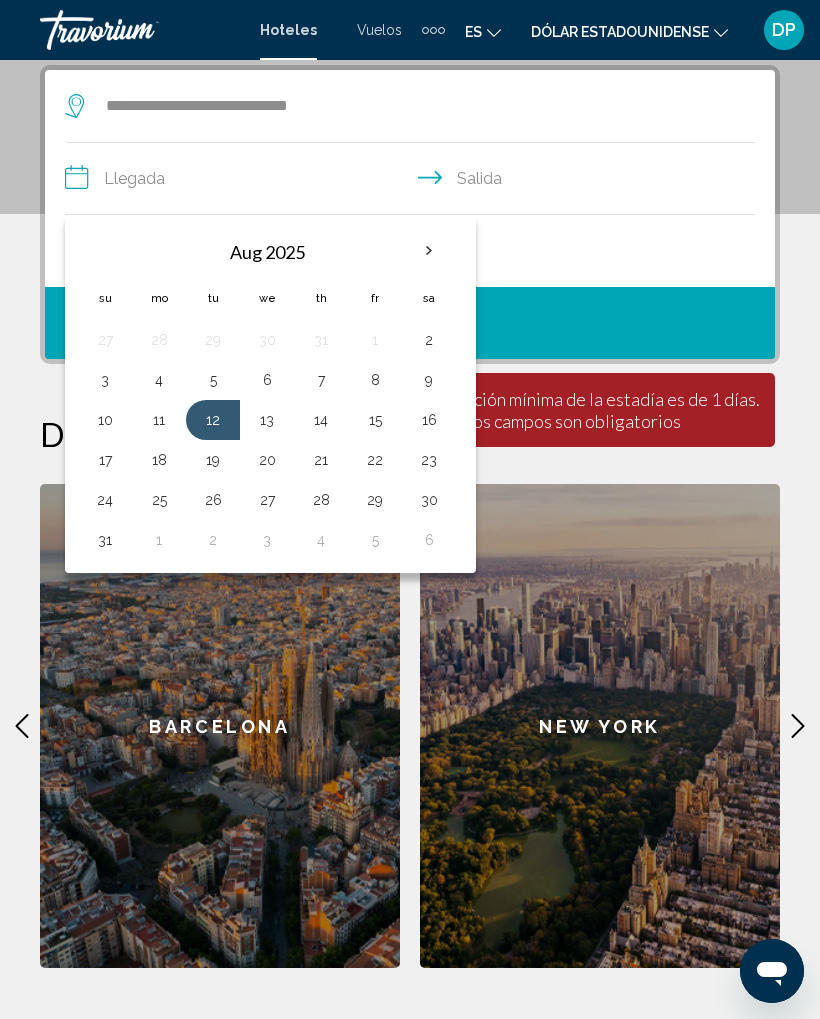 click on "New York" at bounding box center [600, 726] 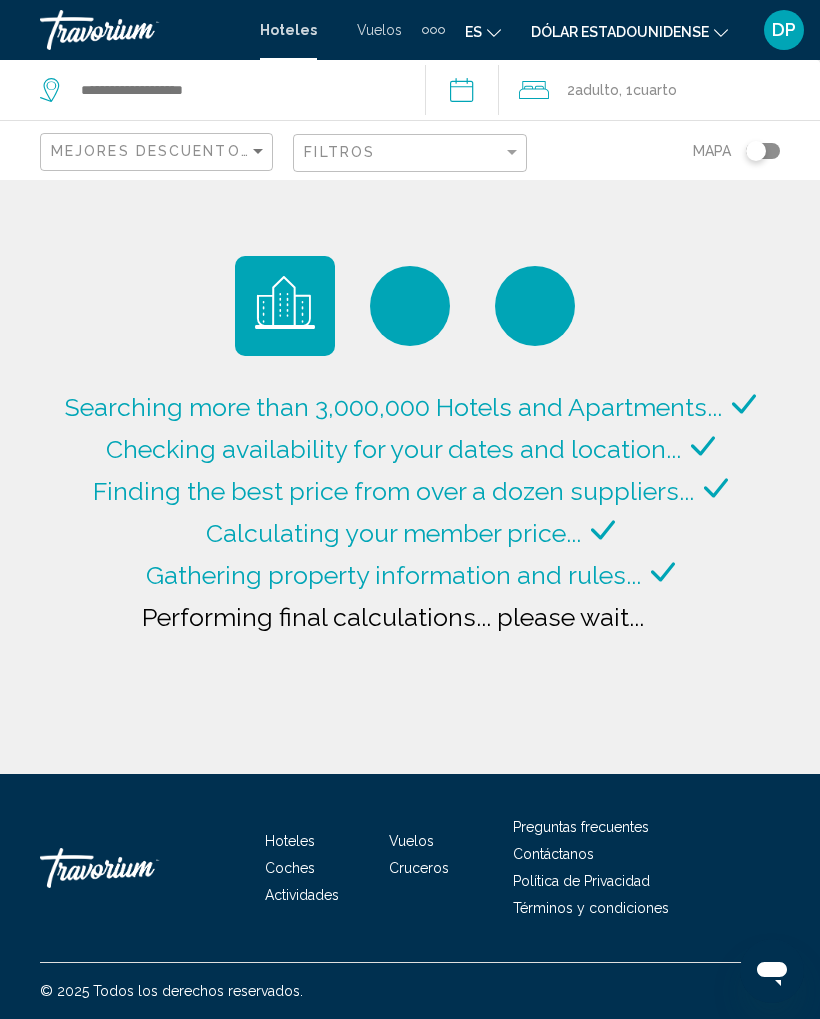 type on "**********" 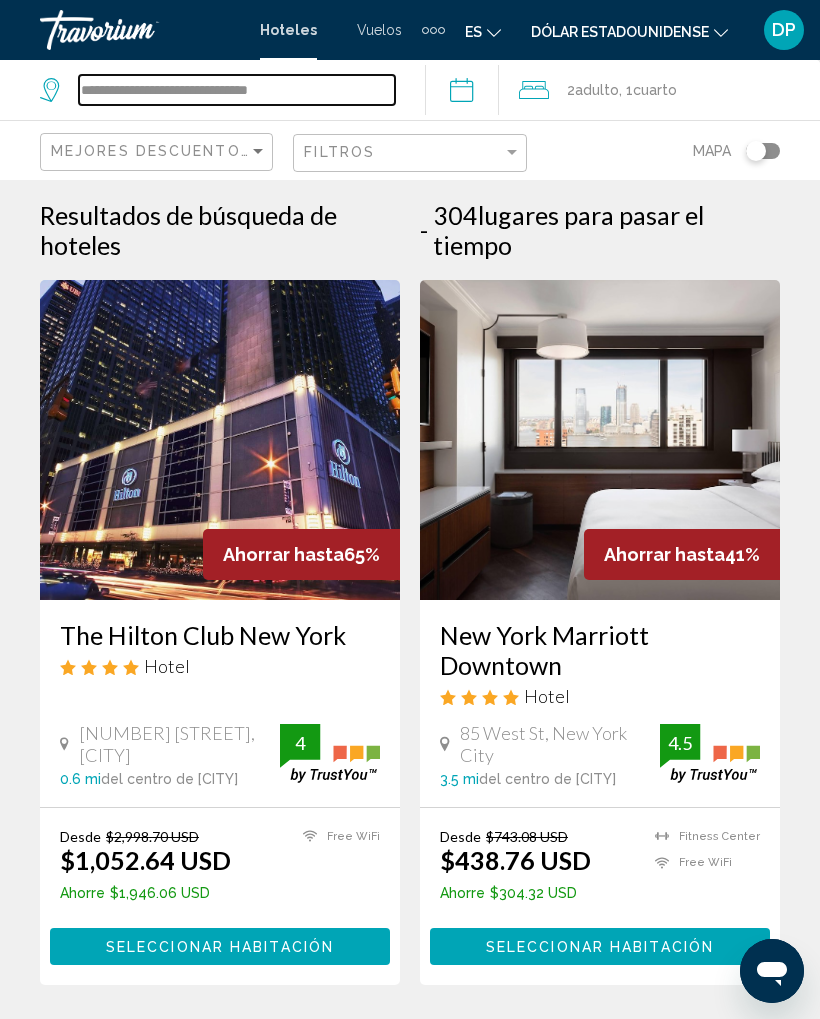 click on "**********" at bounding box center [237, 90] 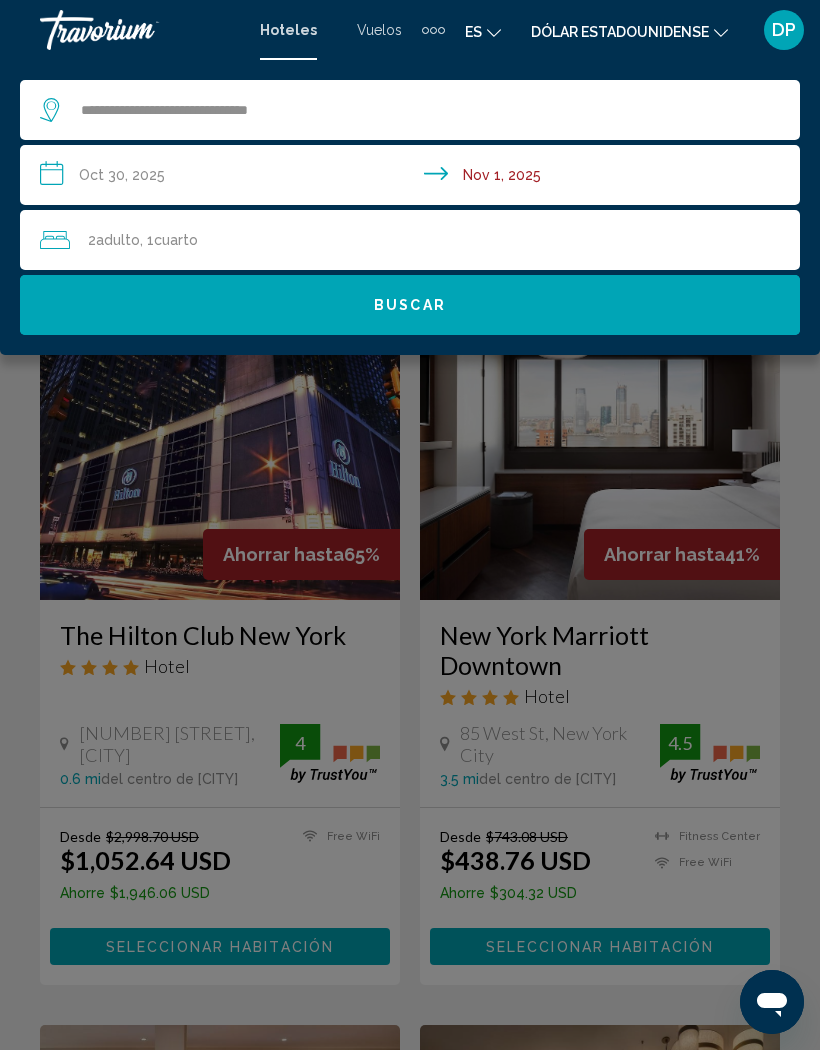 click on "**********" at bounding box center [414, 178] 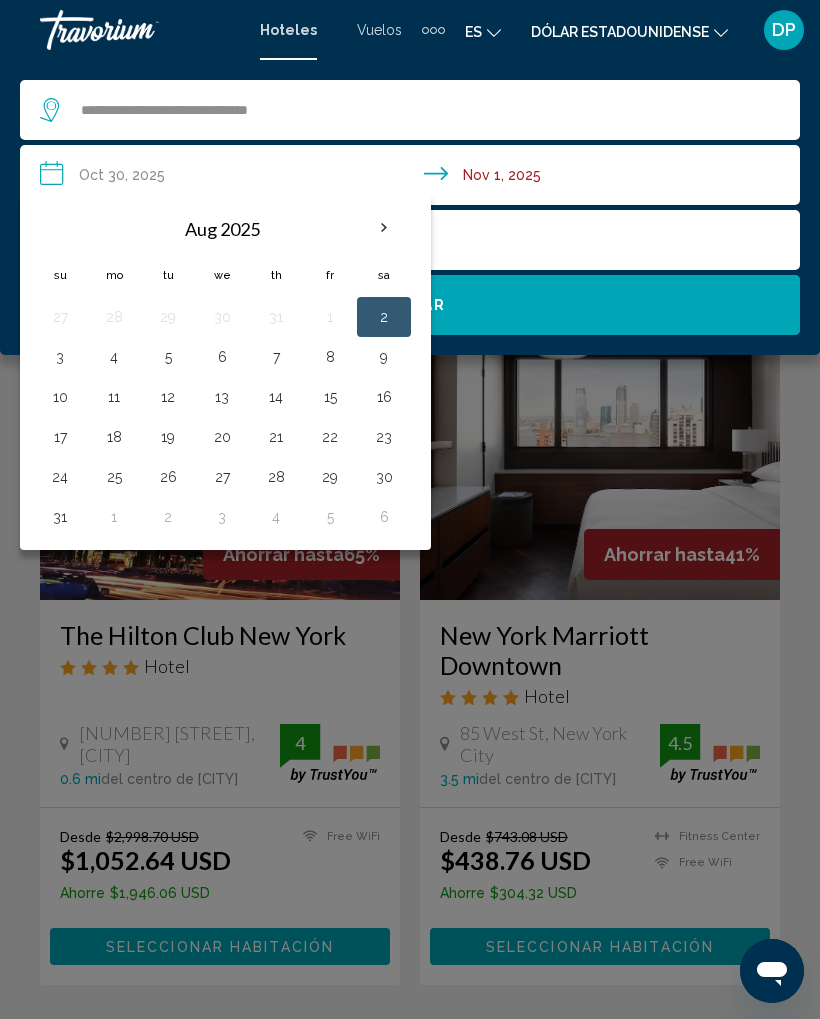 click on "Aug  2025" at bounding box center (222, 229) 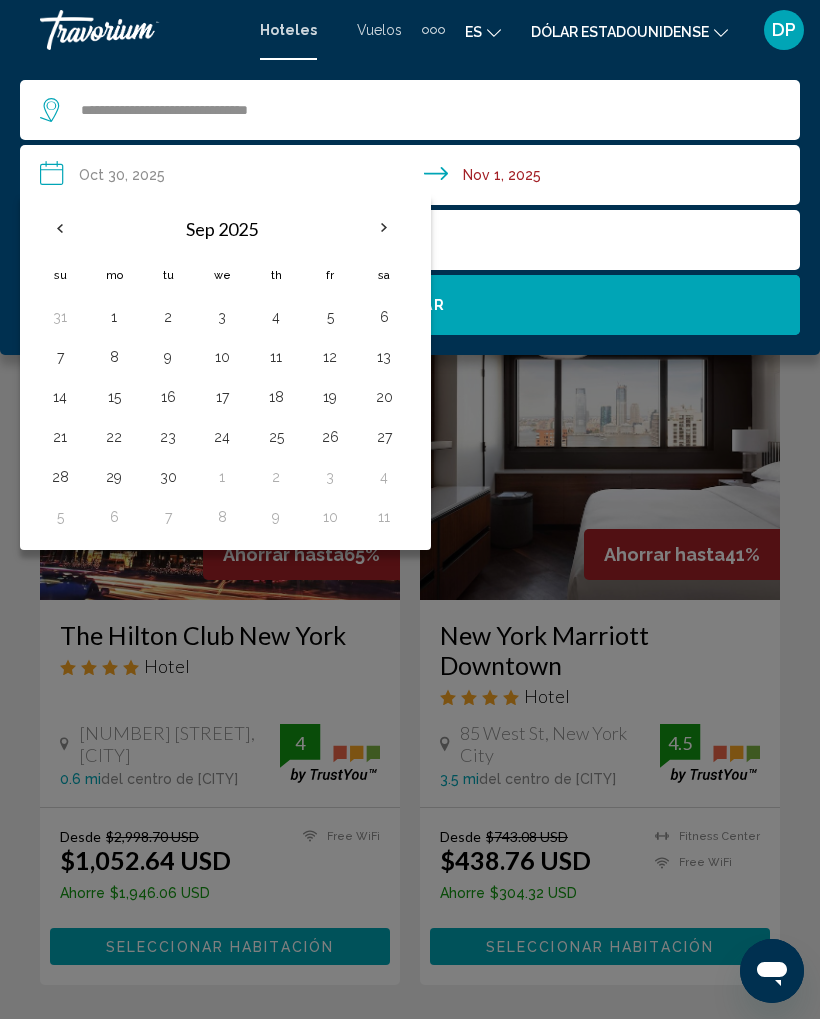 click at bounding box center (60, 228) 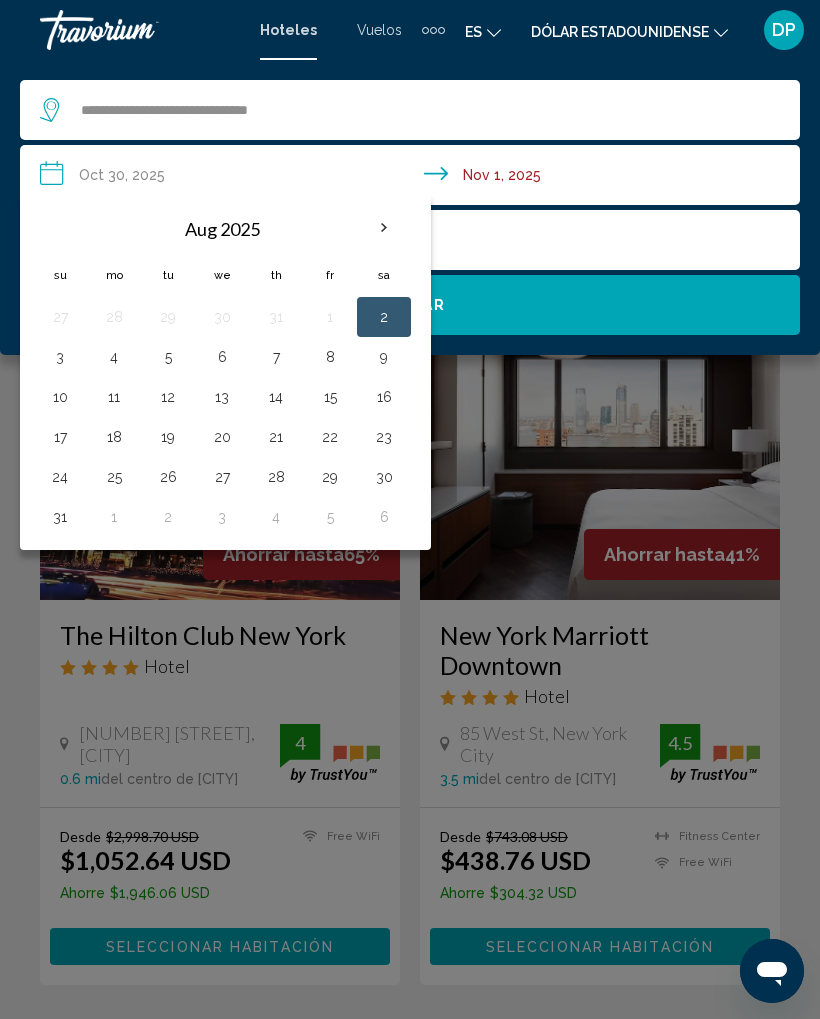 click on "8" at bounding box center [330, 357] 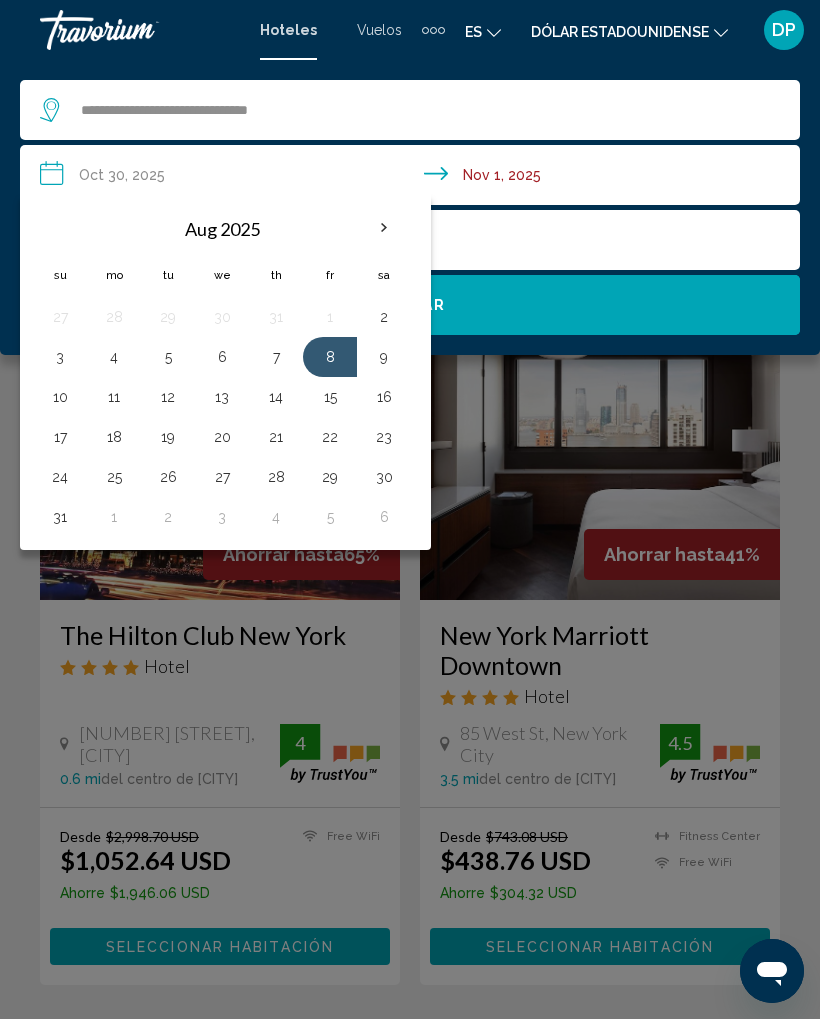 click on "8" at bounding box center (330, 357) 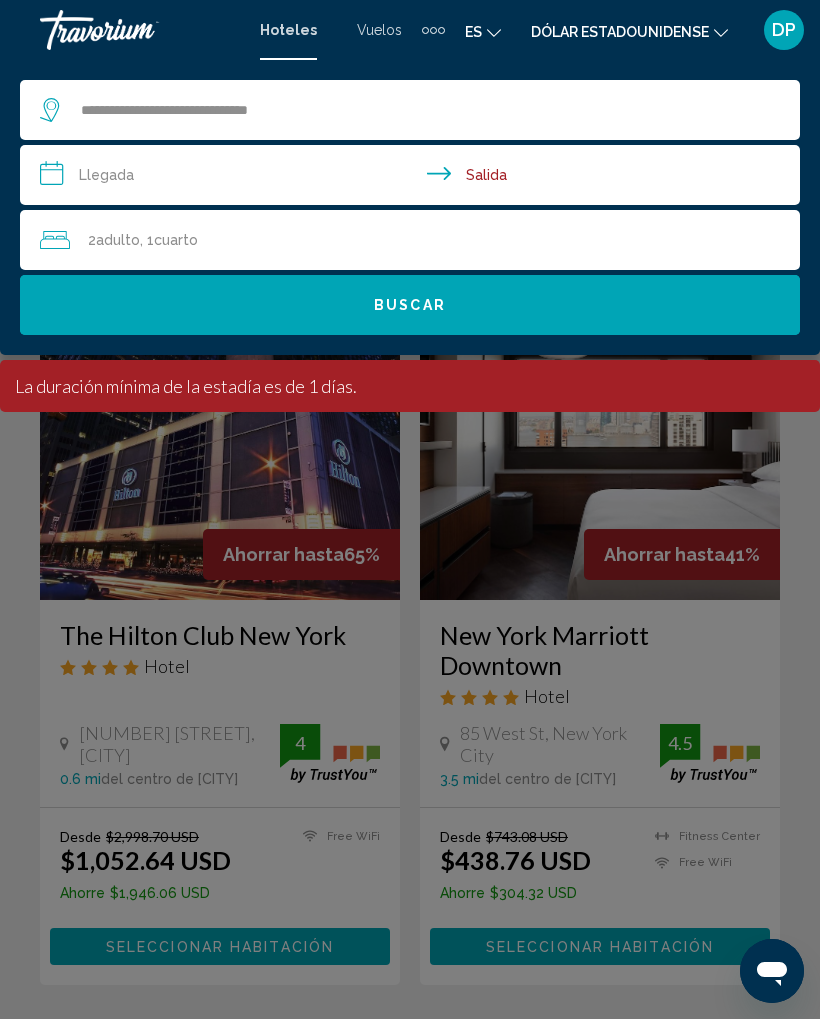 click on "**********" at bounding box center (414, 178) 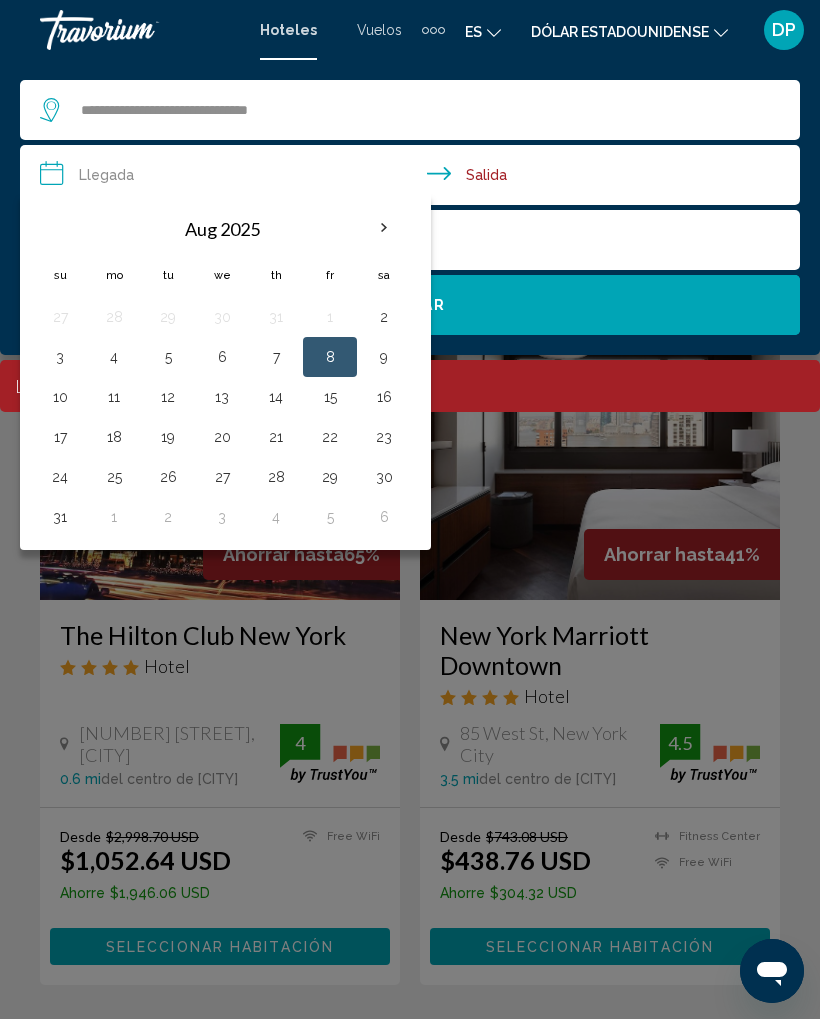 click on "12" at bounding box center (168, 397) 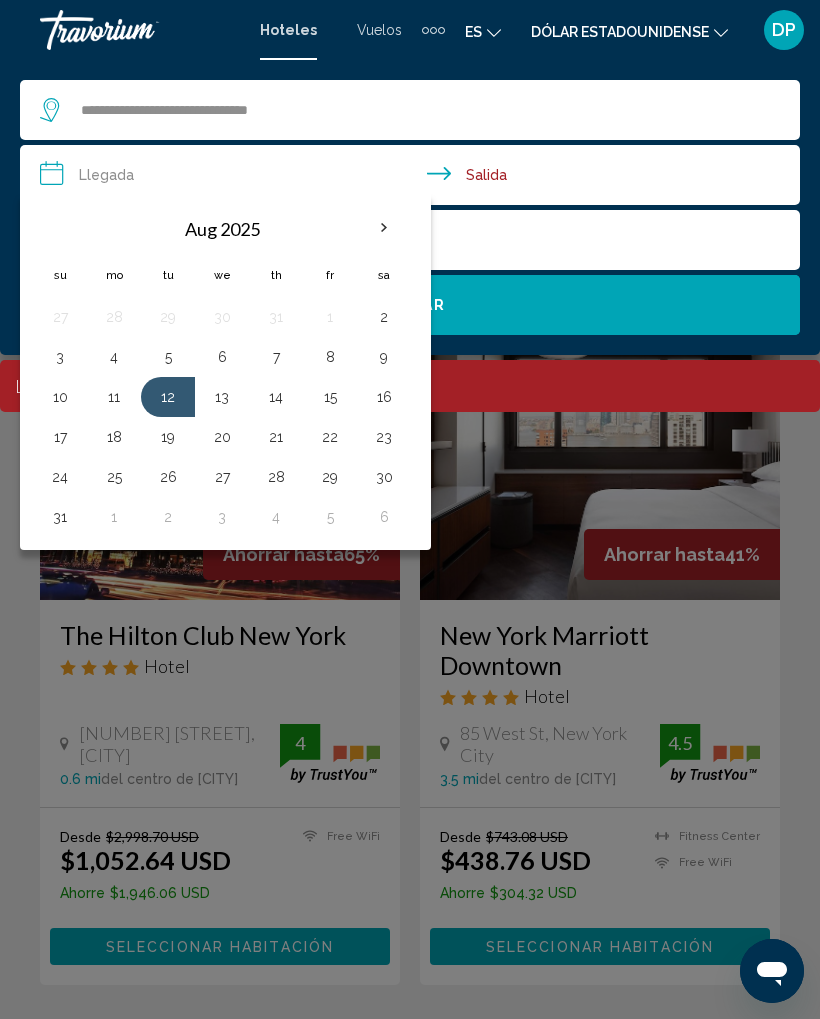 click on "12" at bounding box center (168, 397) 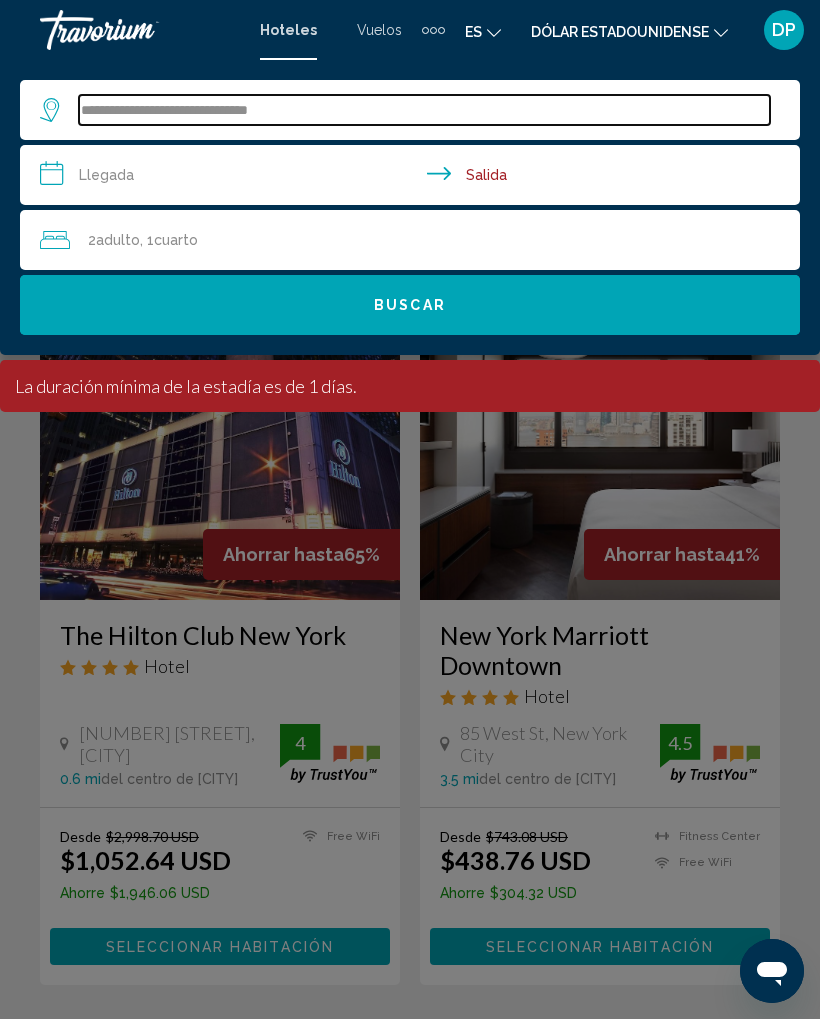 click on "**********" at bounding box center (424, 110) 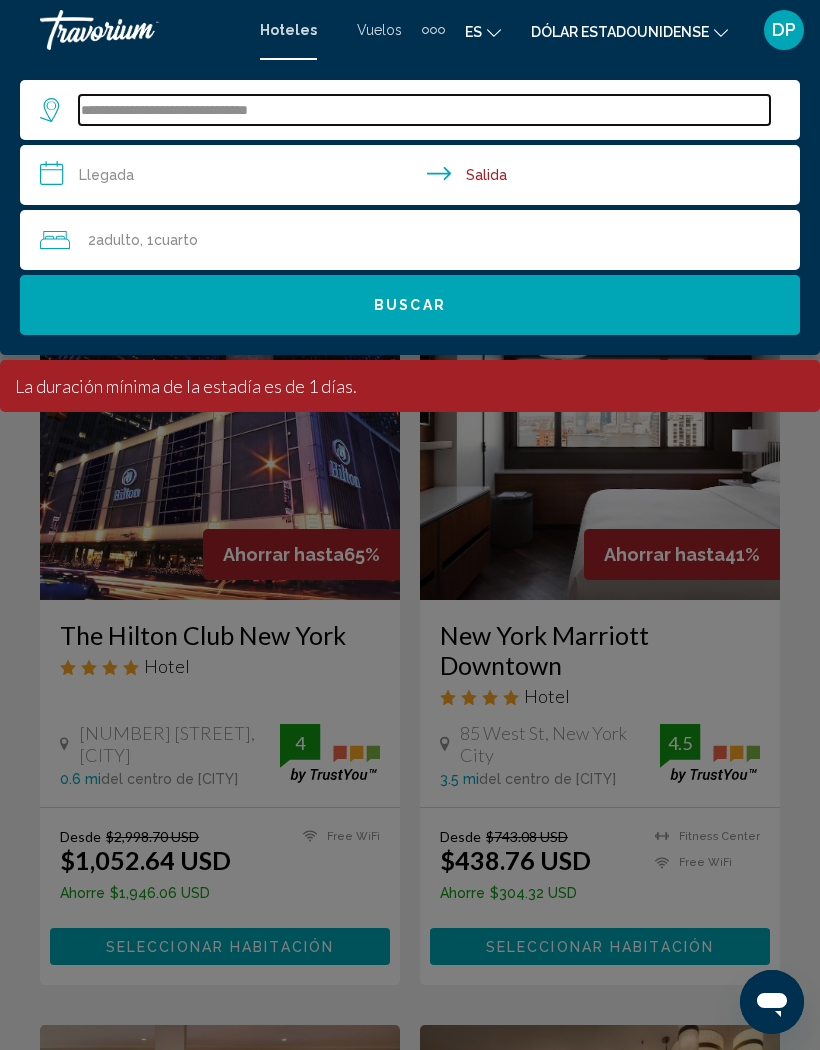 click on "**********" at bounding box center (424, 110) 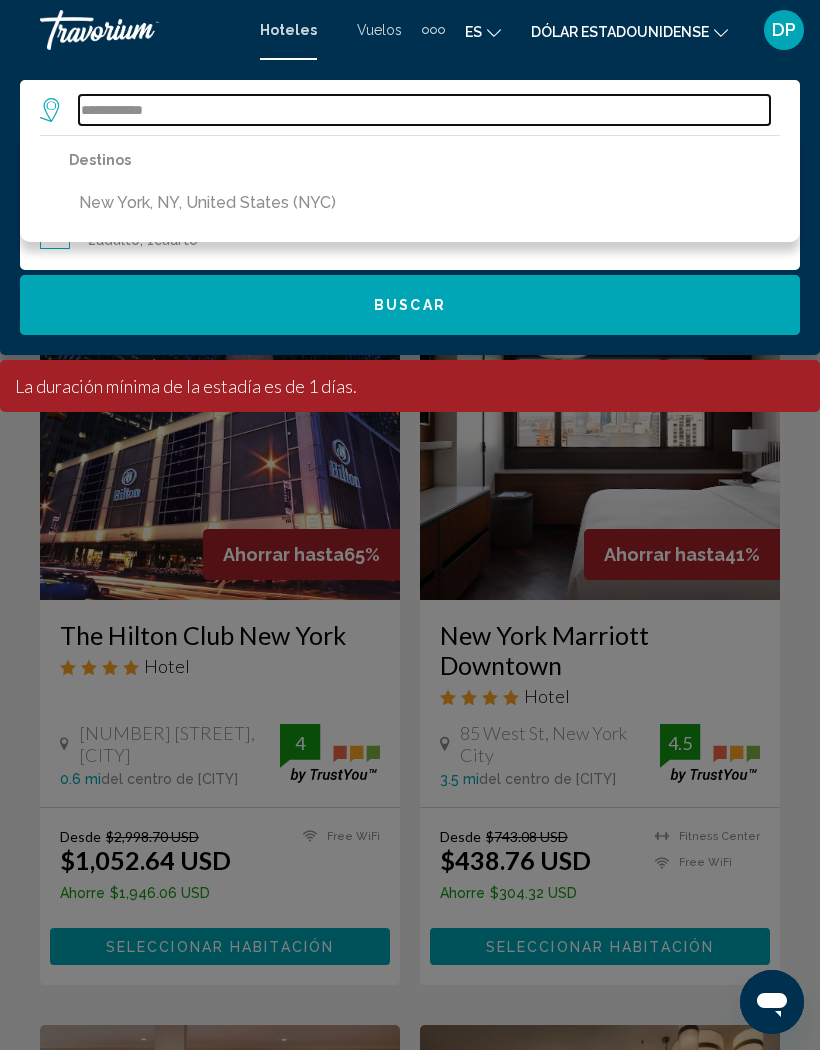 type on "***" 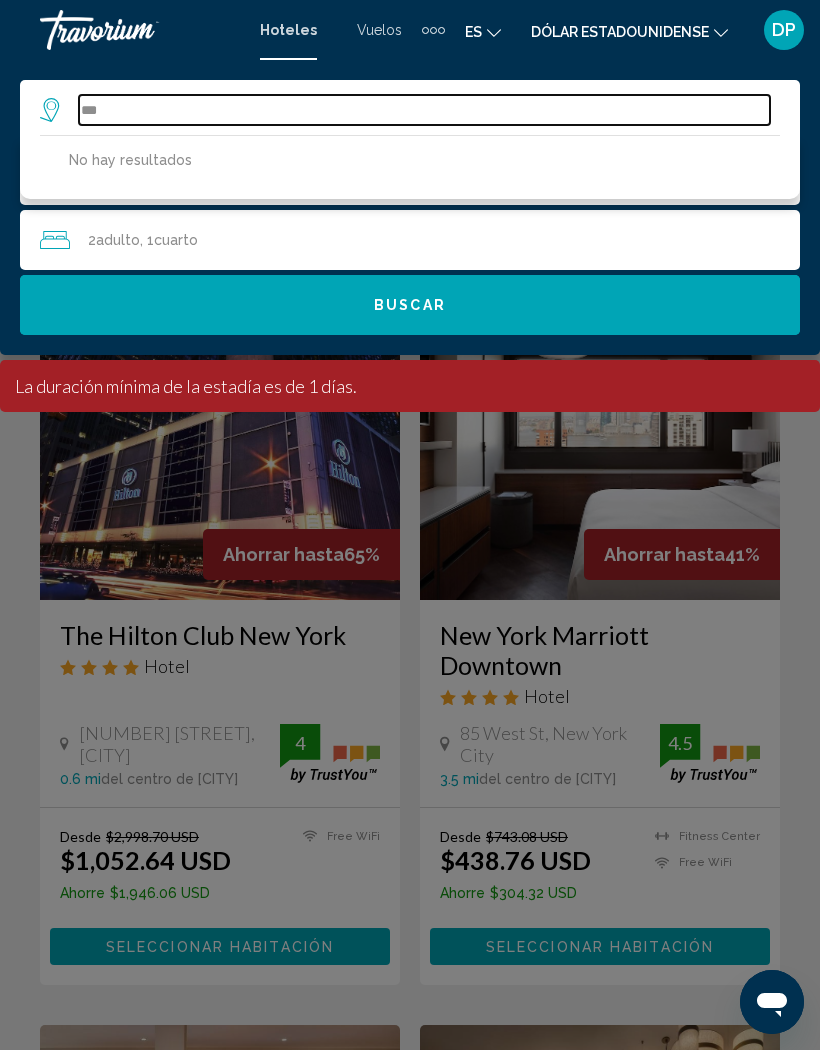 type on "*" 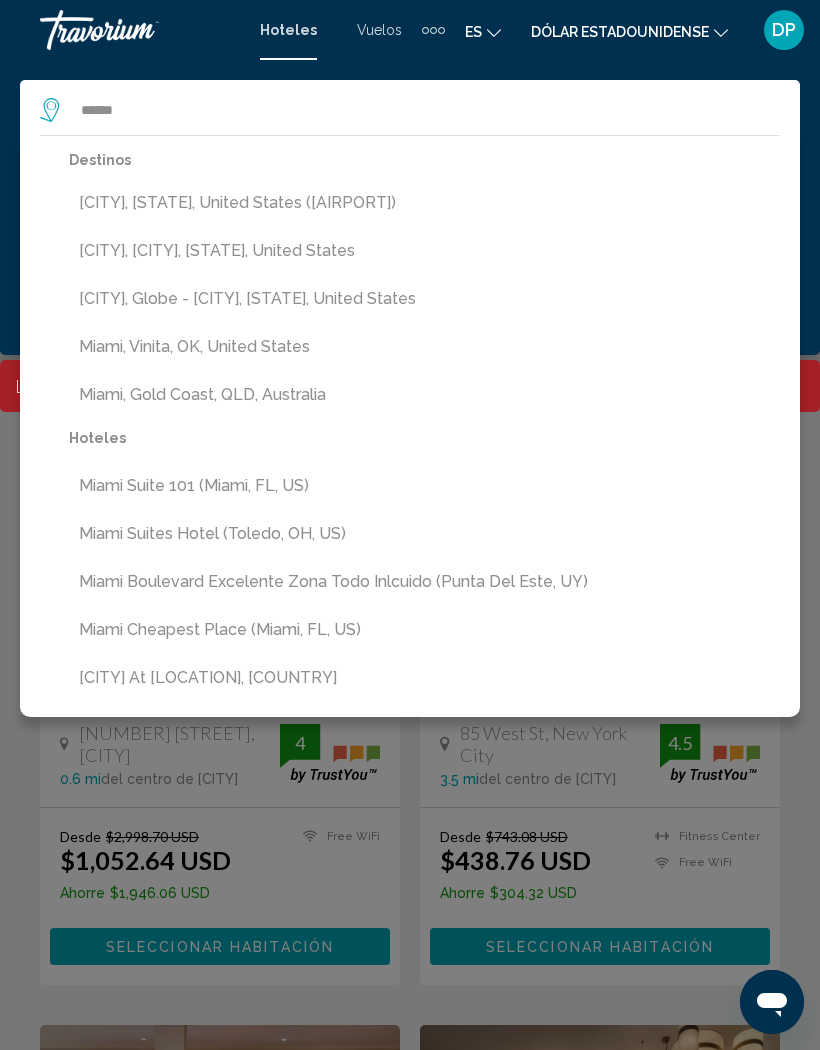 click on "[CITY], [CITY], [STATE], United States" at bounding box center [424, 251] 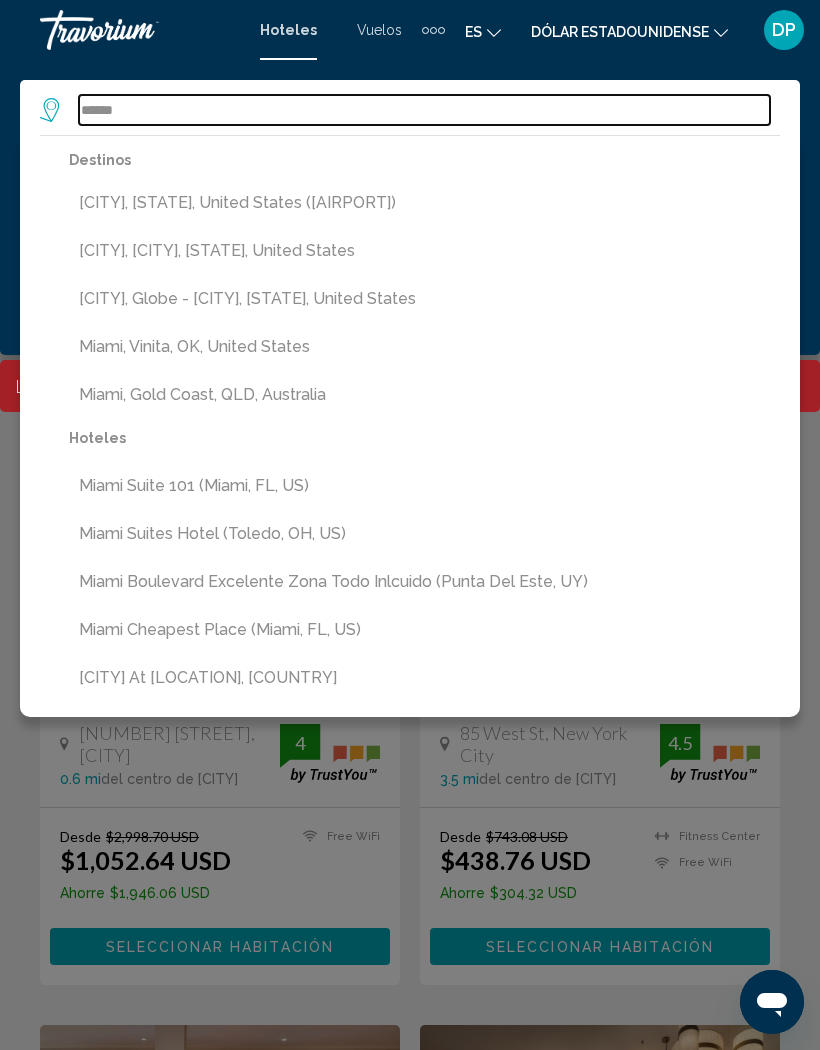 type on "**********" 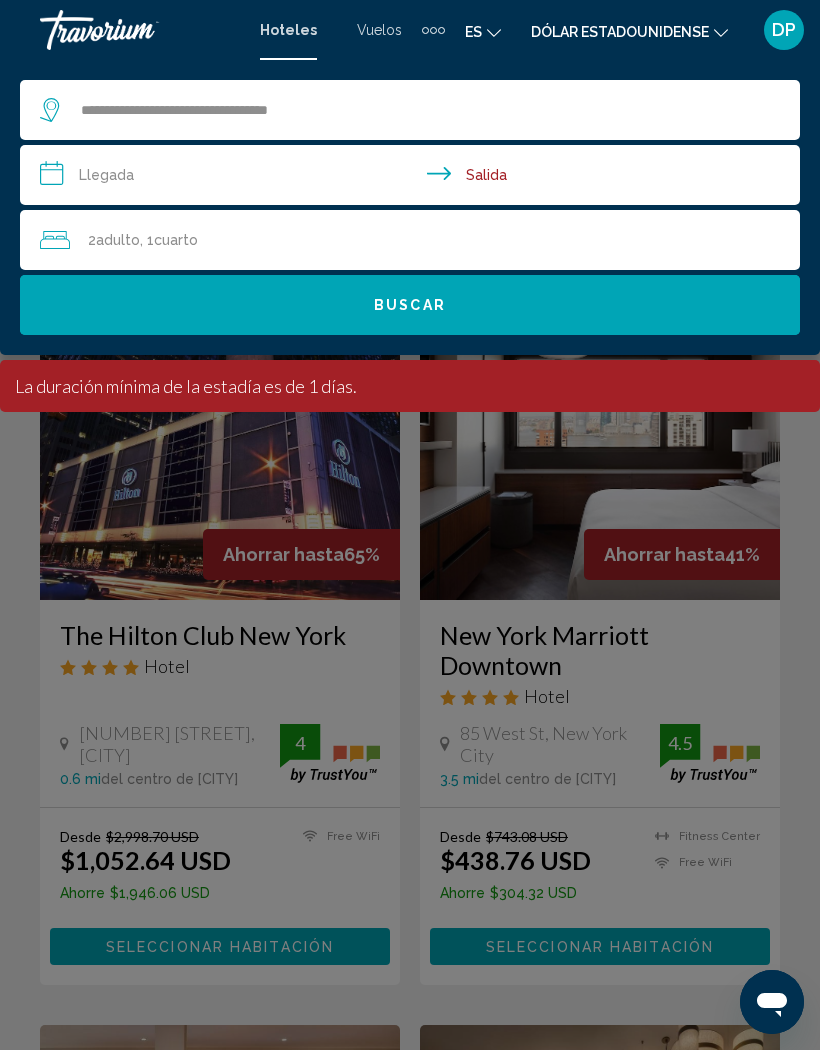 click on "Buscar" 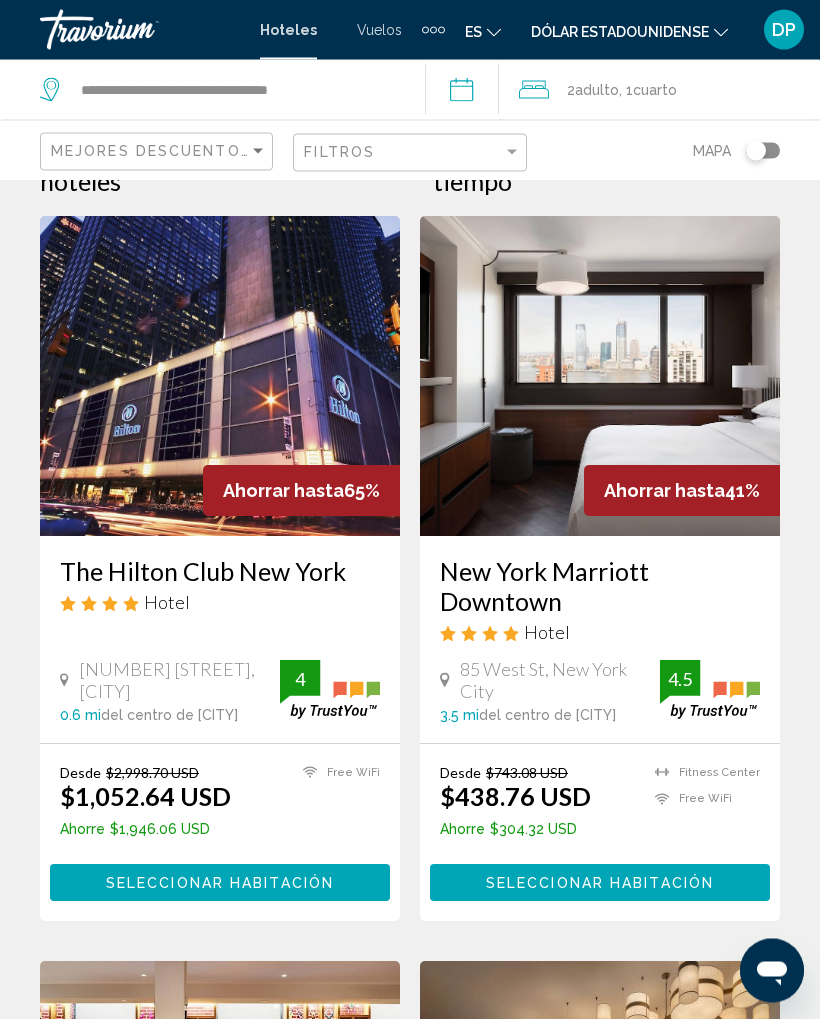 scroll, scrollTop: 0, scrollLeft: 0, axis: both 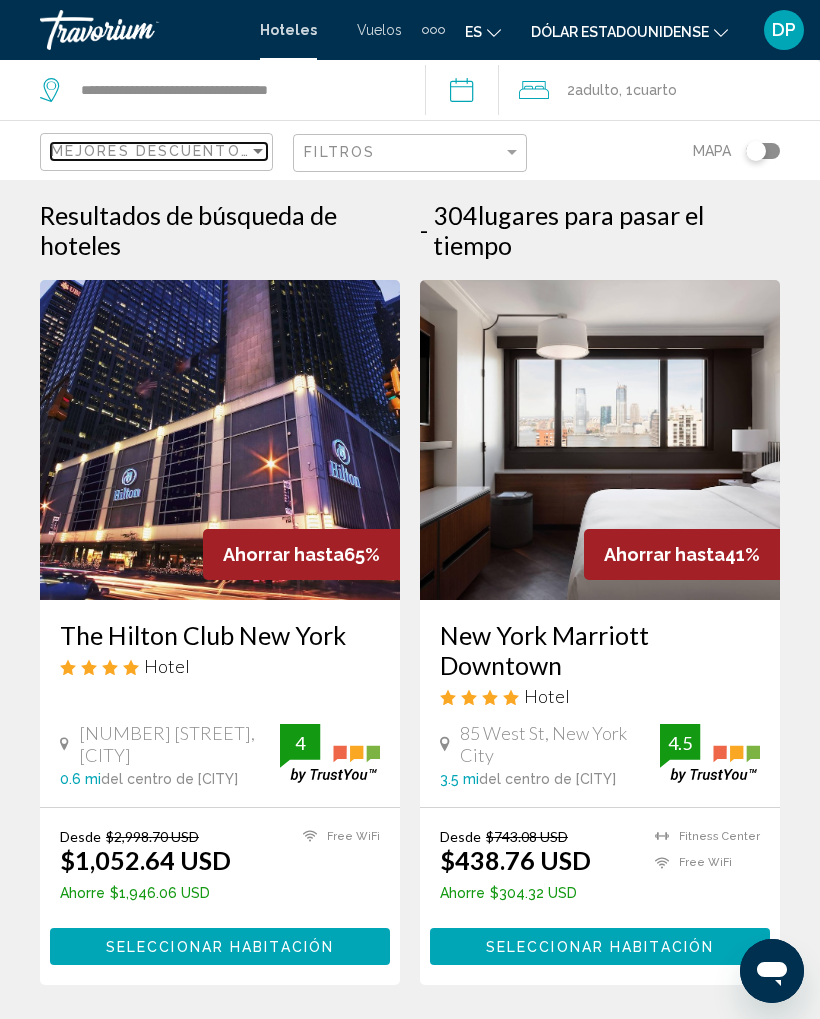 click at bounding box center (258, 151) 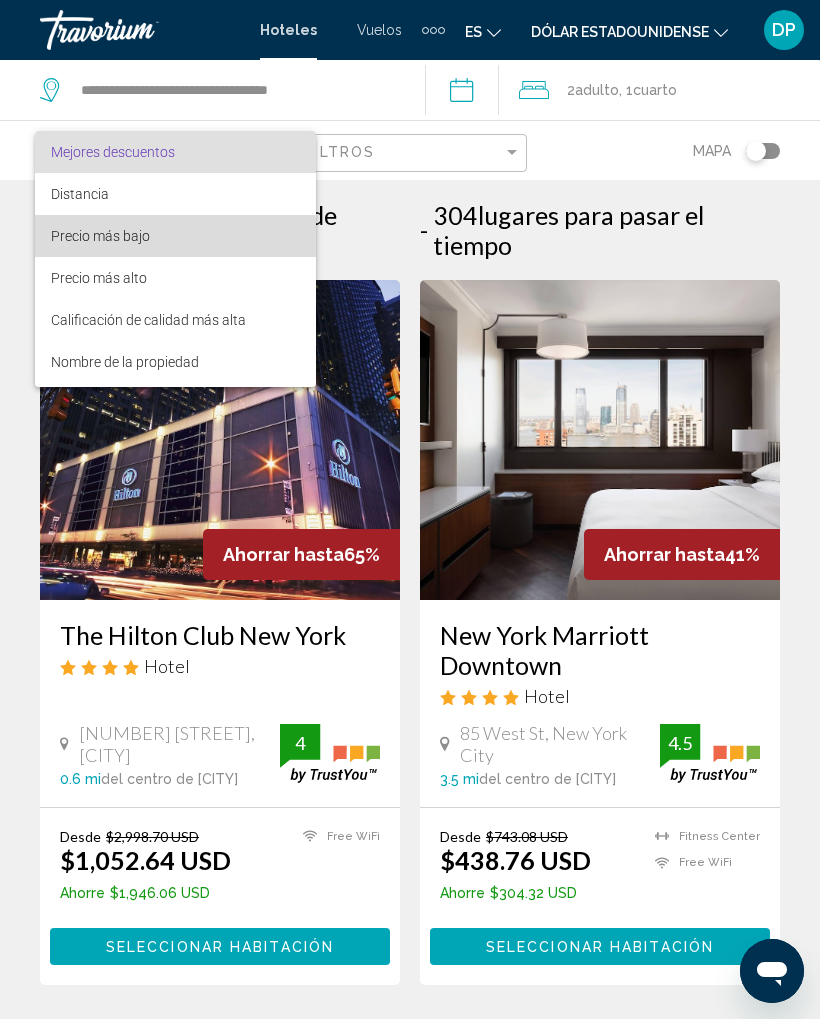 click on "Precio más bajo" at bounding box center [100, 236] 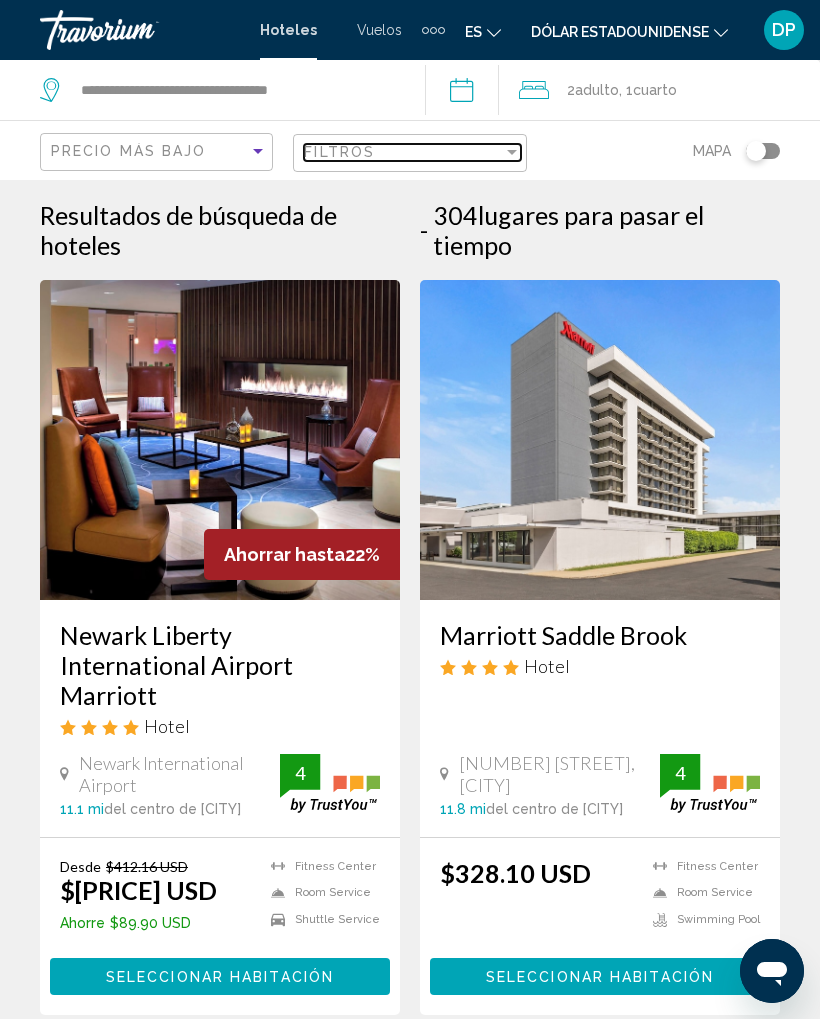 click on "Filtros" at bounding box center (403, 152) 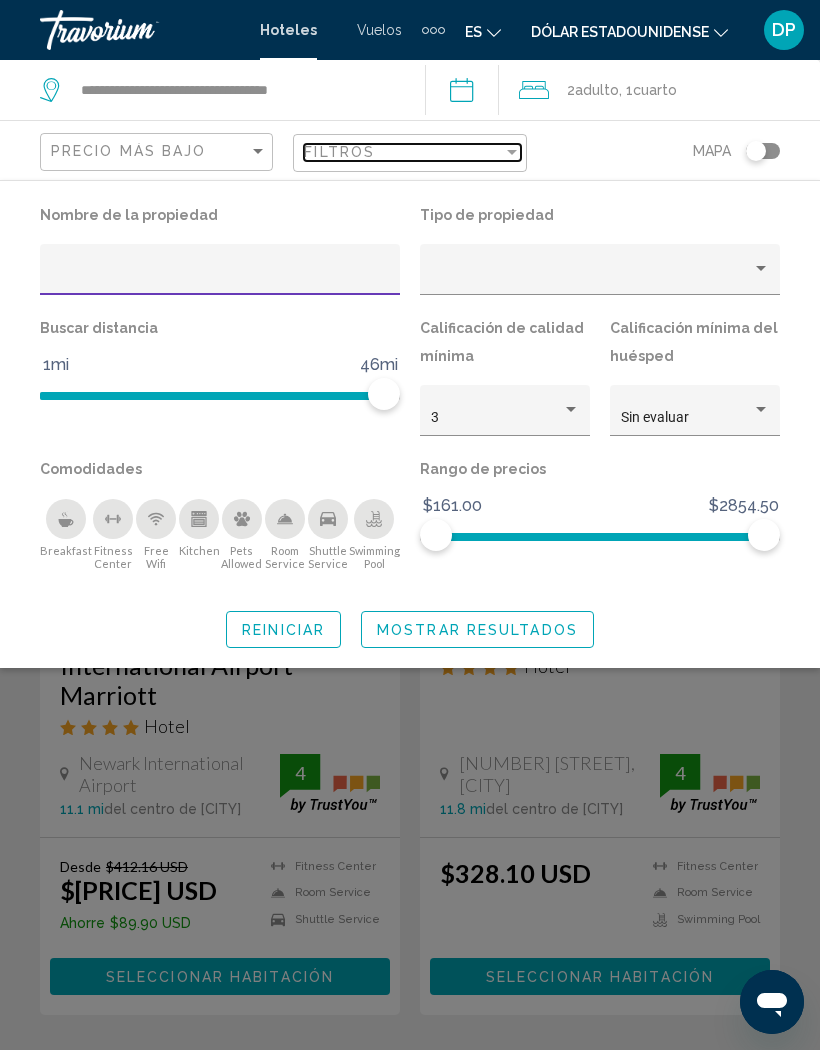 click at bounding box center (512, 152) 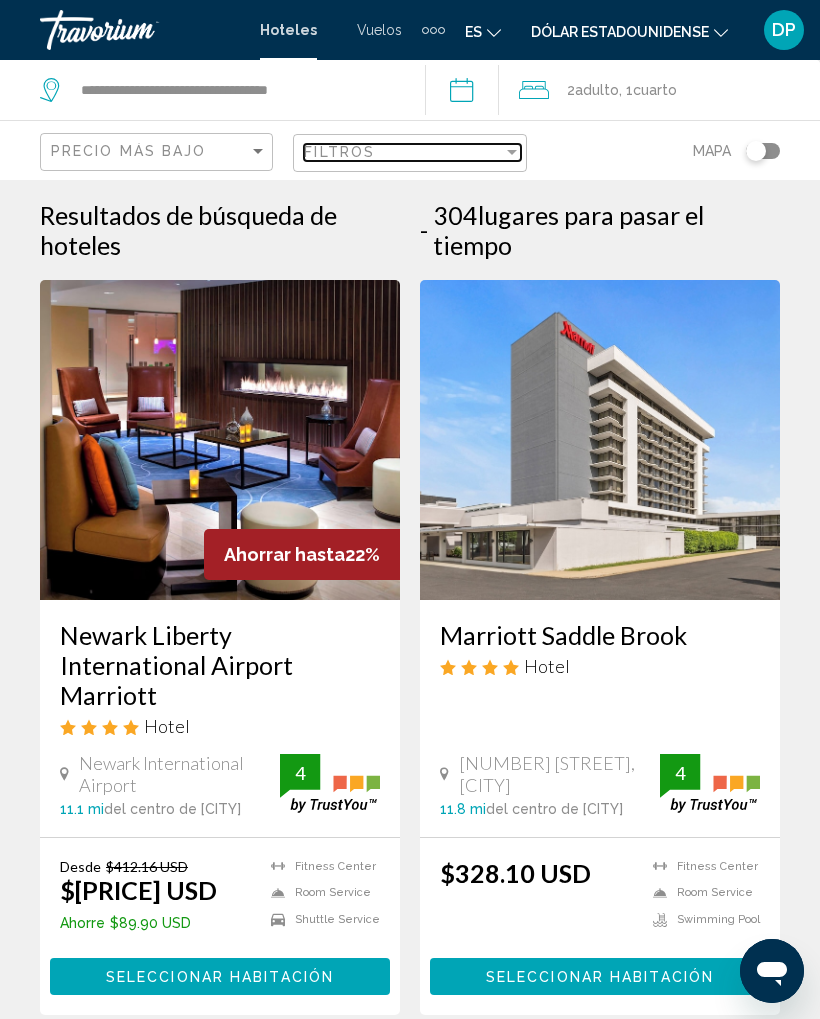 click at bounding box center [512, 152] 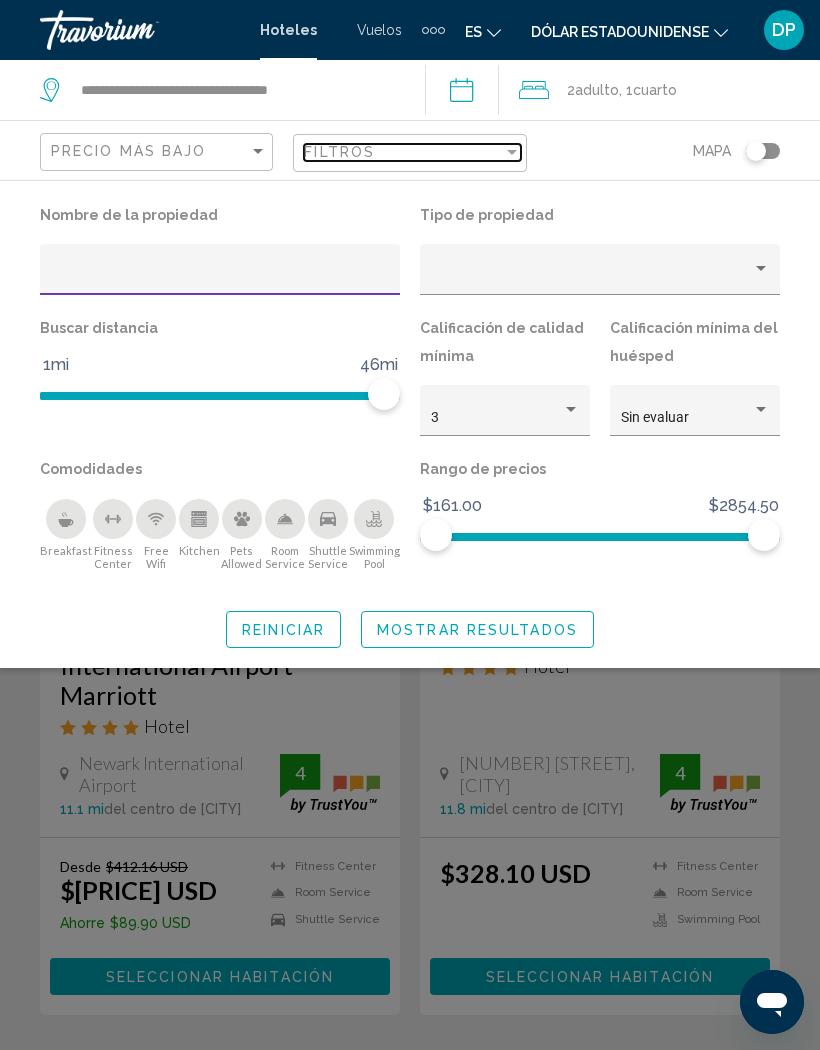 click at bounding box center (512, 152) 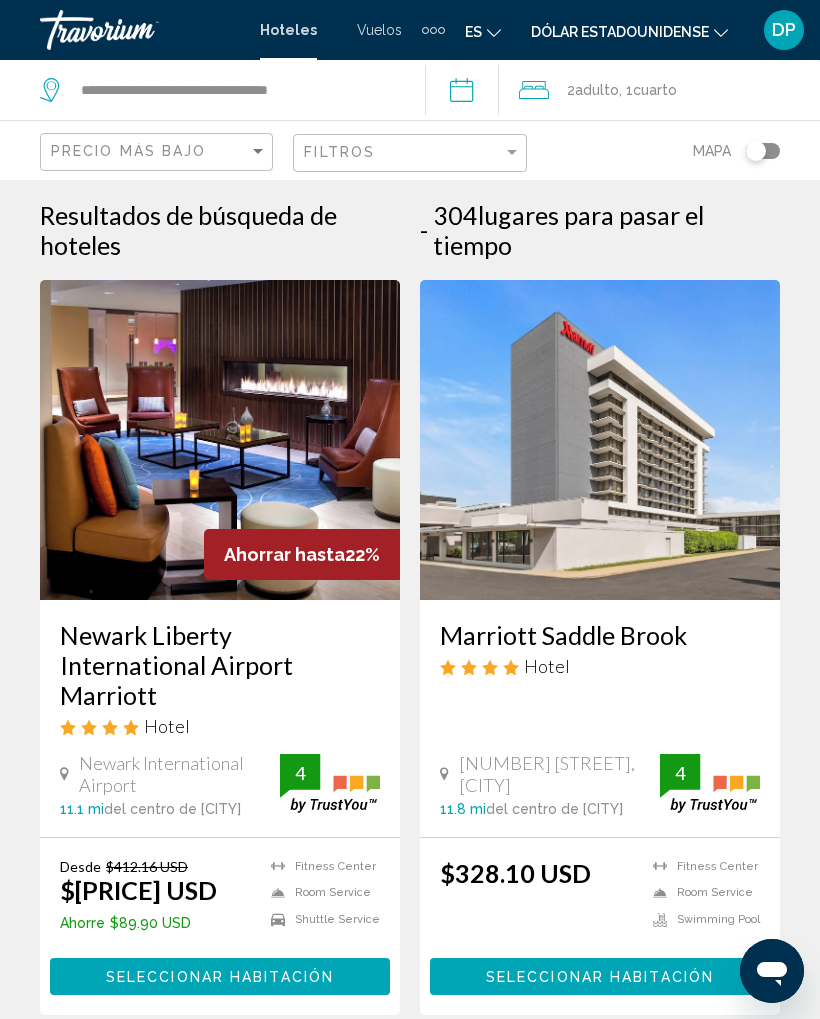 click on "**********" at bounding box center [466, 93] 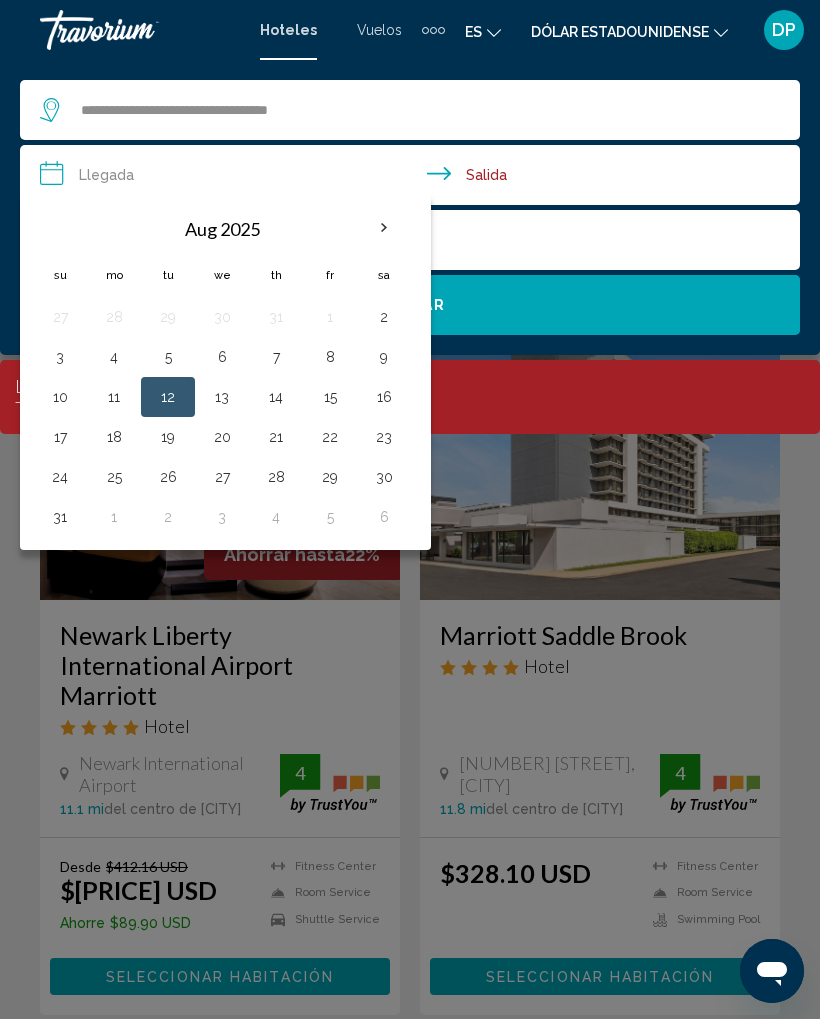 click on "8" at bounding box center (330, 357) 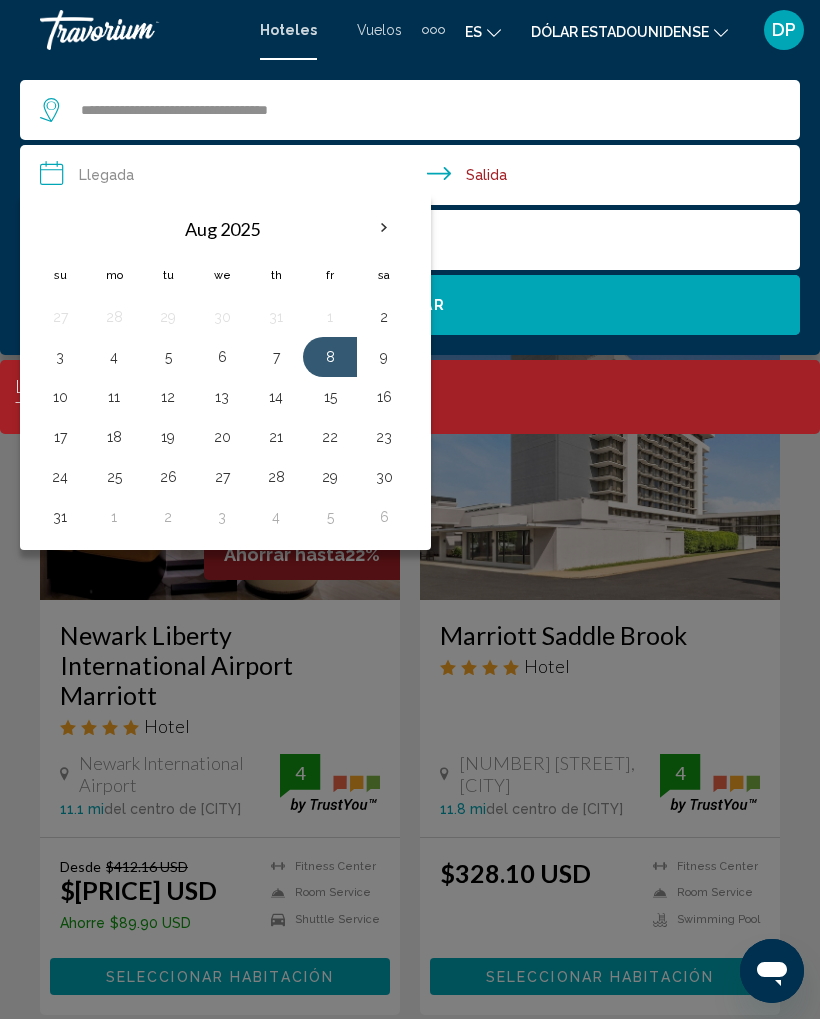 click on "8" at bounding box center [330, 357] 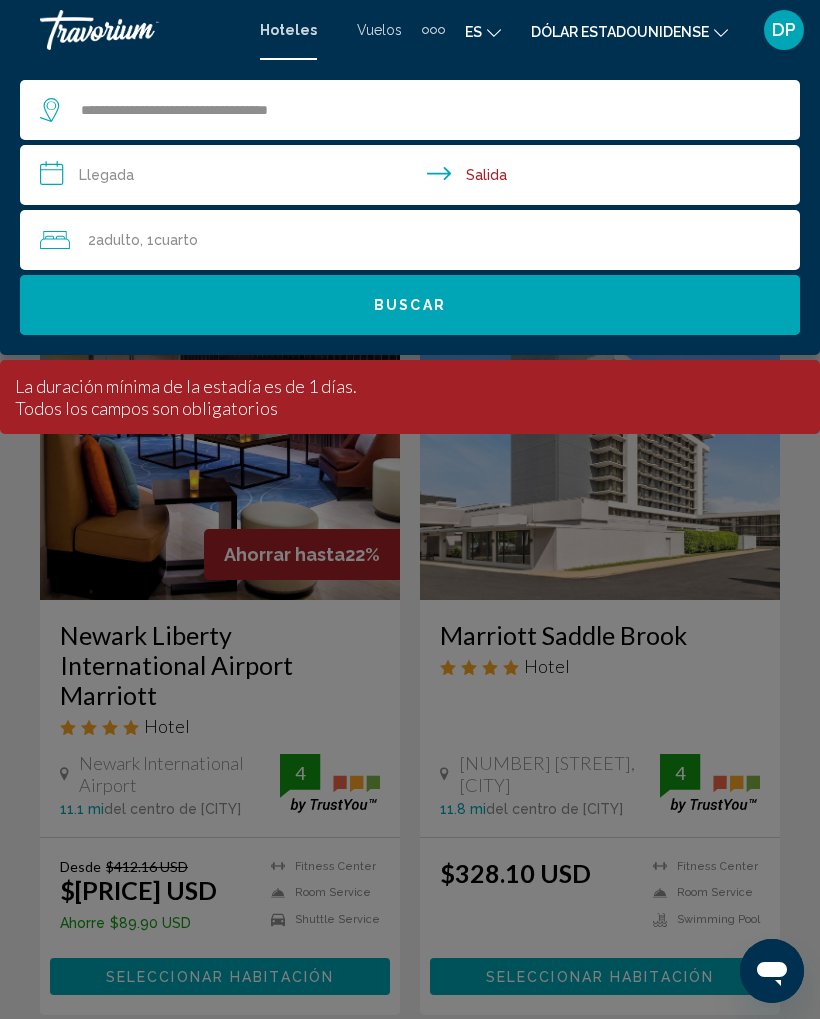 click on "**********" at bounding box center (414, 178) 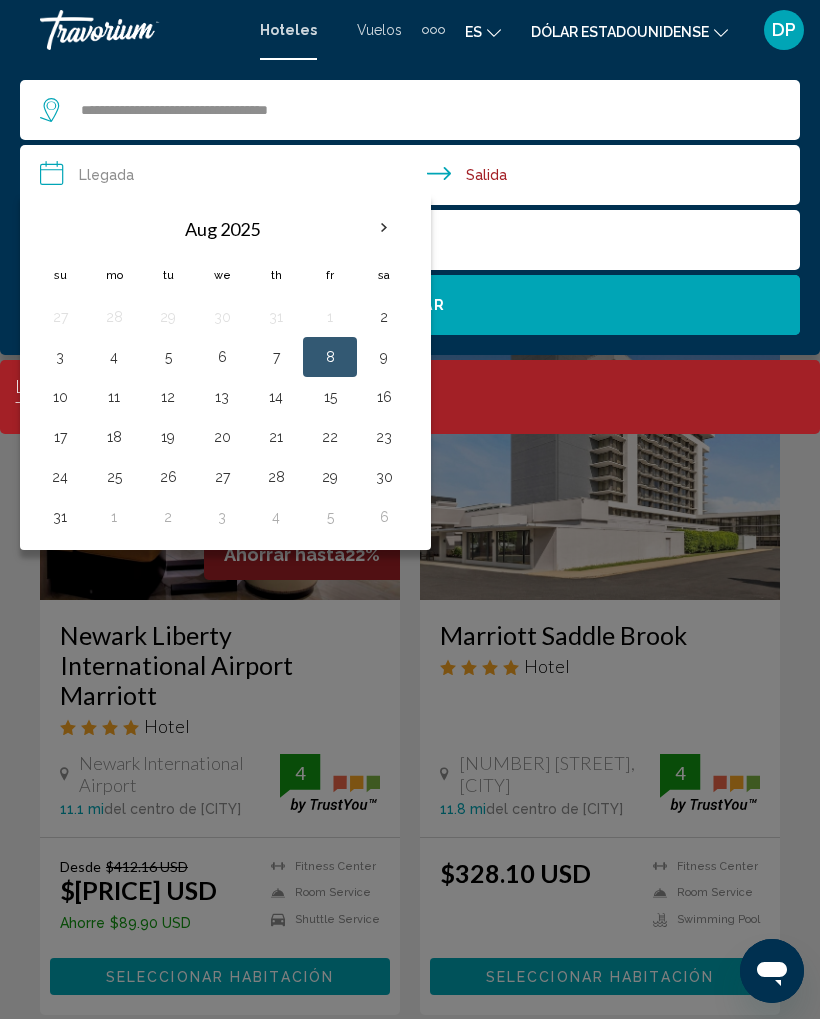 click on "12" at bounding box center [168, 397] 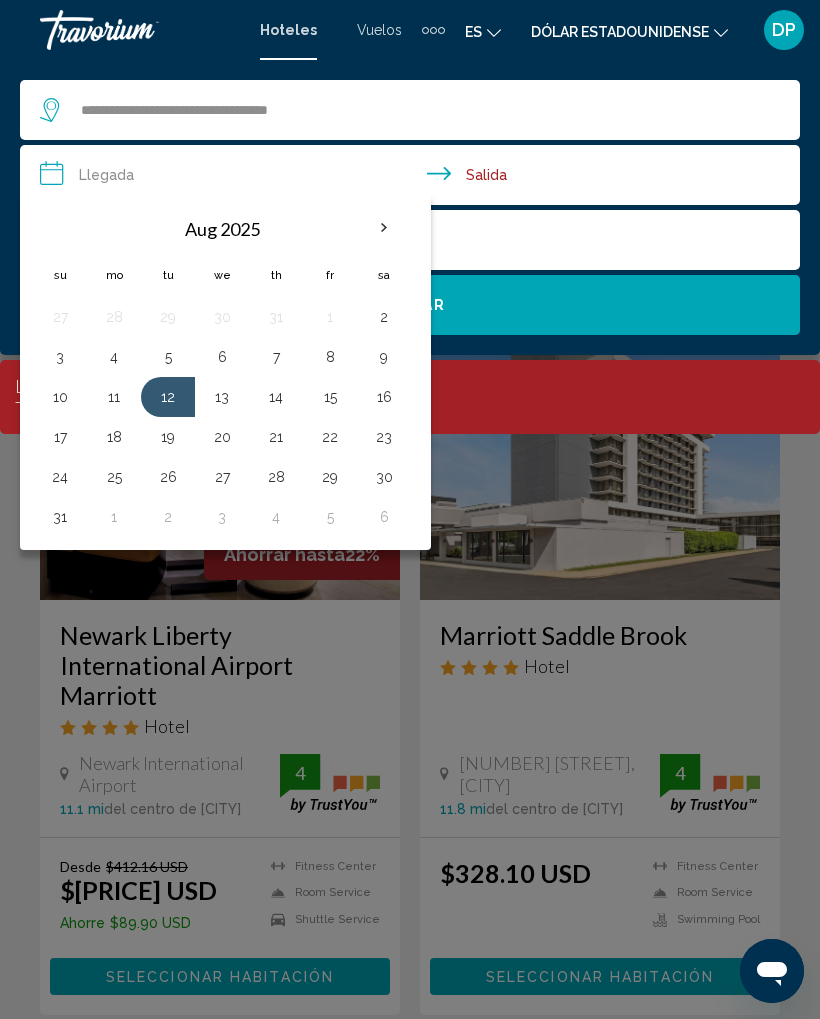 click on "12" at bounding box center [168, 397] 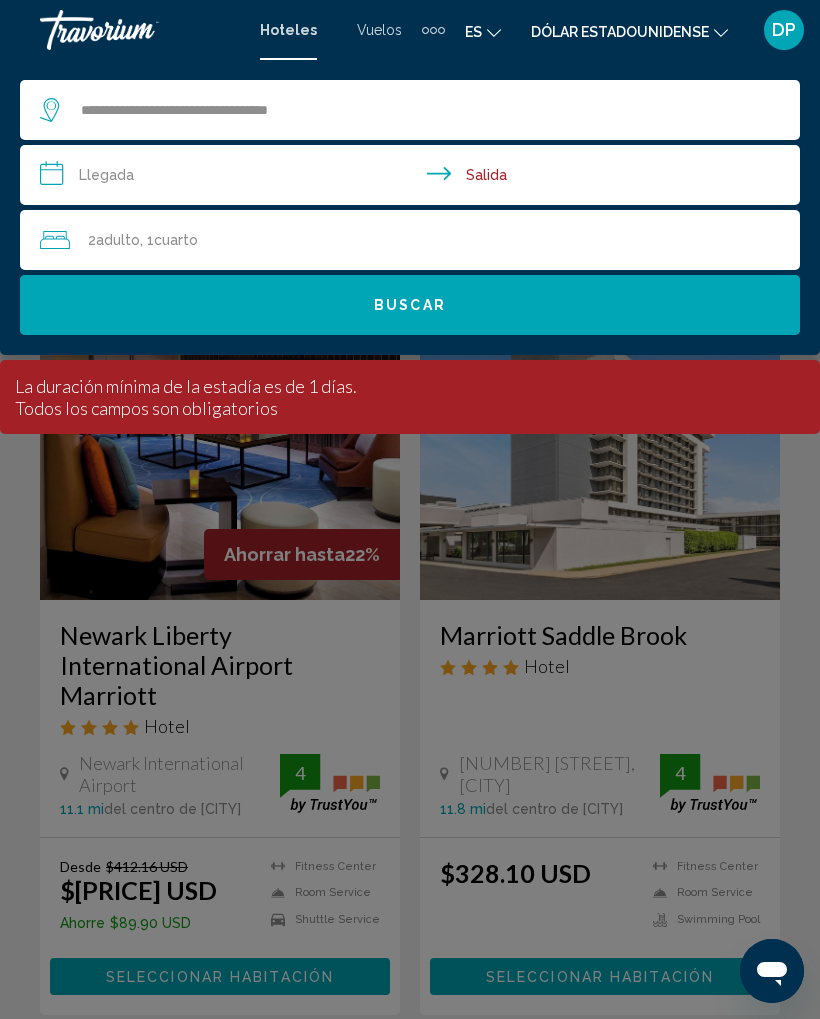 click on "Buscar" 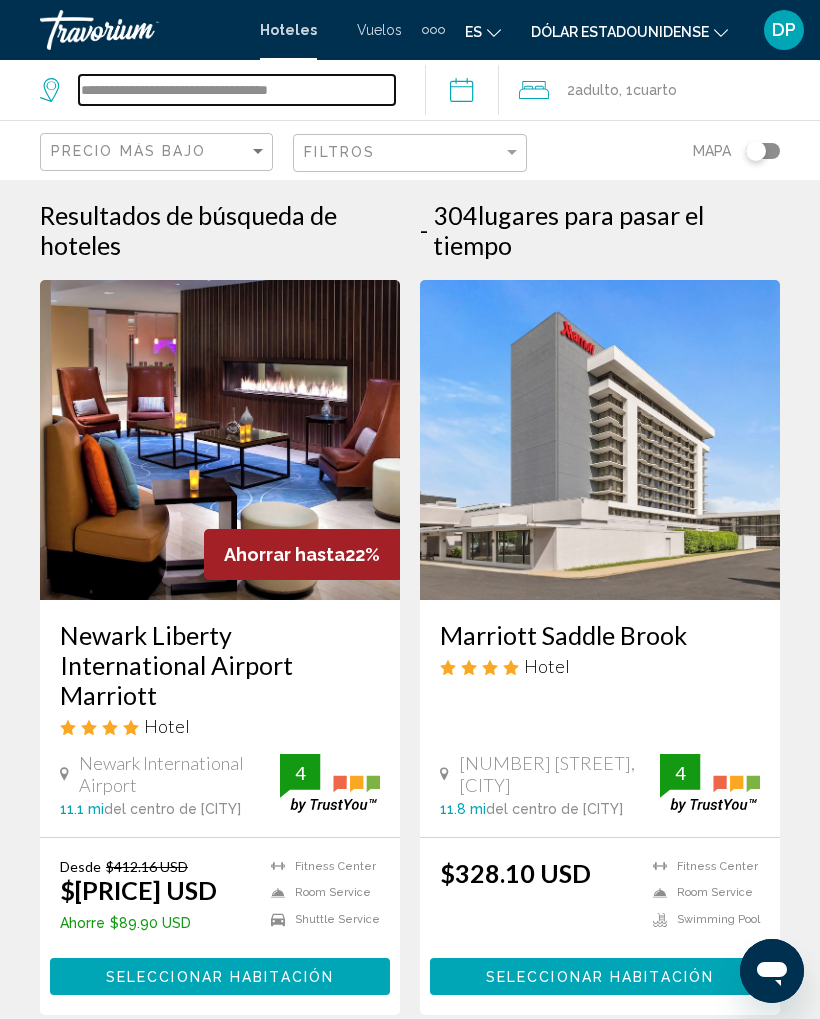 click on "**********" at bounding box center (237, 90) 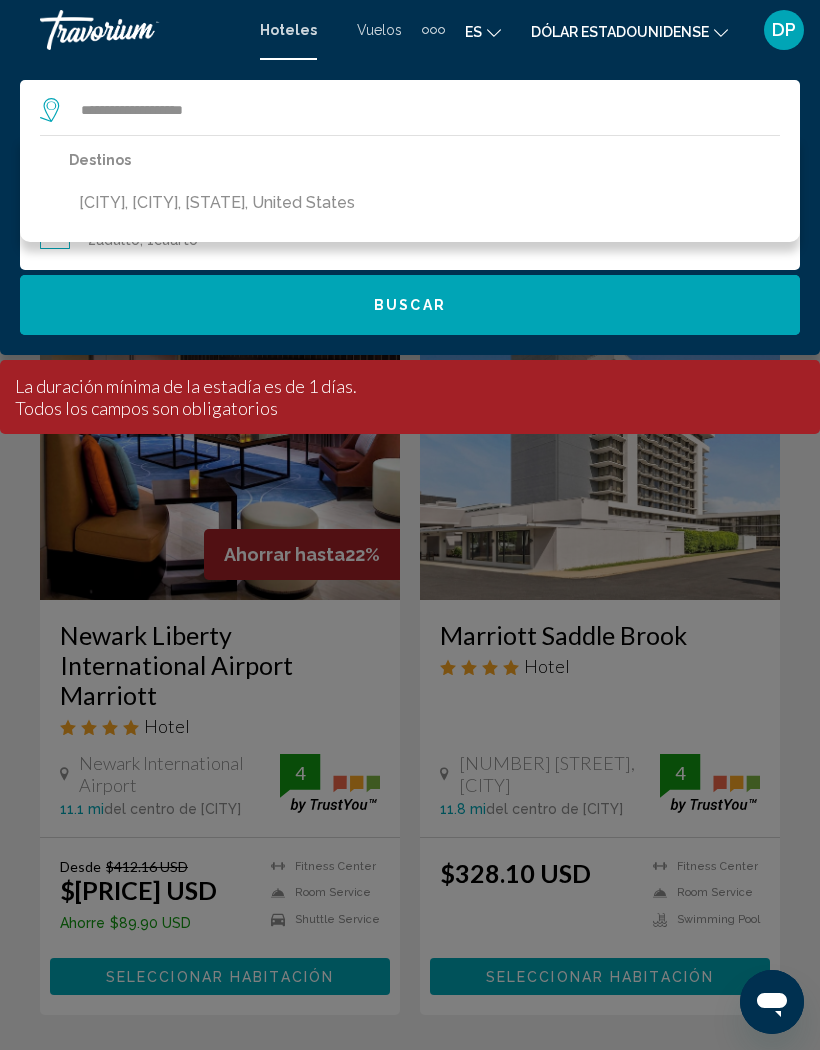 click on "[CITY], [CITY], [STATE], United States" at bounding box center (217, 203) 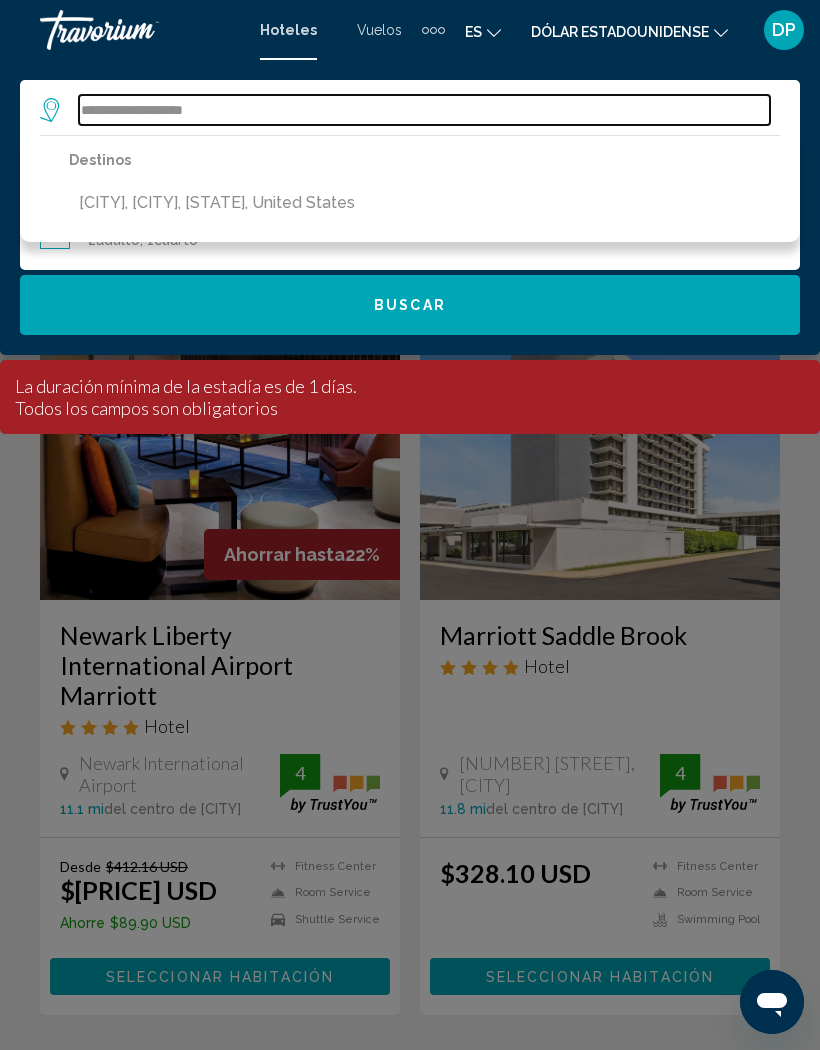 type on "**********" 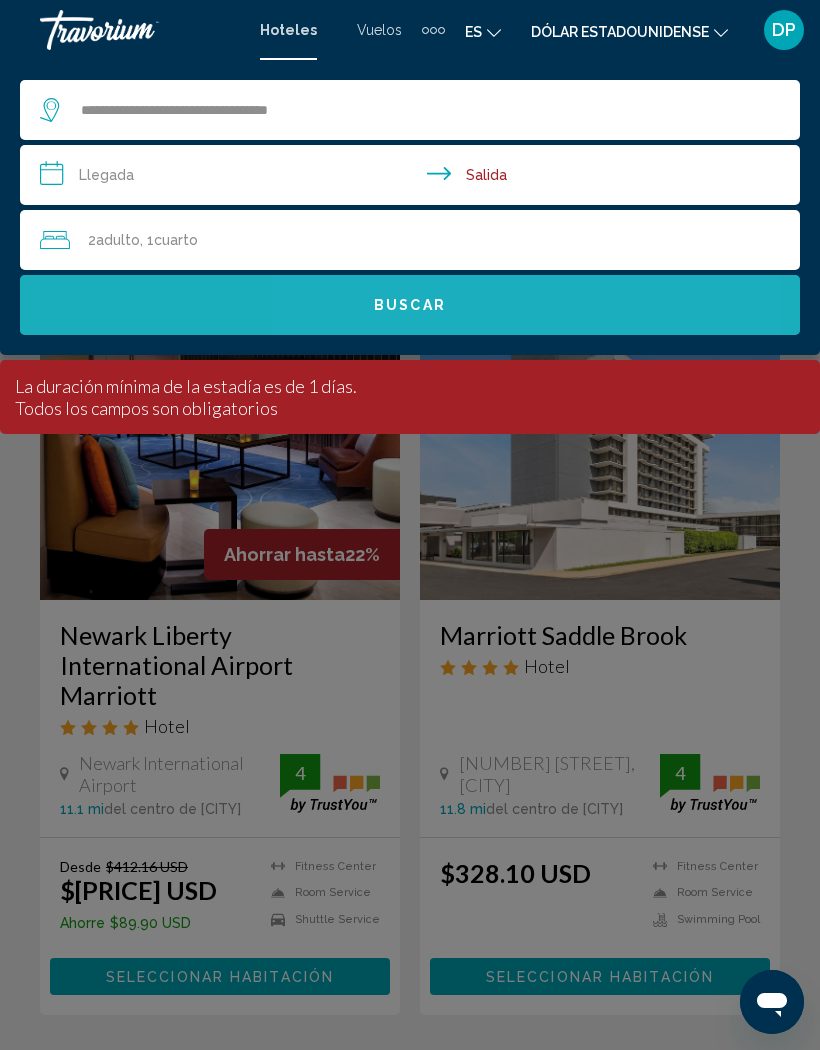 click on "Buscar" 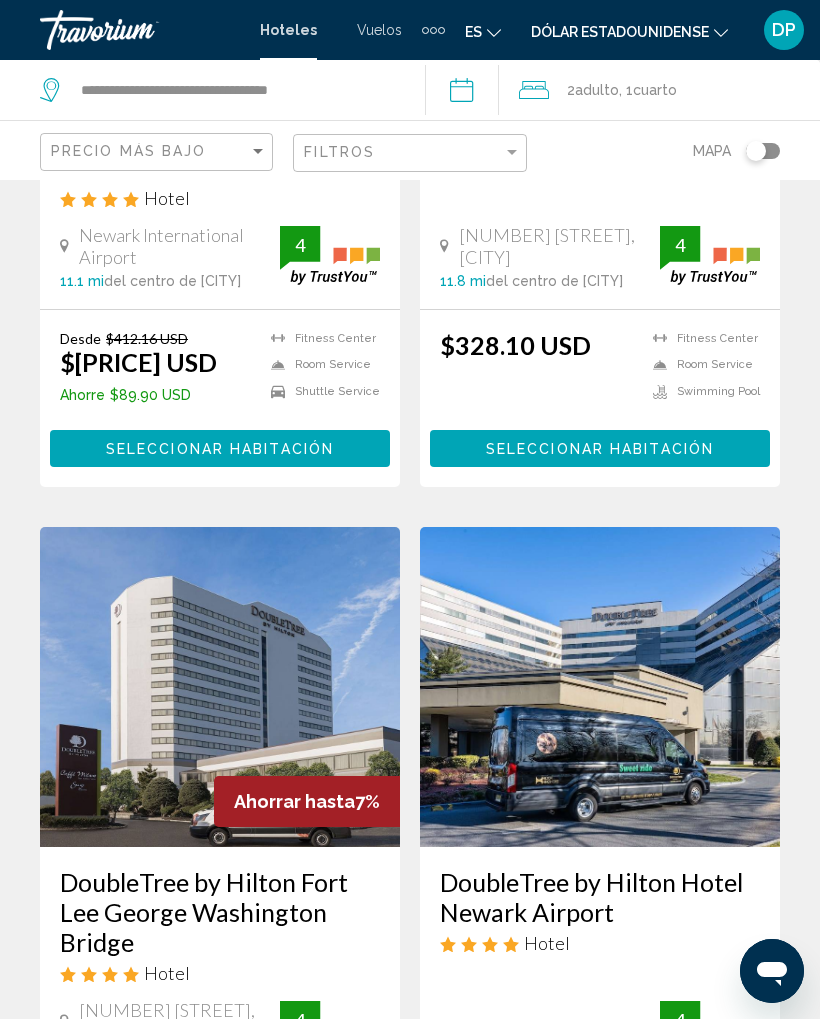scroll, scrollTop: 0, scrollLeft: 0, axis: both 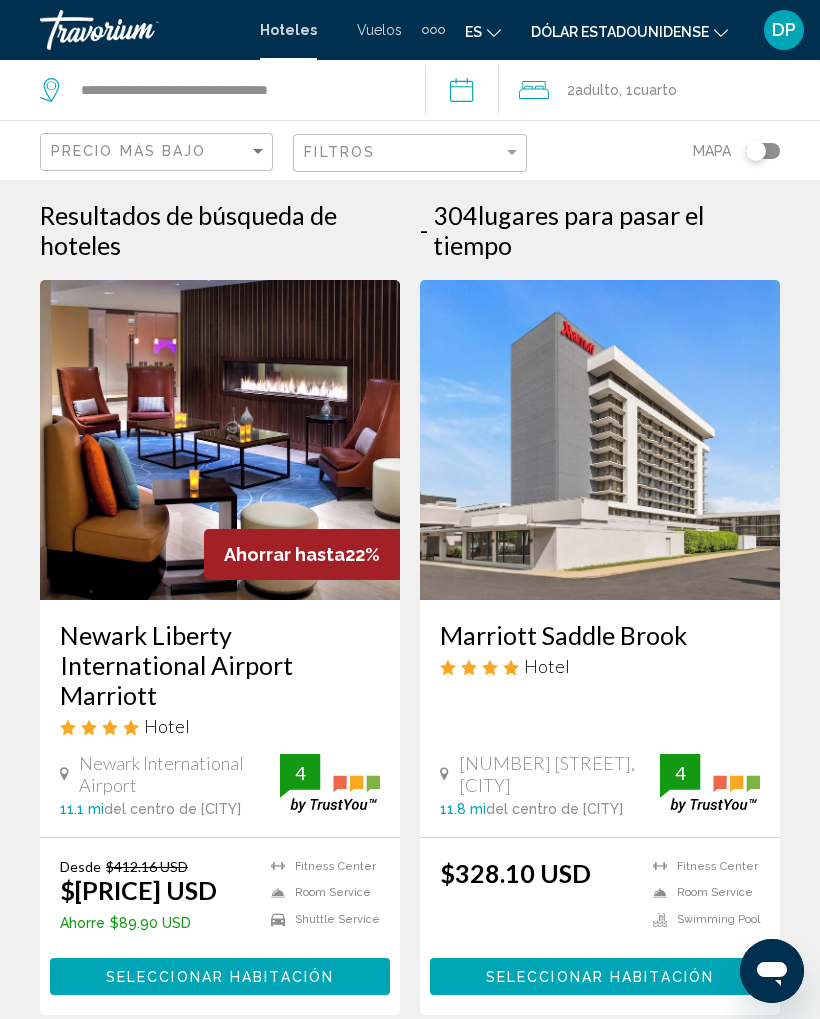 click on "es
Inglés Español Francés Italiano Portugués ruso" 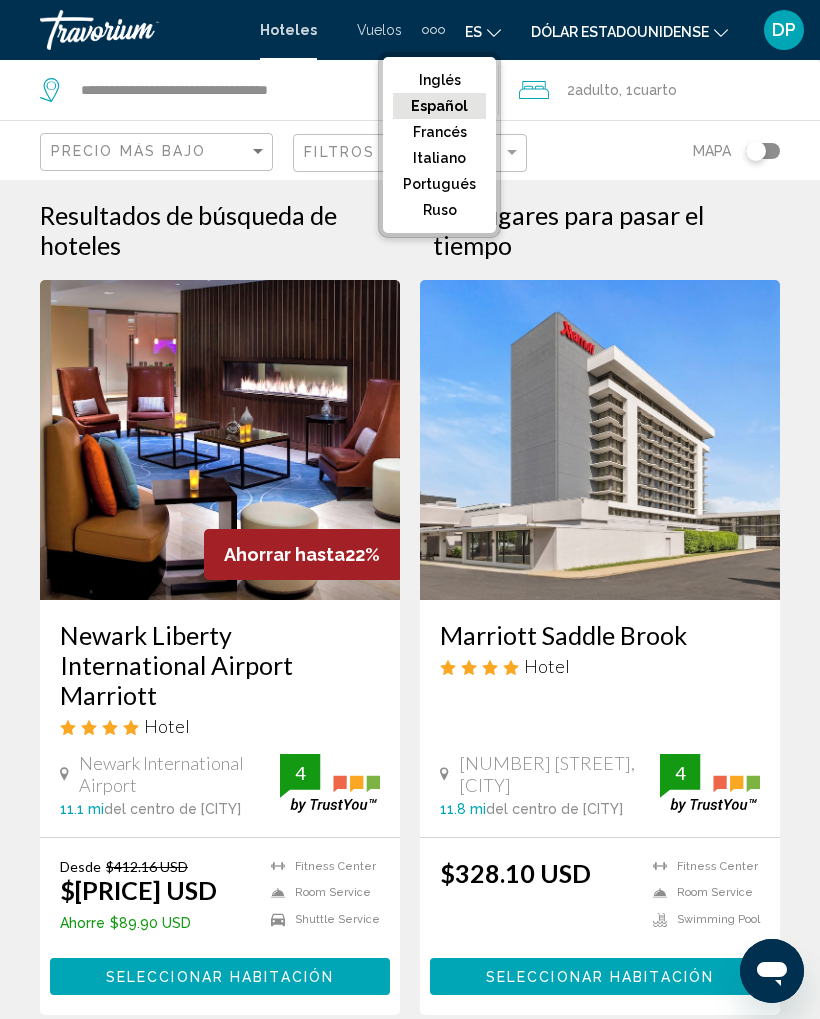 click on "**********" at bounding box center (410, 2446) 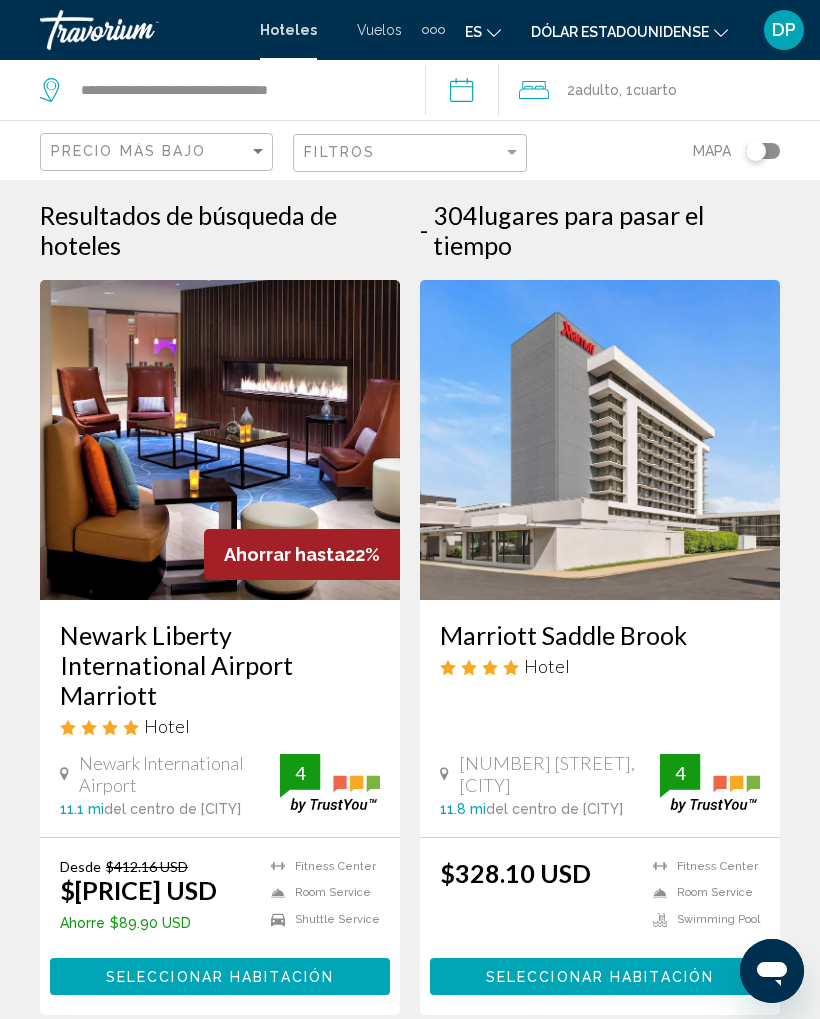 click at bounding box center [600, 440] 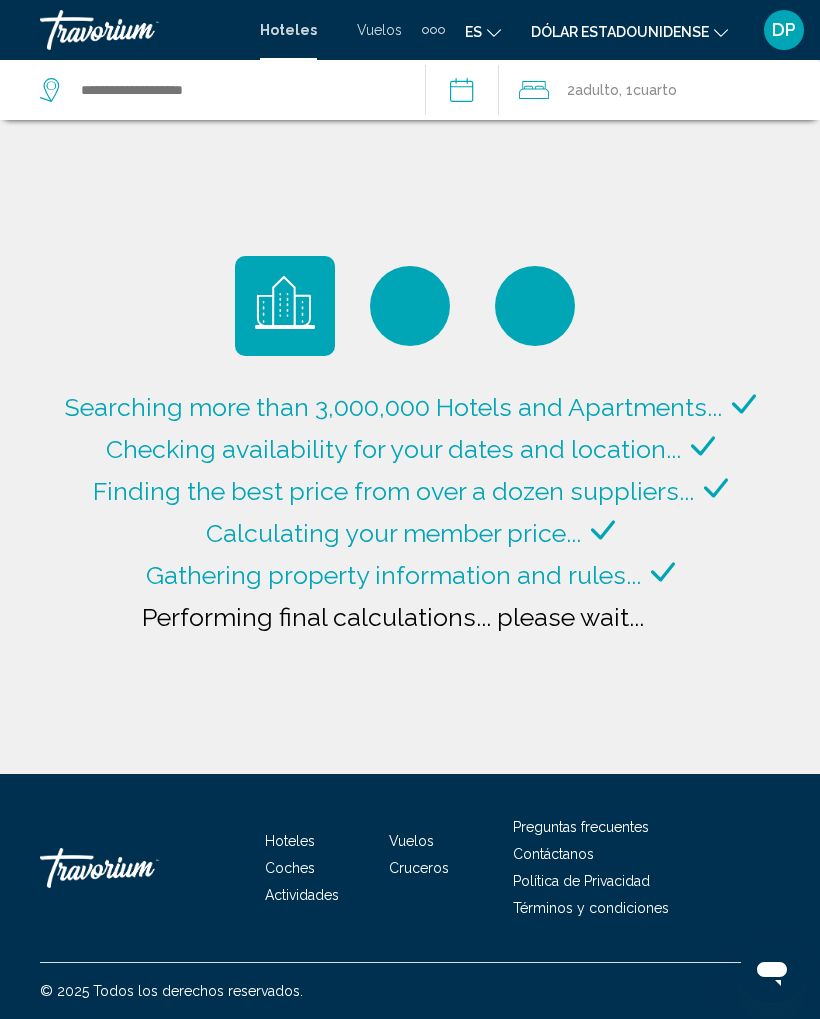 type on "**********" 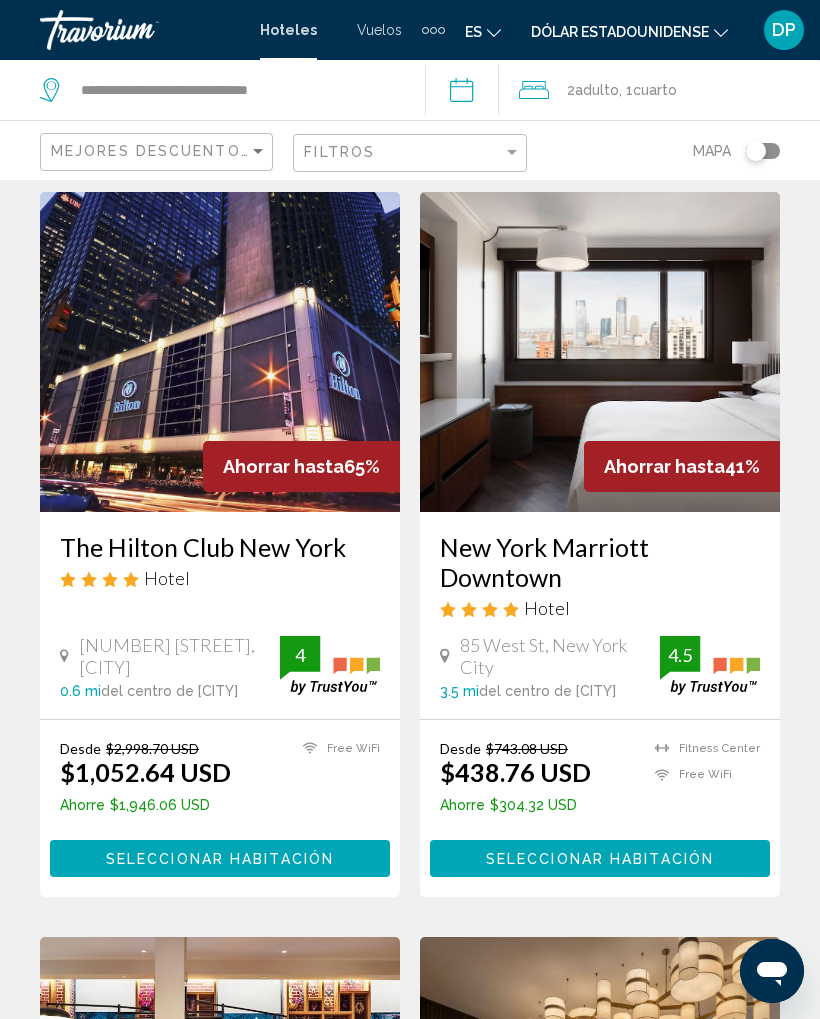 scroll, scrollTop: 87, scrollLeft: 0, axis: vertical 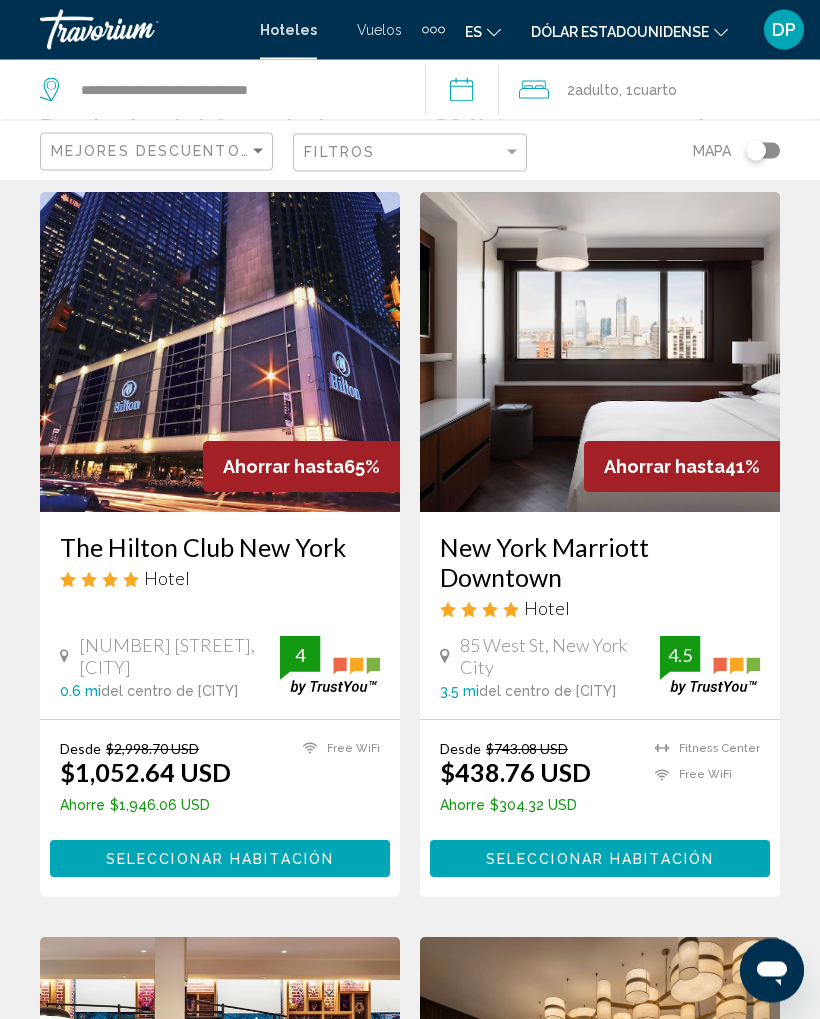 click on "Mapa" 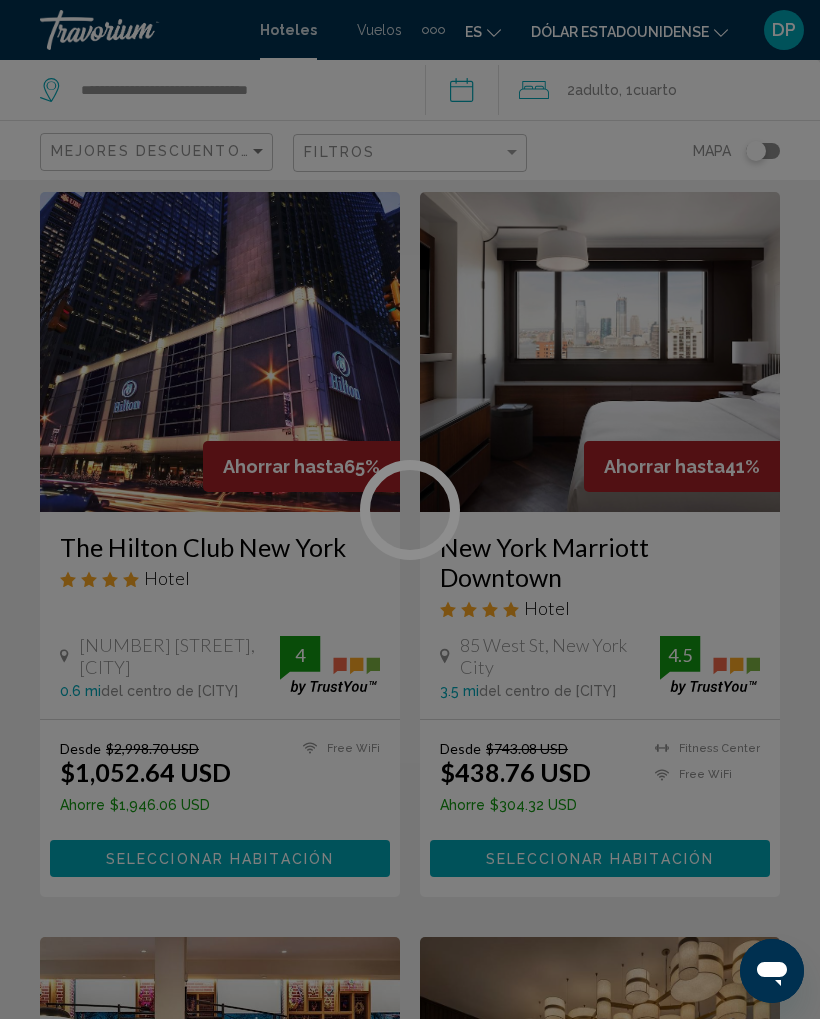 scroll, scrollTop: 0, scrollLeft: 0, axis: both 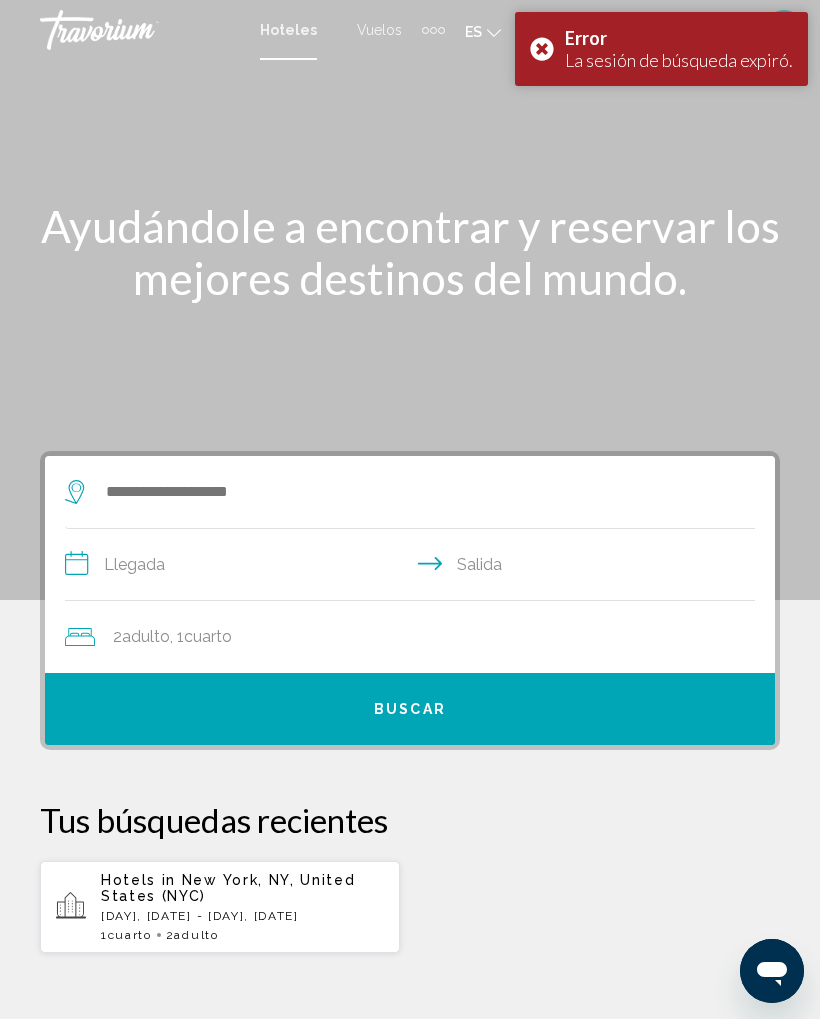 click at bounding box center (400, 492) 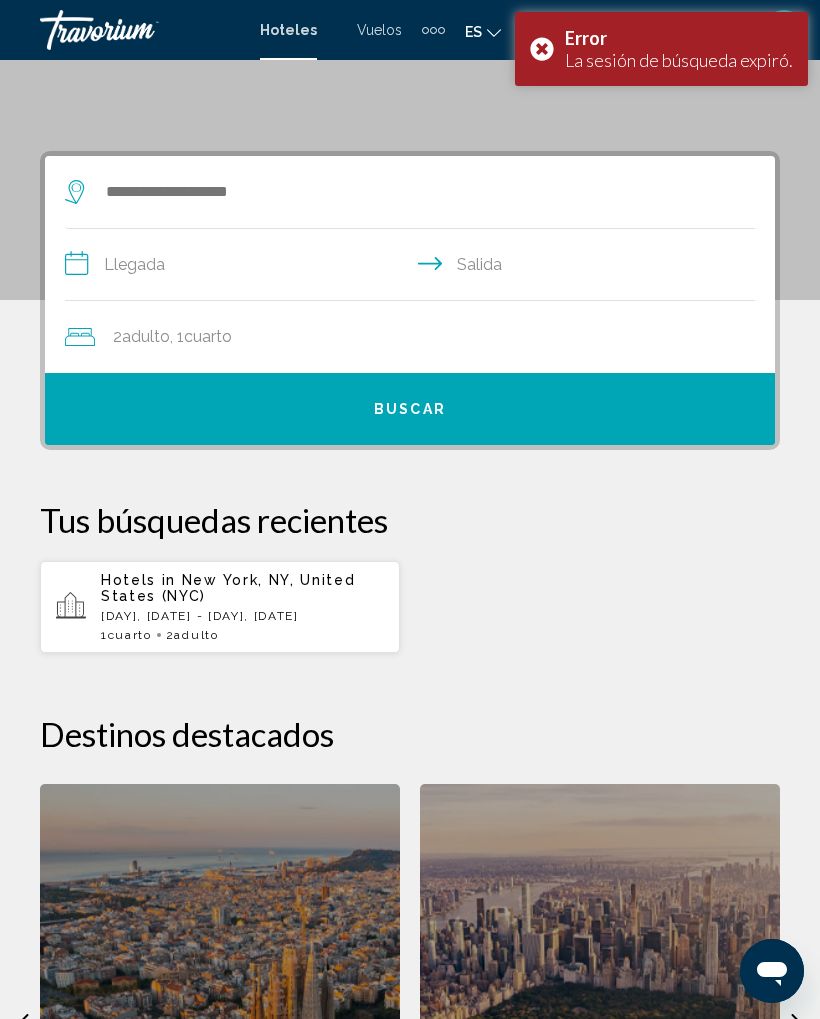 scroll, scrollTop: 386, scrollLeft: 0, axis: vertical 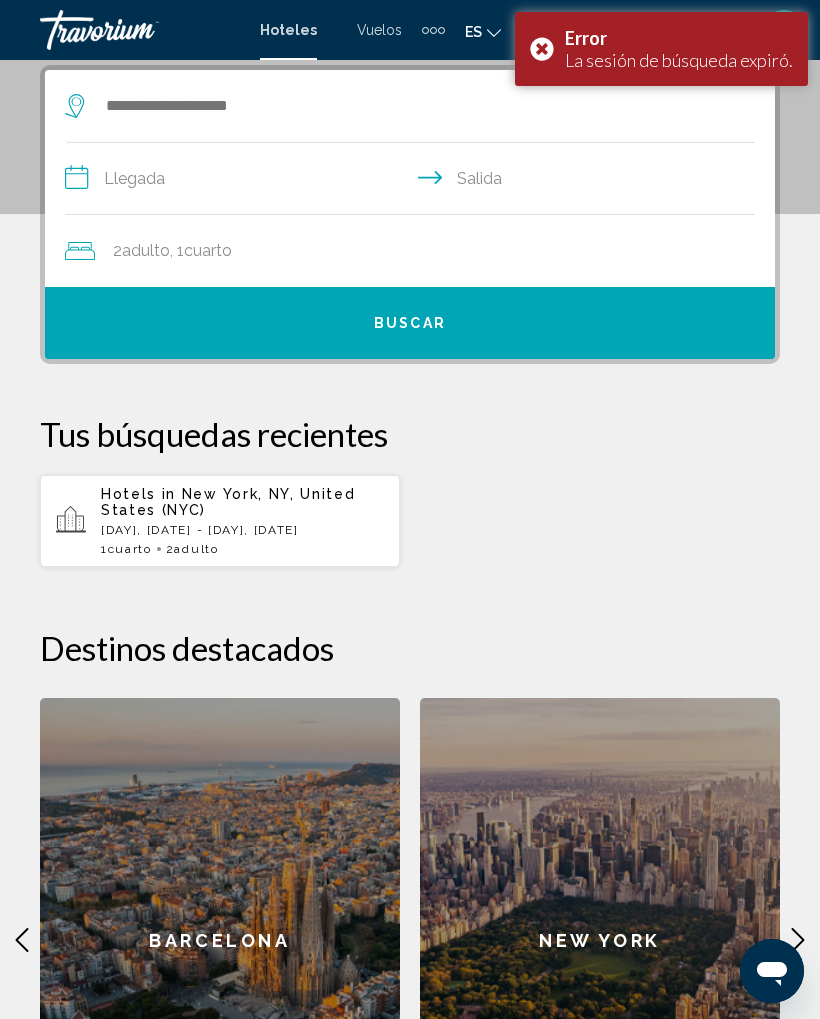 click at bounding box center [140, 30] 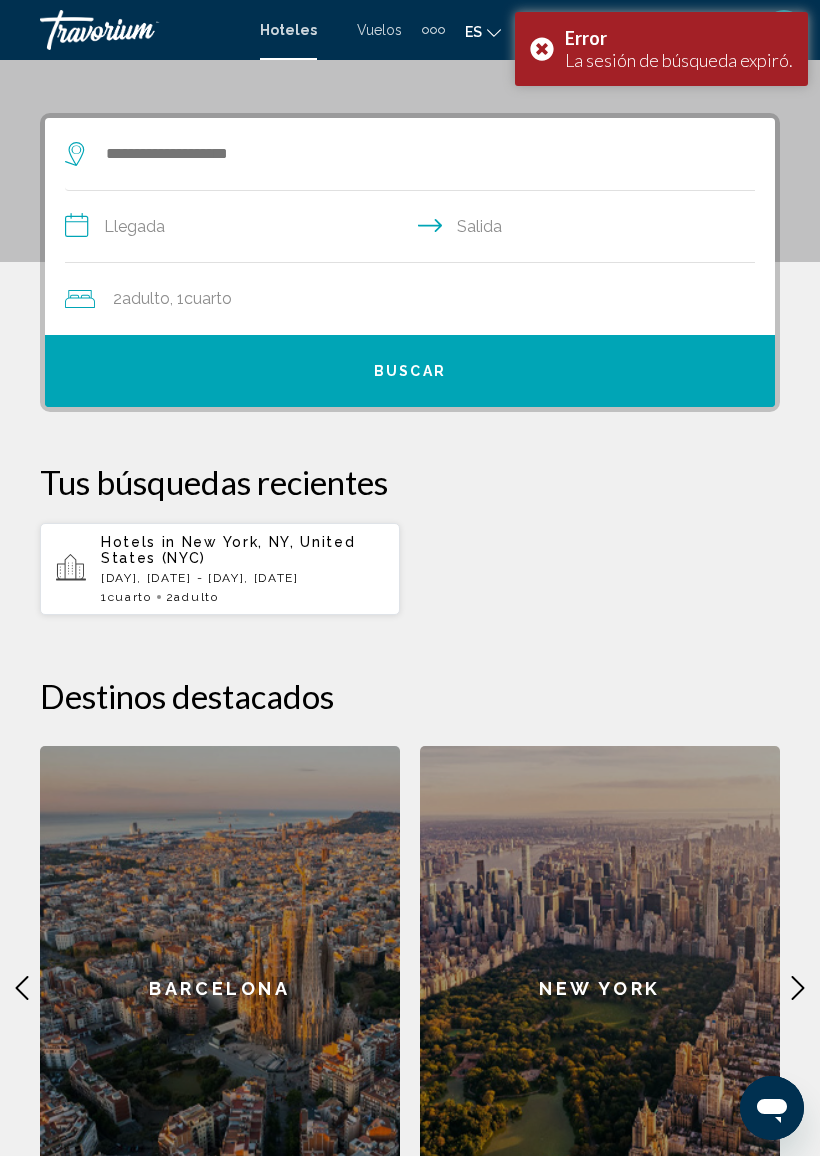 scroll, scrollTop: 334, scrollLeft: 0, axis: vertical 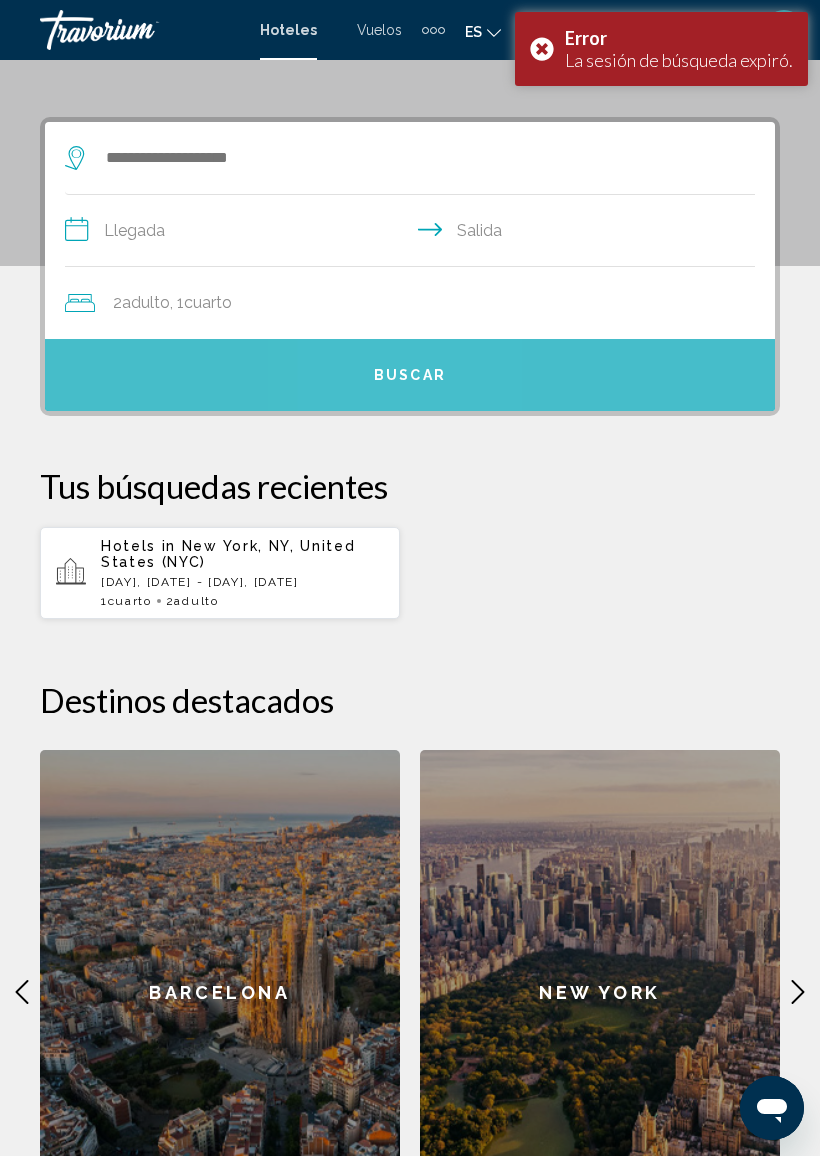 click on "Buscar" at bounding box center [410, 376] 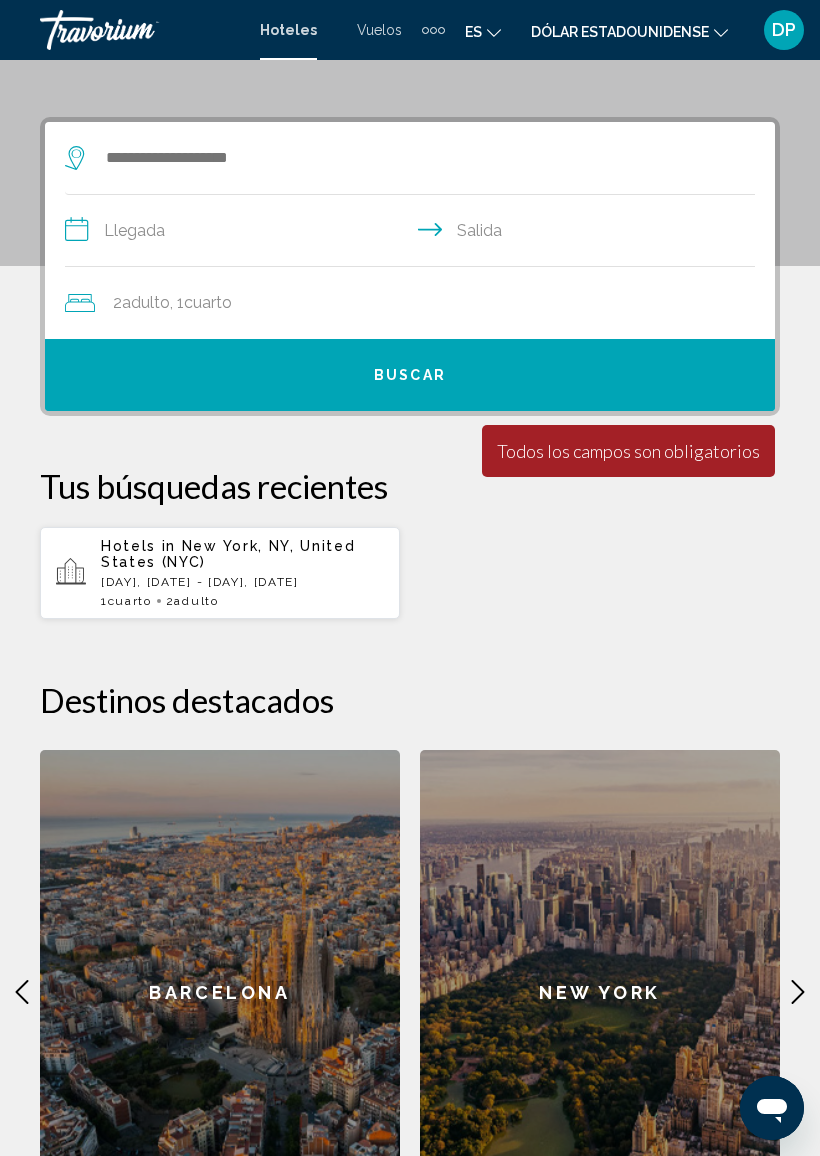 click on "**********" at bounding box center [414, 233] 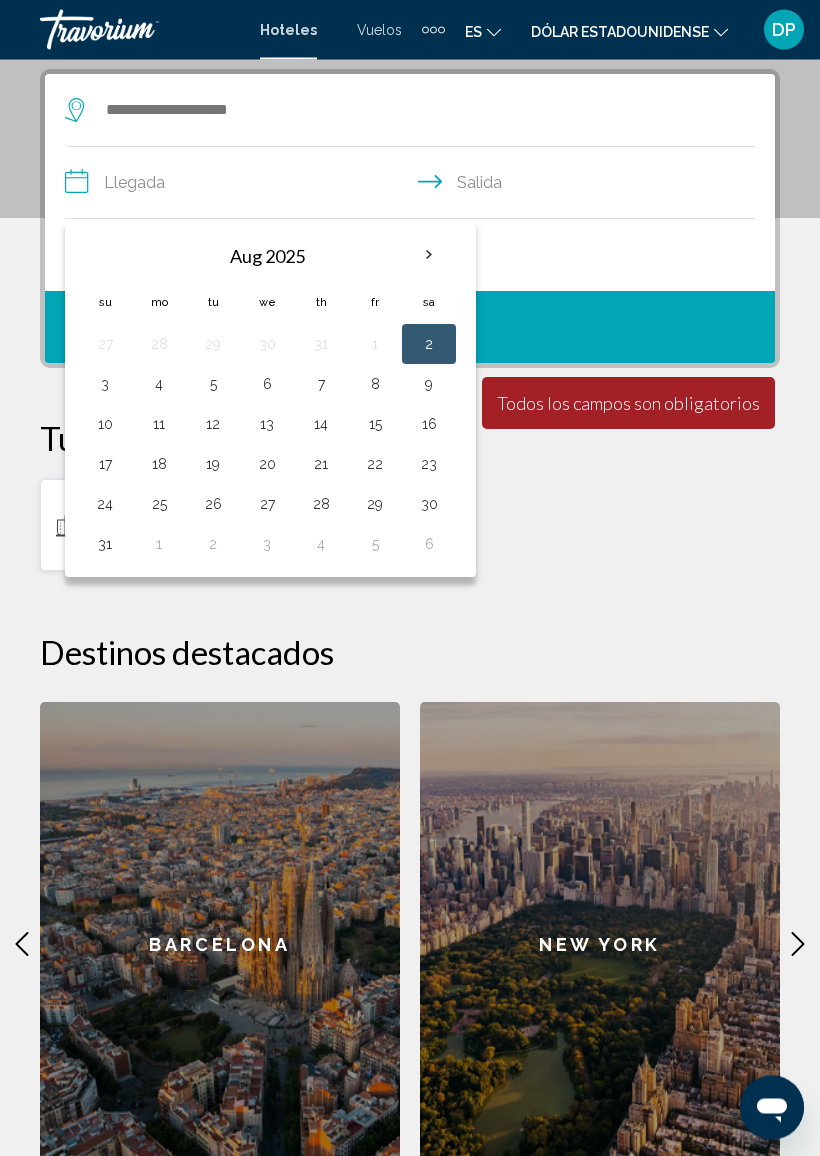 scroll, scrollTop: 386, scrollLeft: 0, axis: vertical 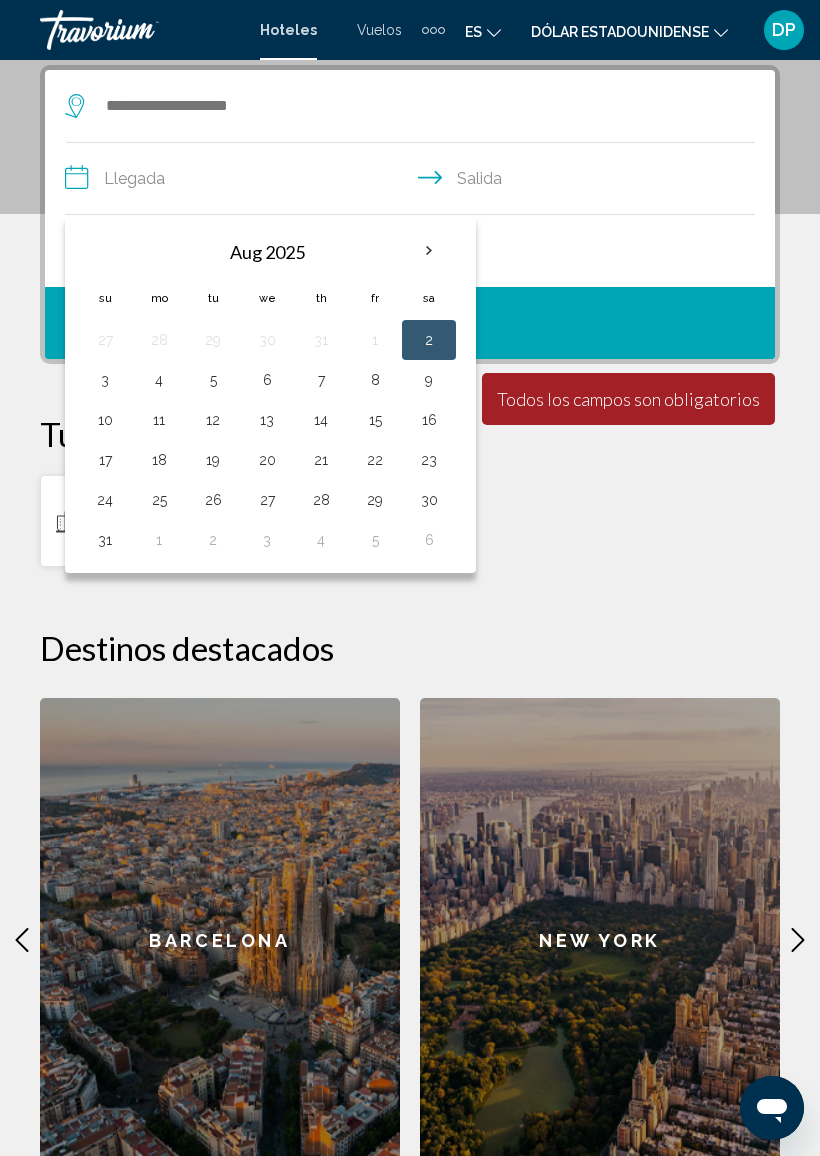 click on "Aug  2025" at bounding box center (267, 252) 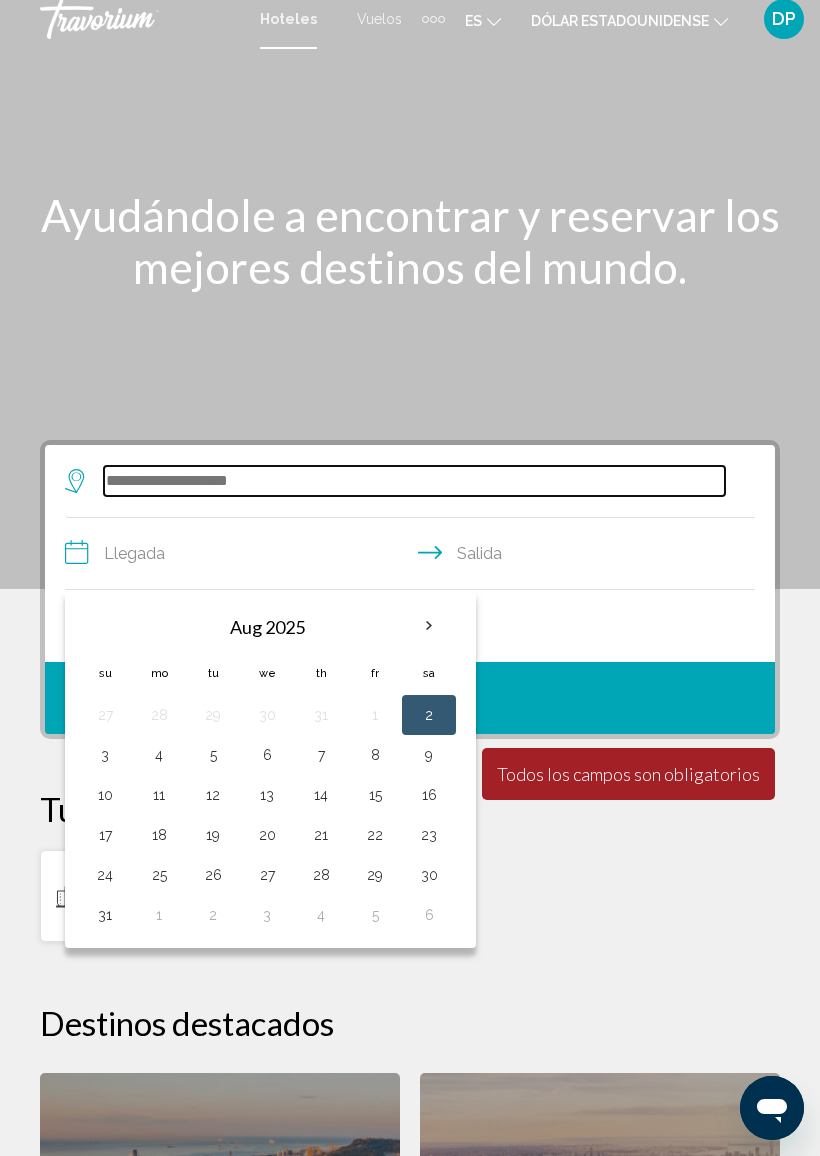 click at bounding box center (414, 481) 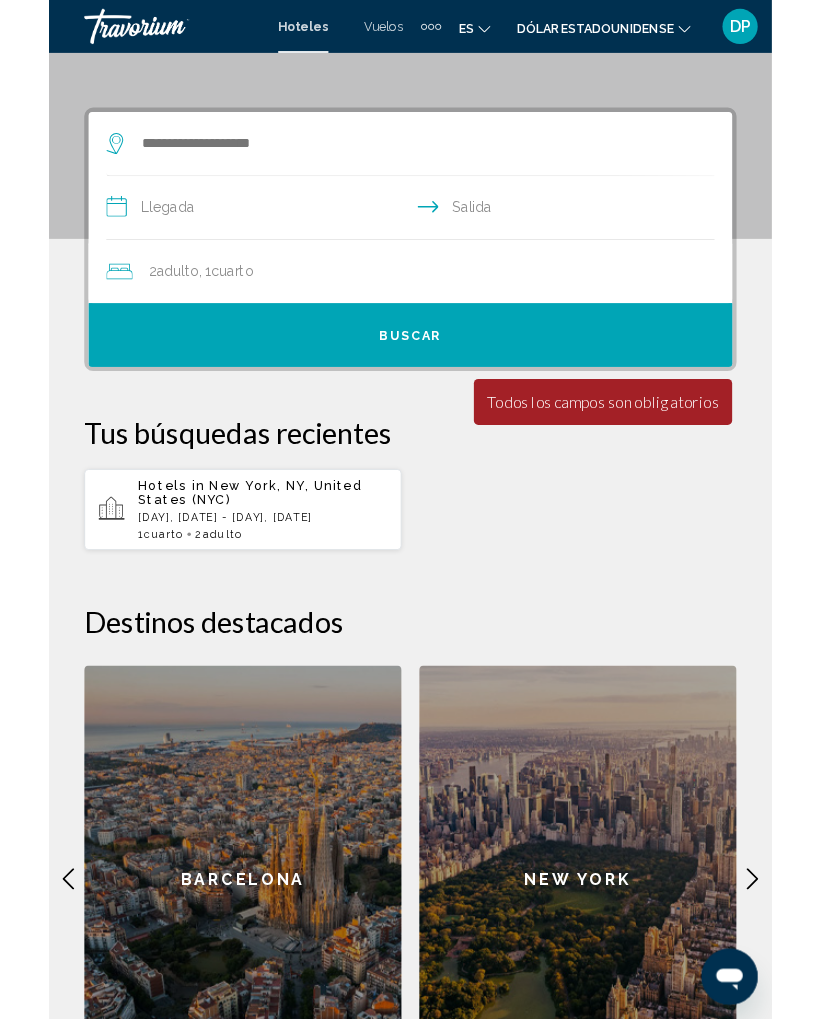 scroll, scrollTop: 386, scrollLeft: 0, axis: vertical 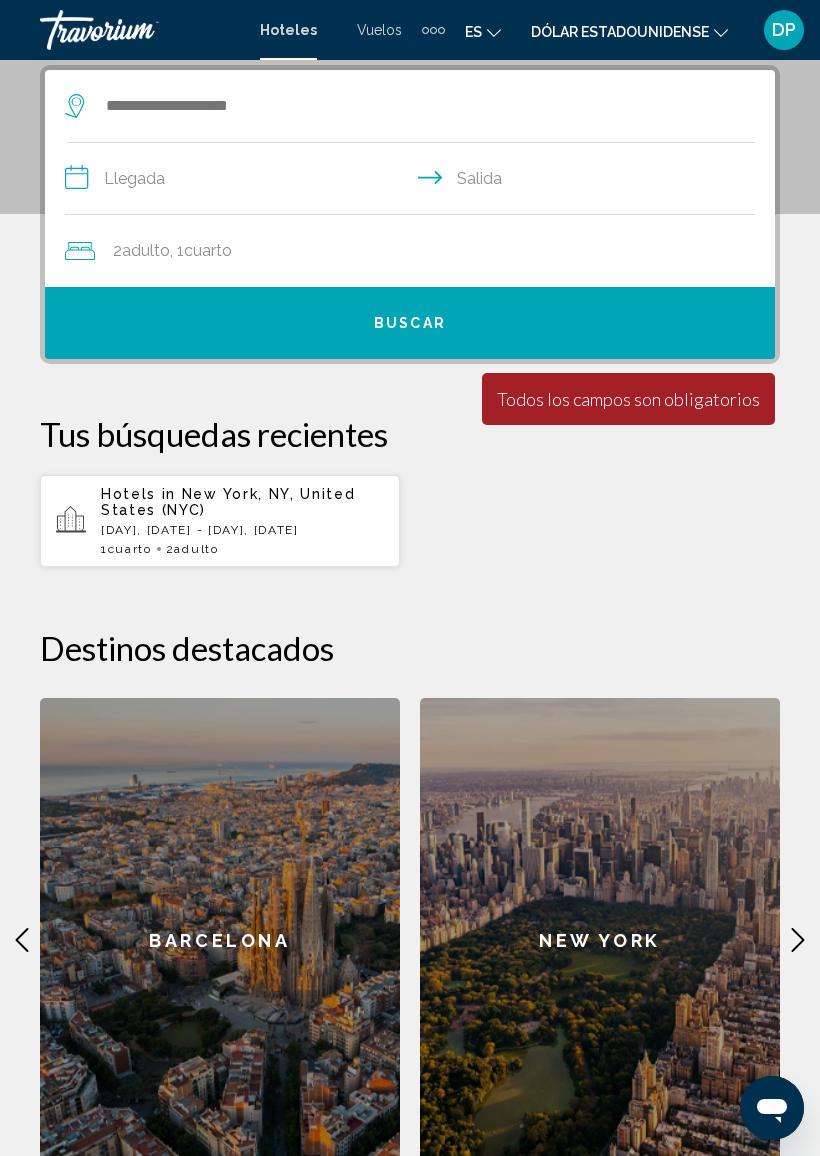 click on "Tus búsquedas recientes" at bounding box center (410, 434) 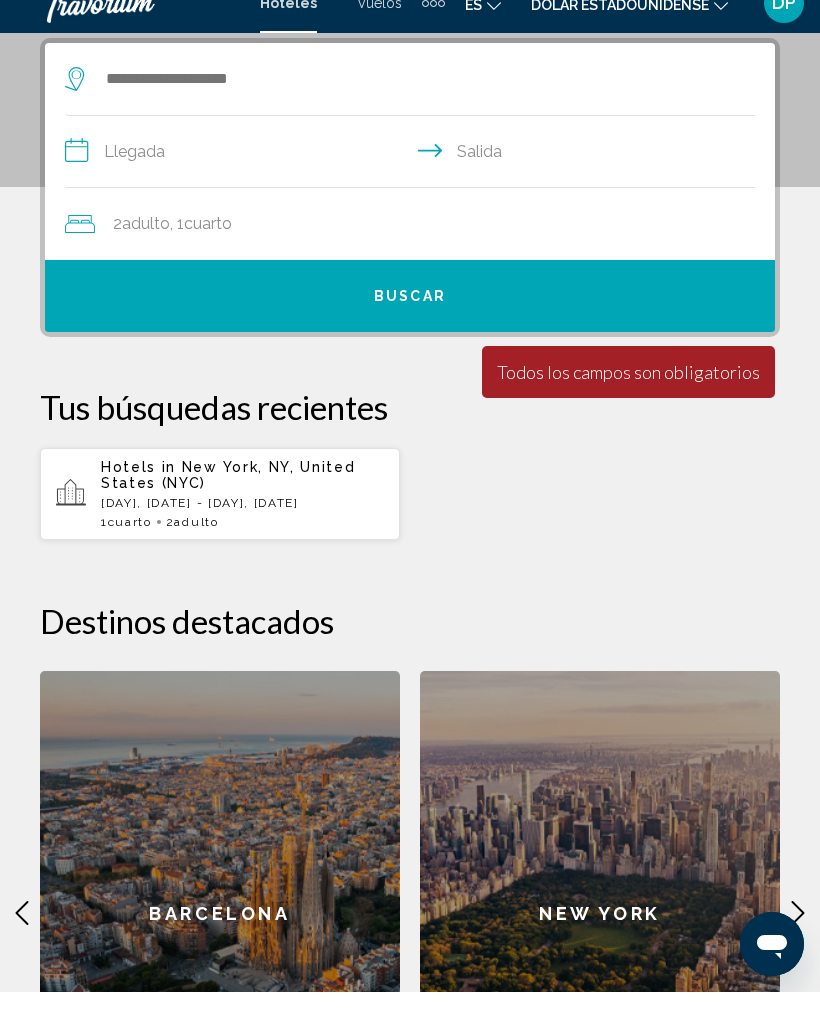 scroll, scrollTop: 413, scrollLeft: 0, axis: vertical 